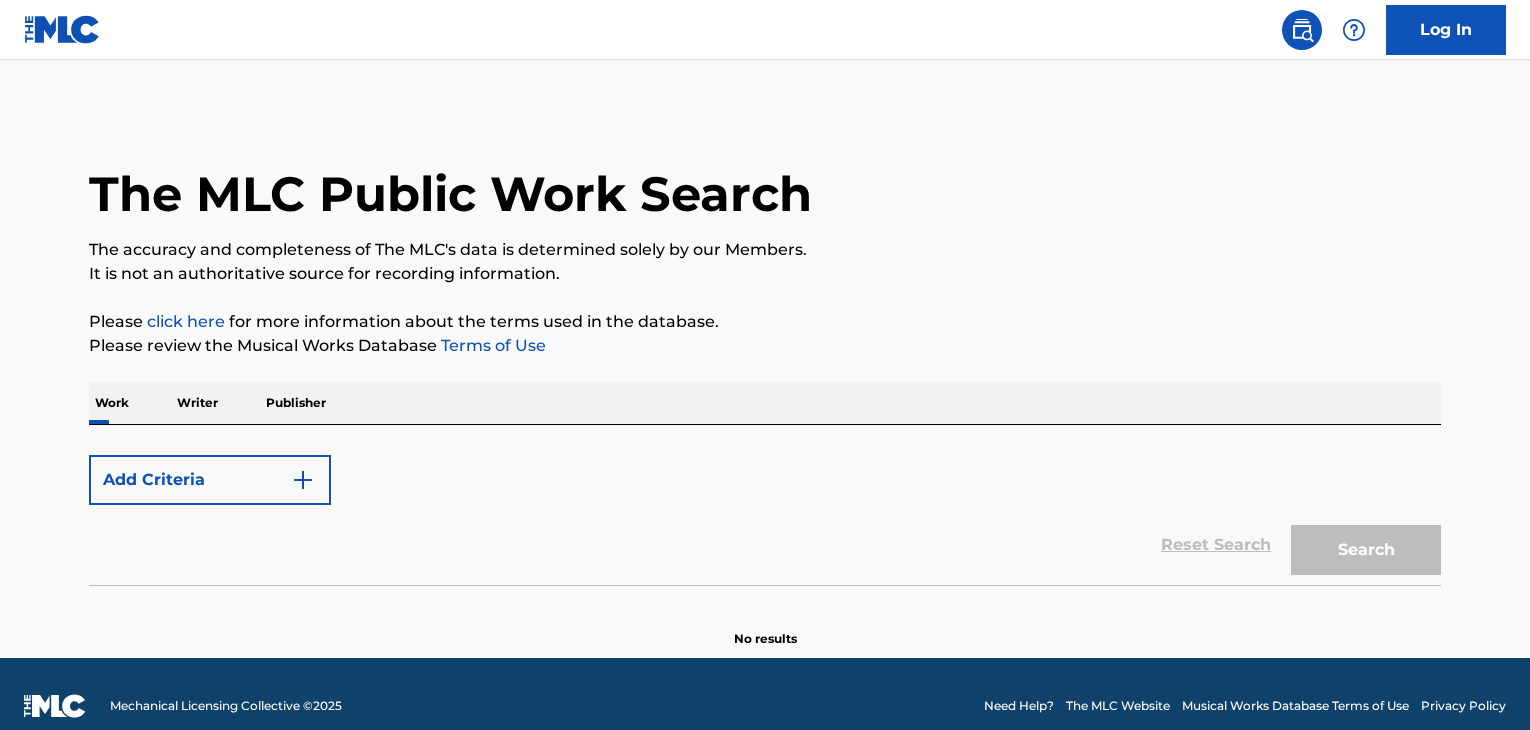 scroll, scrollTop: 0, scrollLeft: 0, axis: both 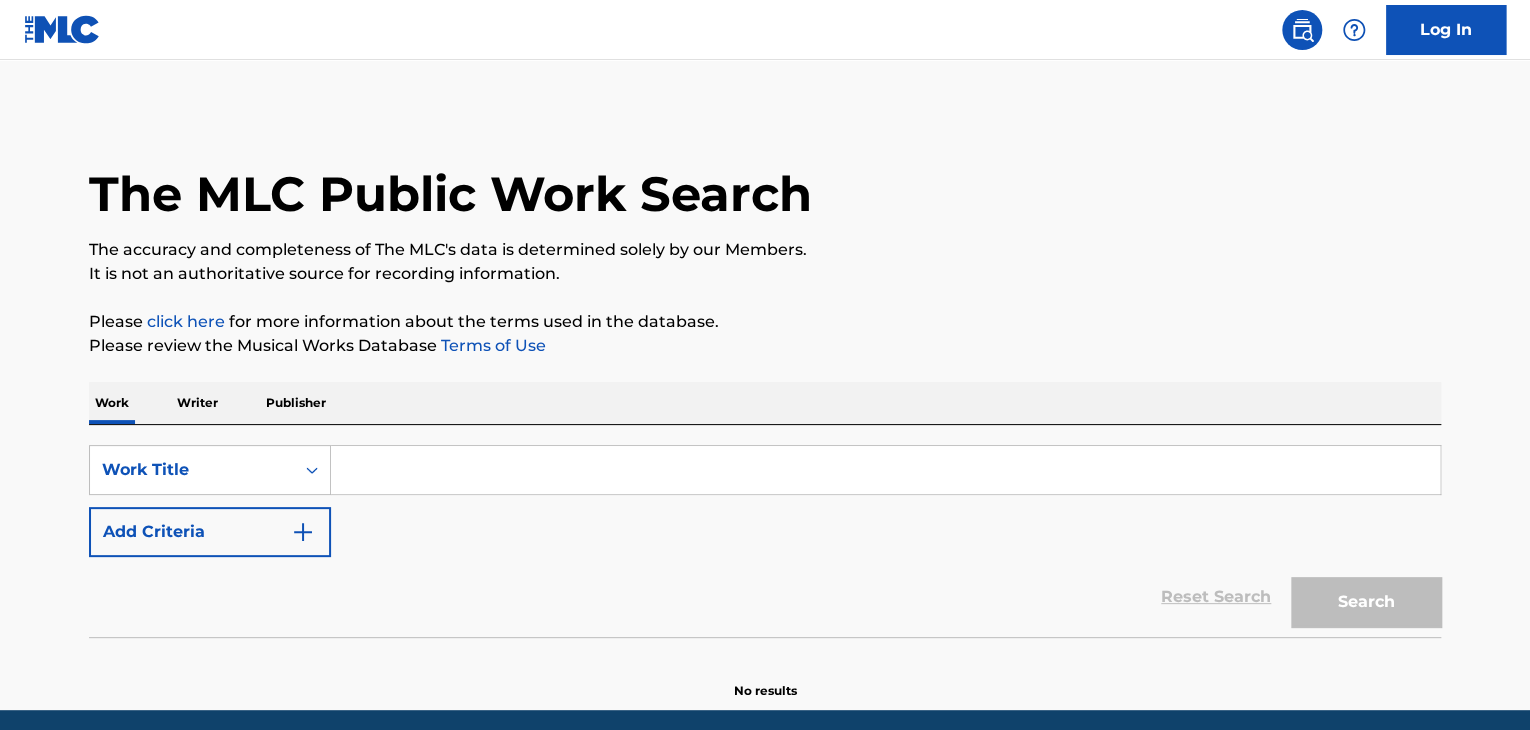 click at bounding box center [885, 470] 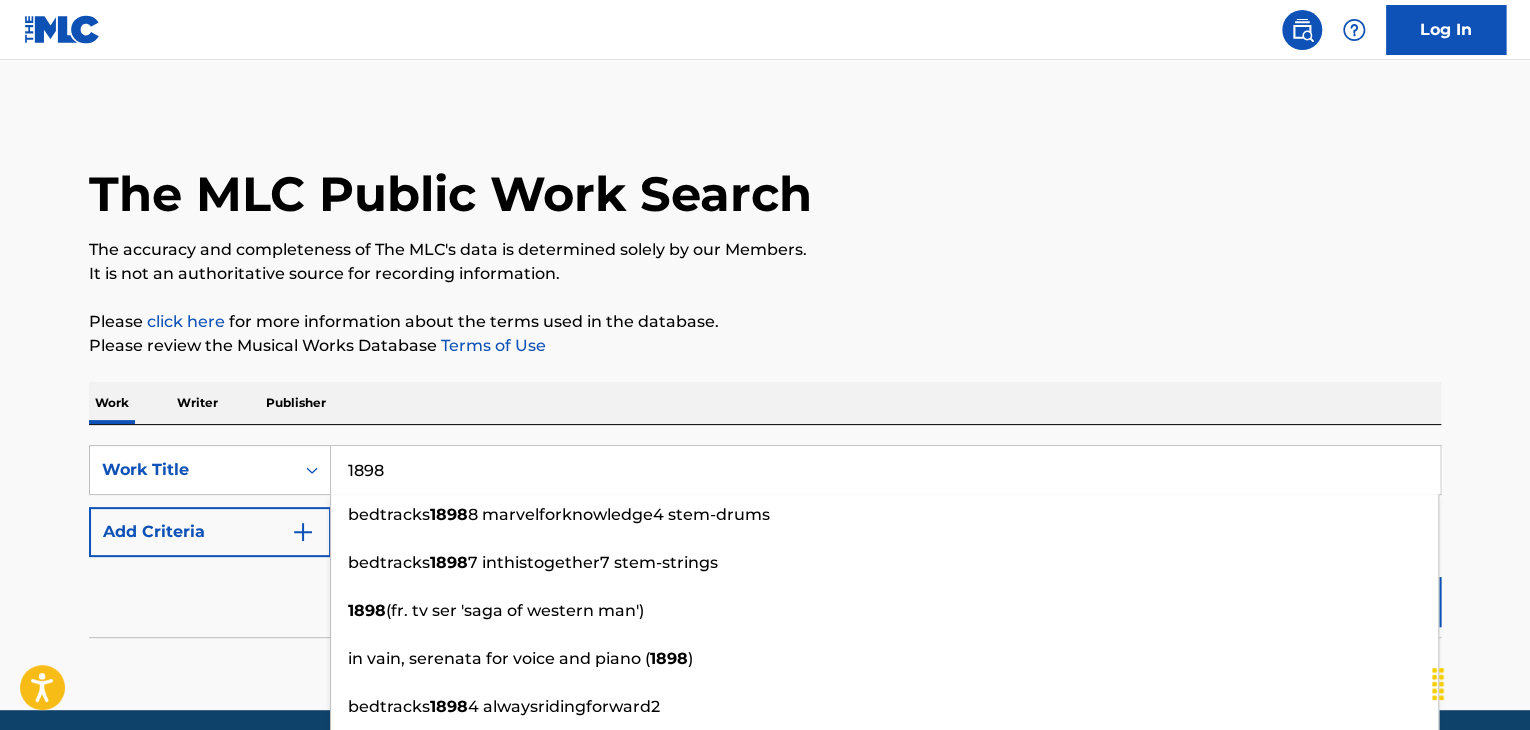 type on "1898" 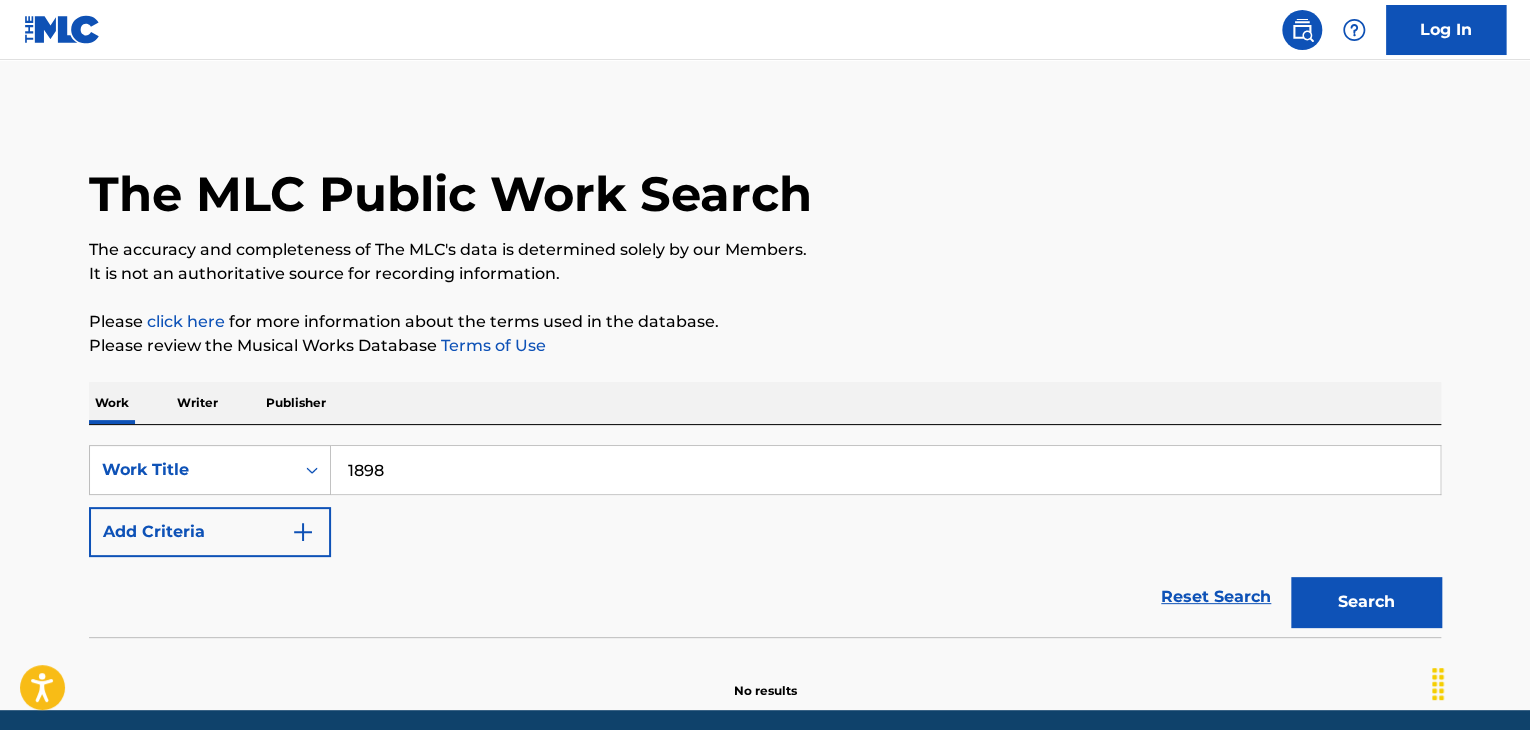 click on "Add Criteria" at bounding box center [210, 532] 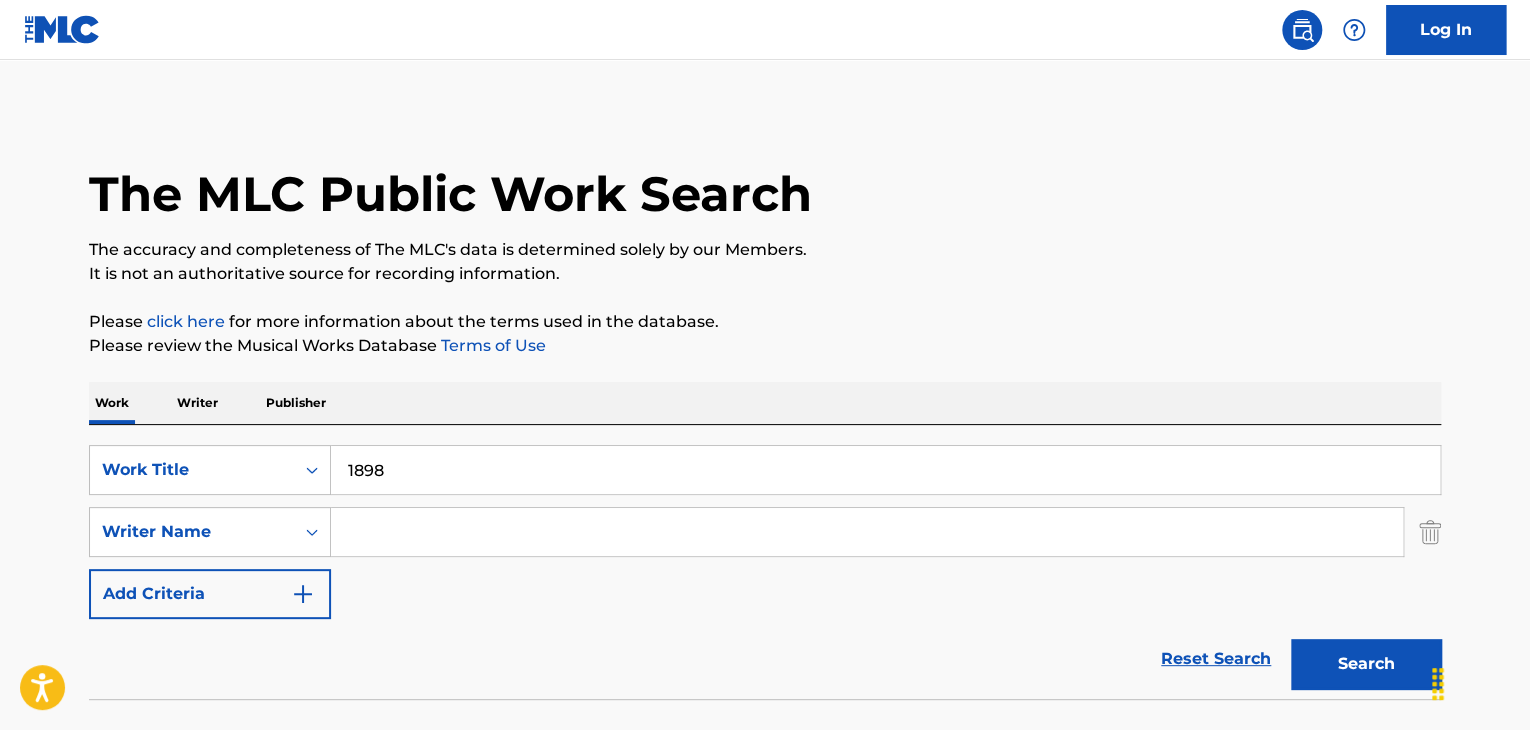 click at bounding box center [867, 532] 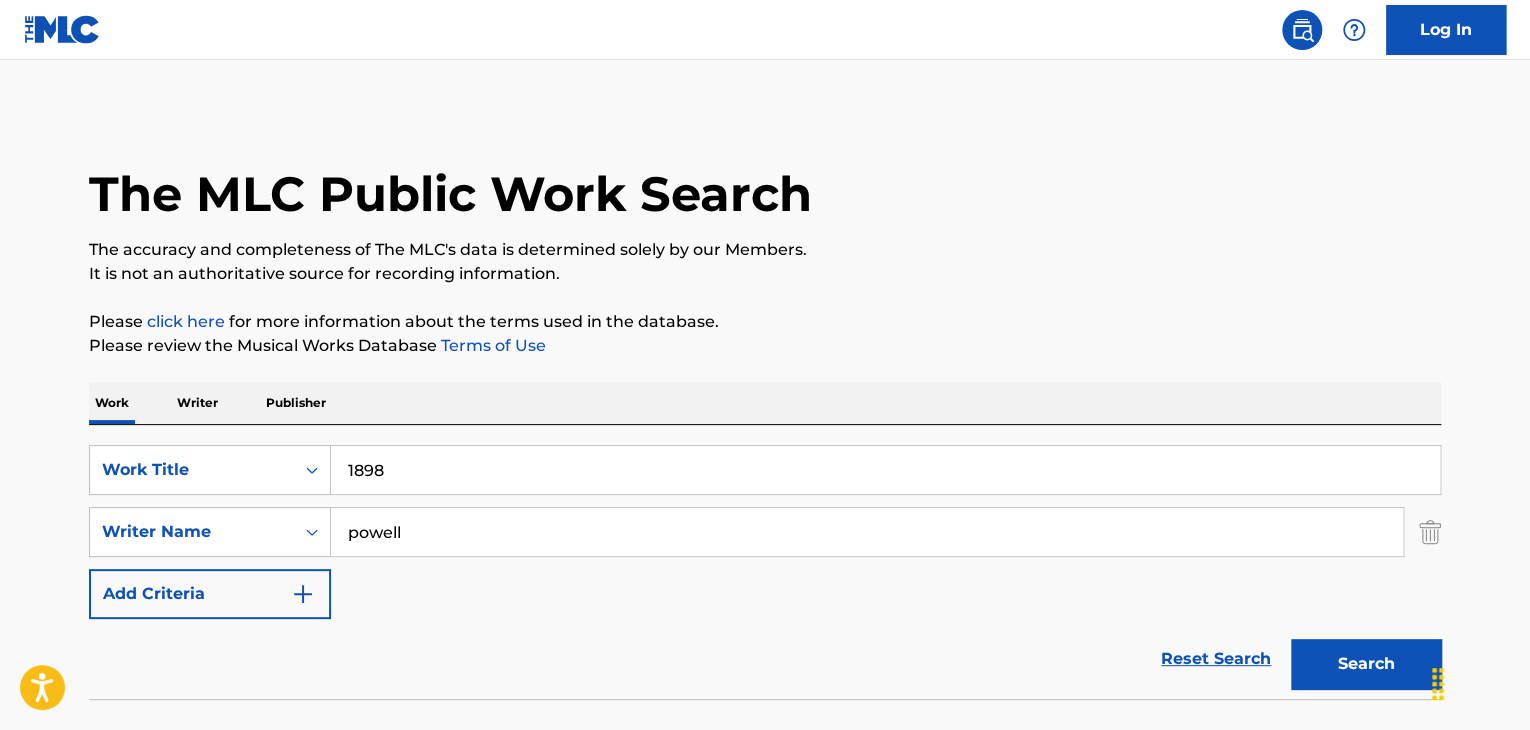 type on "powell" 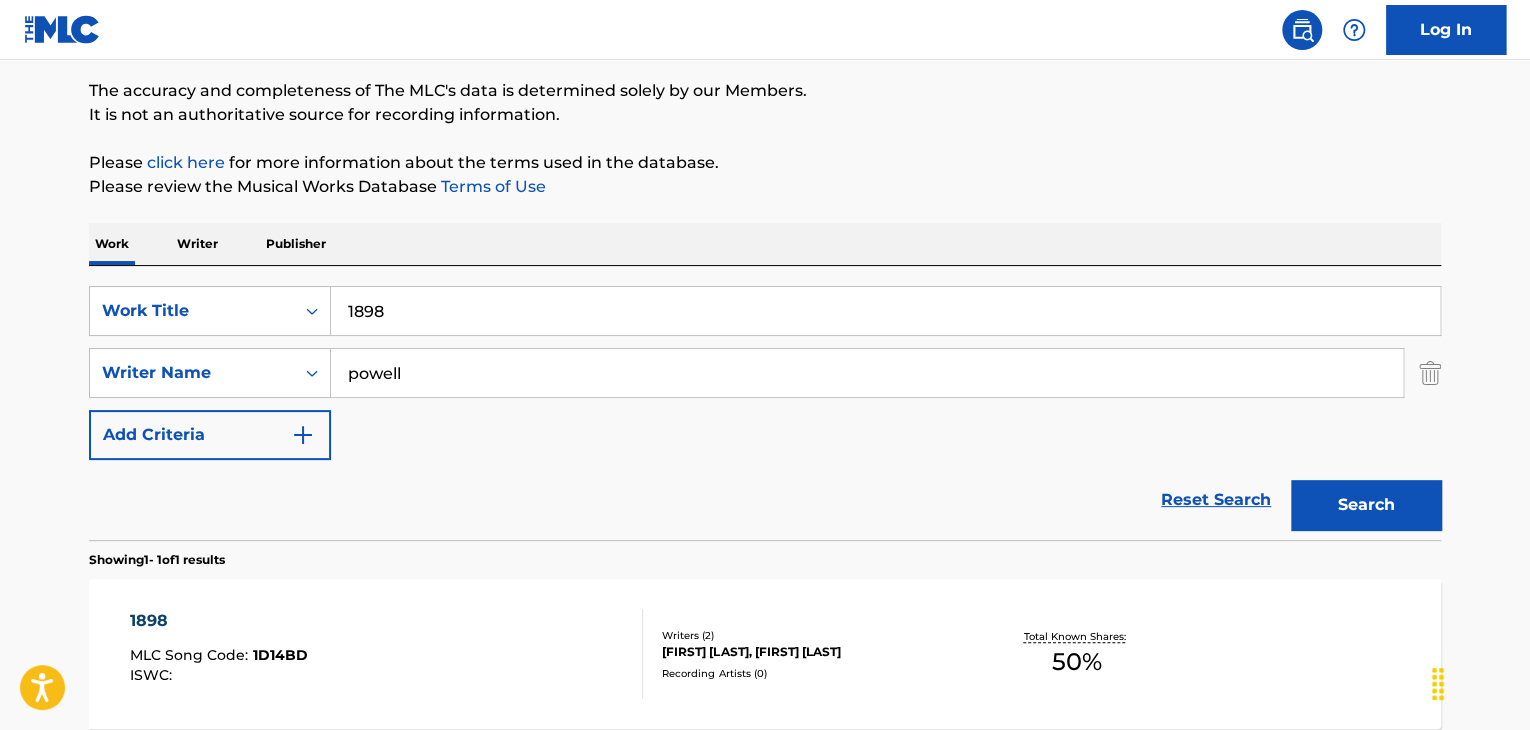 scroll, scrollTop: 358, scrollLeft: 0, axis: vertical 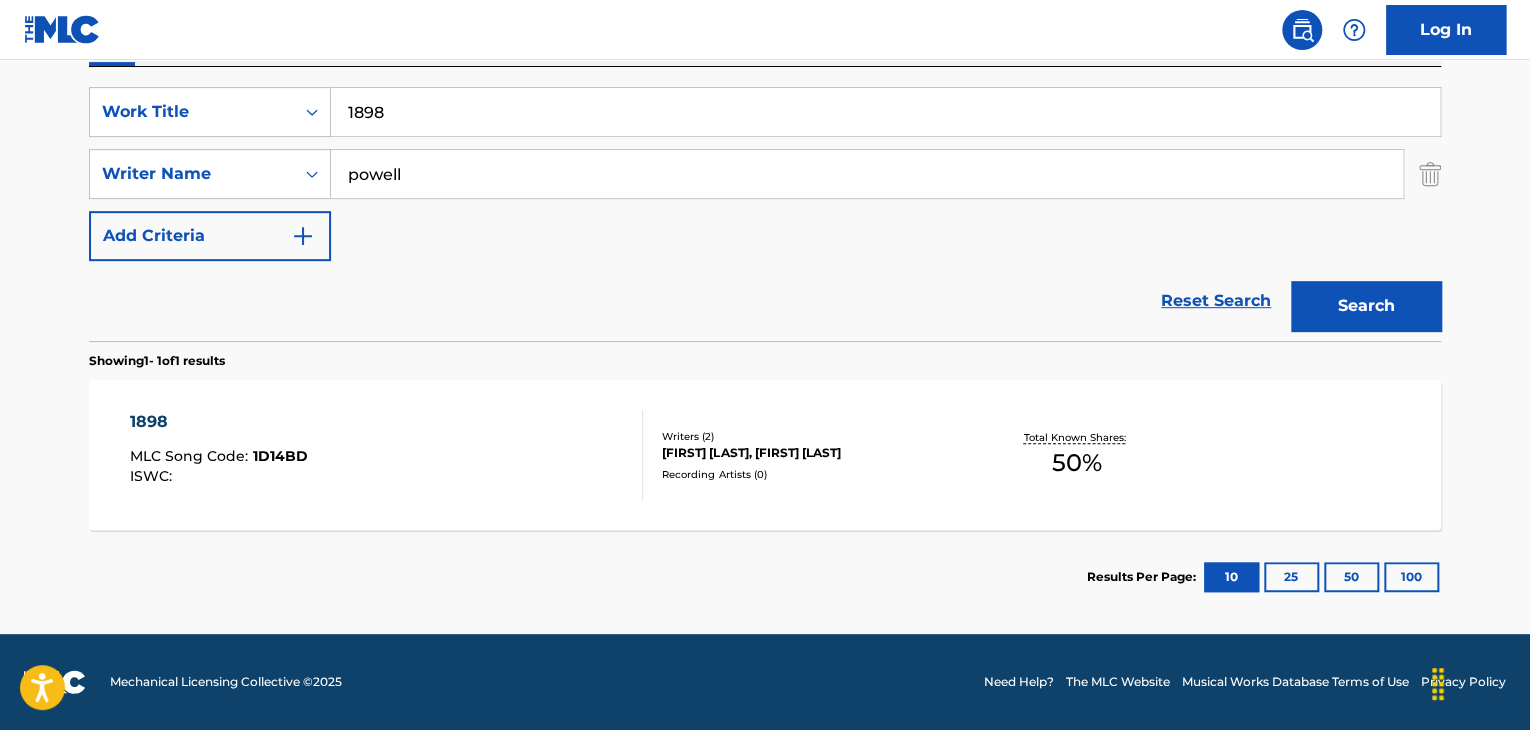 click on "1898" at bounding box center (219, 422) 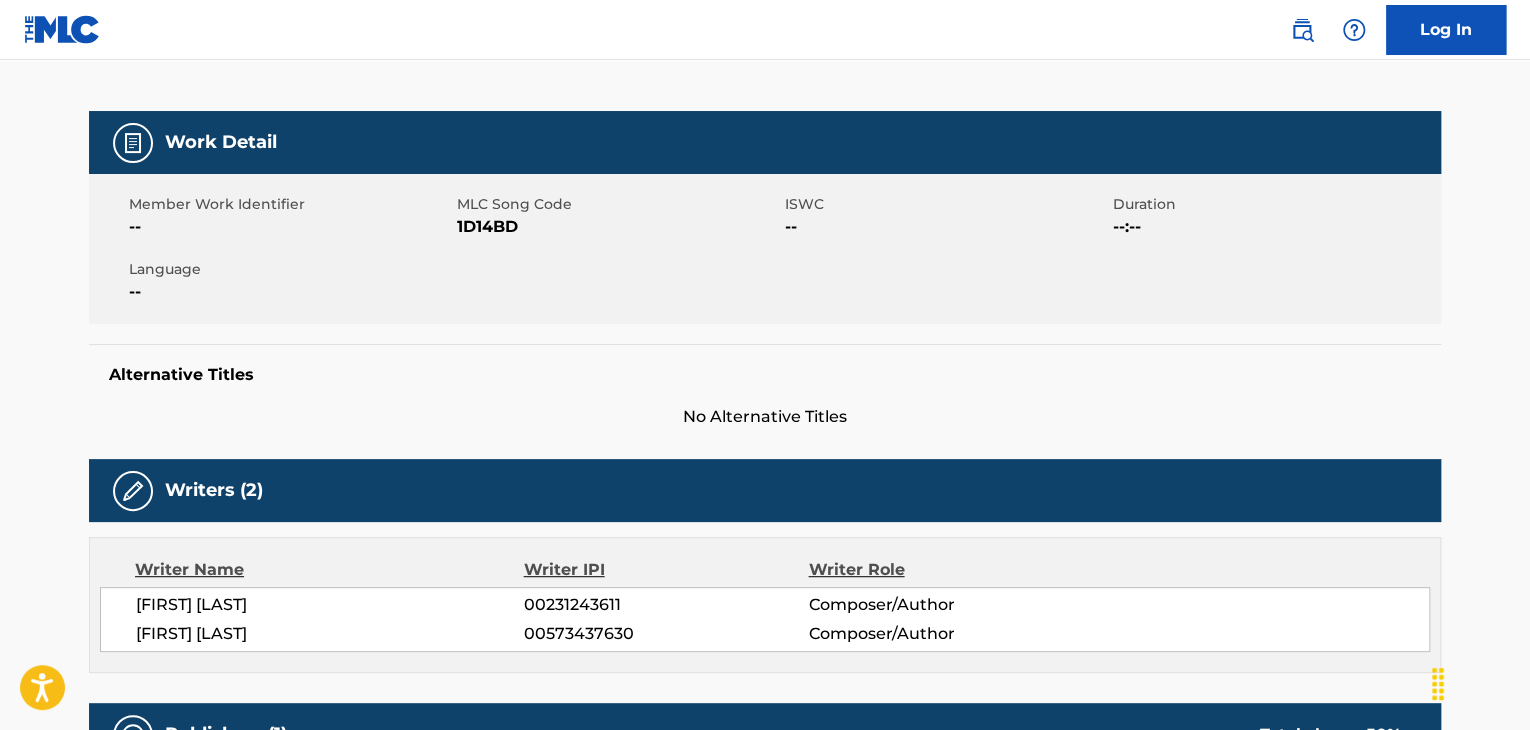 scroll, scrollTop: 239, scrollLeft: 0, axis: vertical 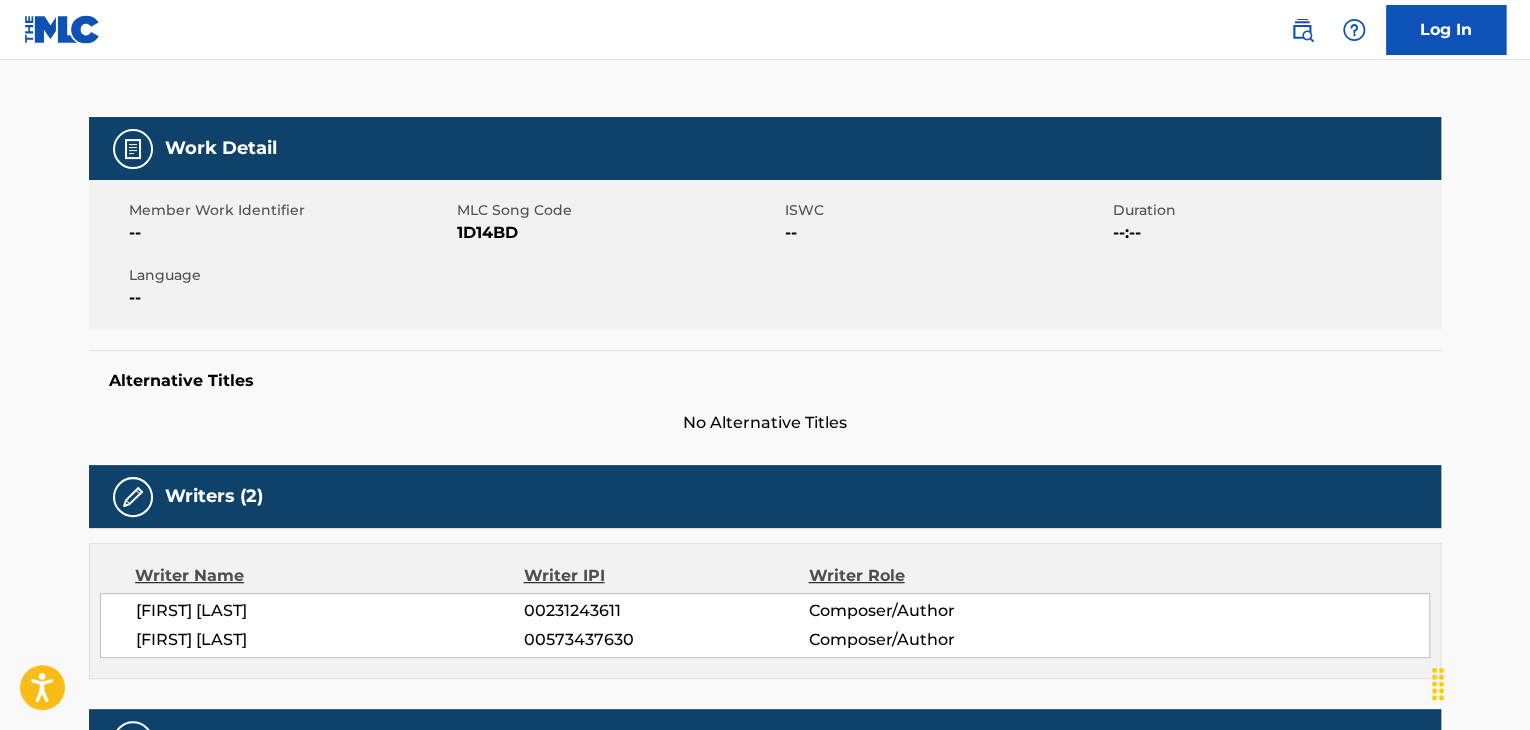 click on "Log In" at bounding box center (1446, 30) 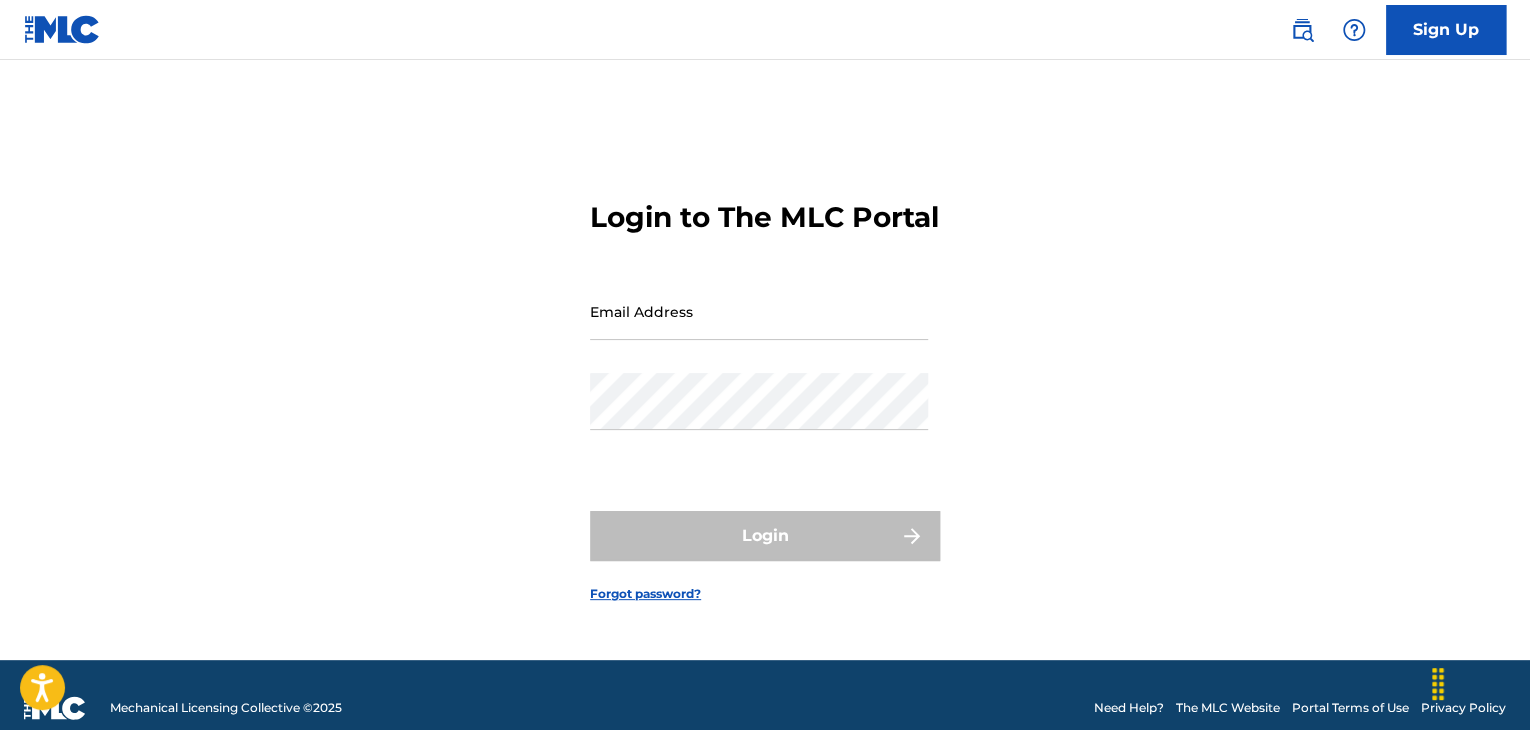 click on "Email Address" at bounding box center (759, 311) 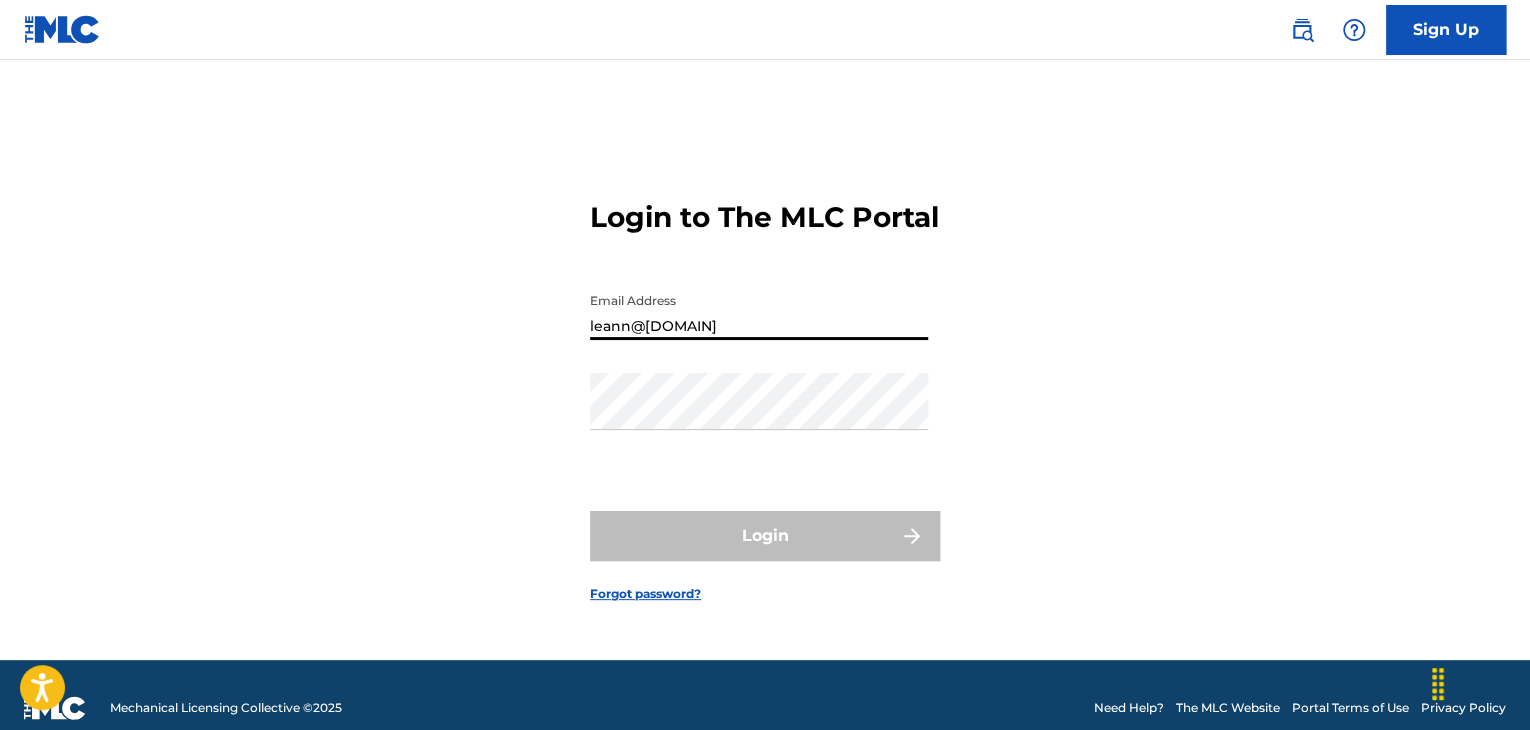 type on "[FIRST]@[DOMAIN]" 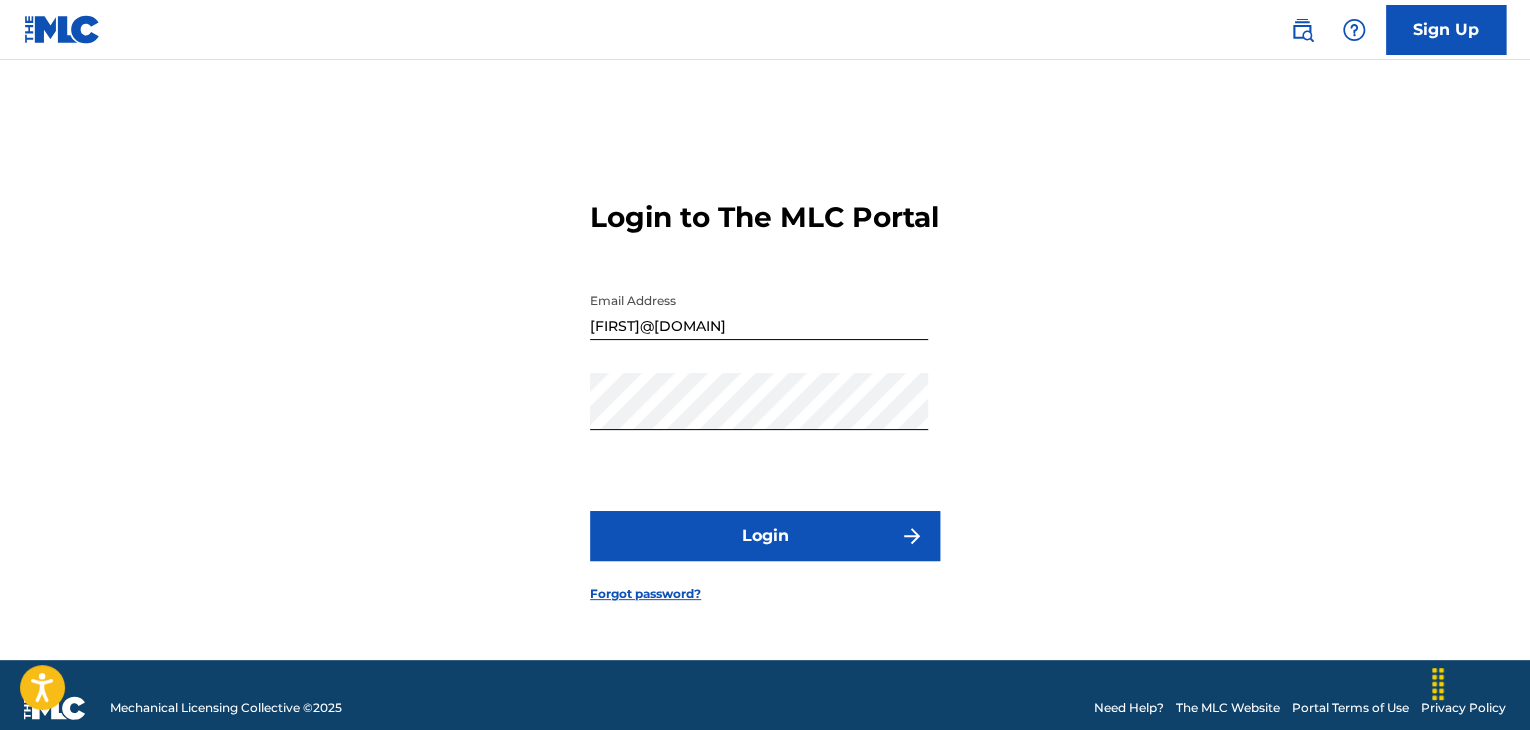 click on "Login" at bounding box center [765, 536] 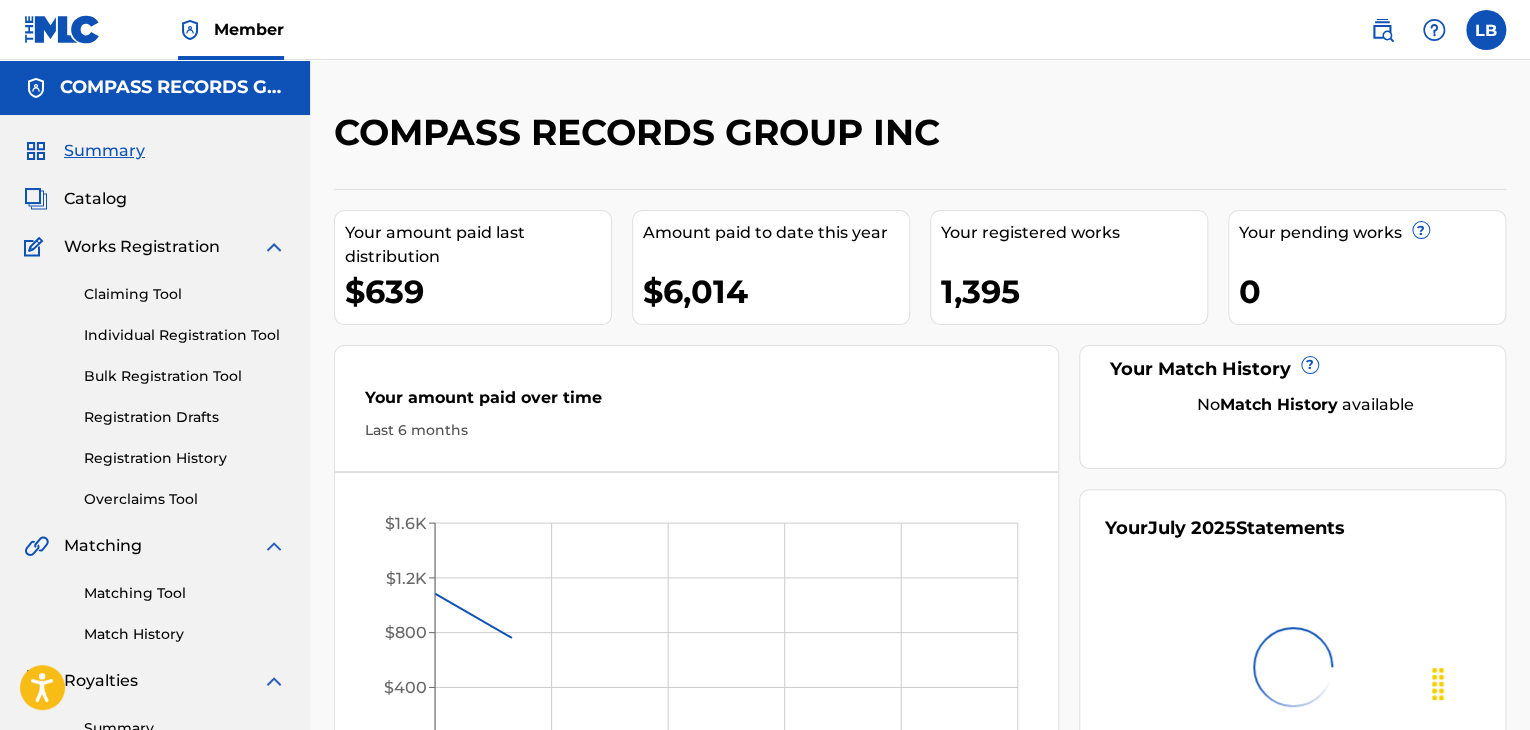 scroll, scrollTop: 0, scrollLeft: 0, axis: both 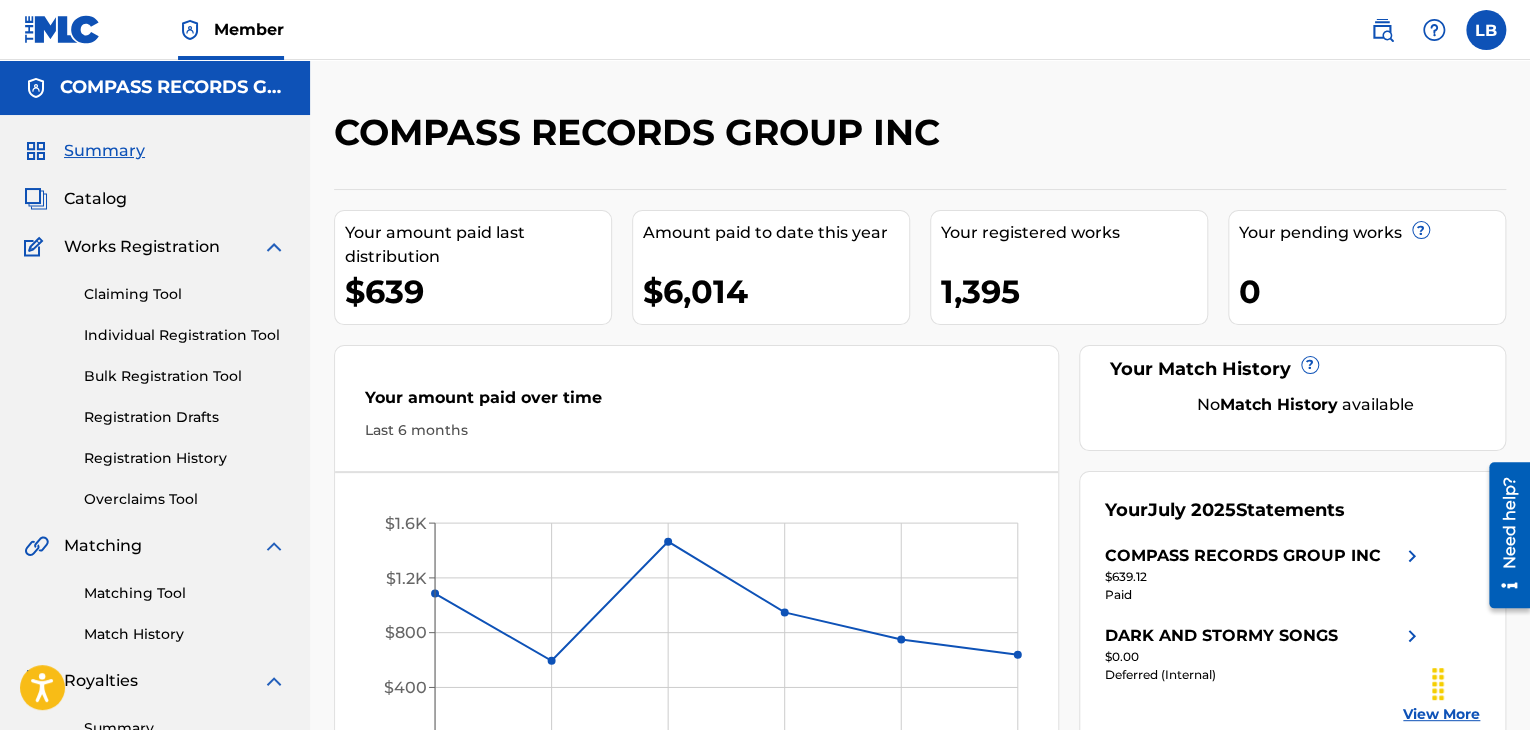 click on "Claiming Tool" at bounding box center (185, 294) 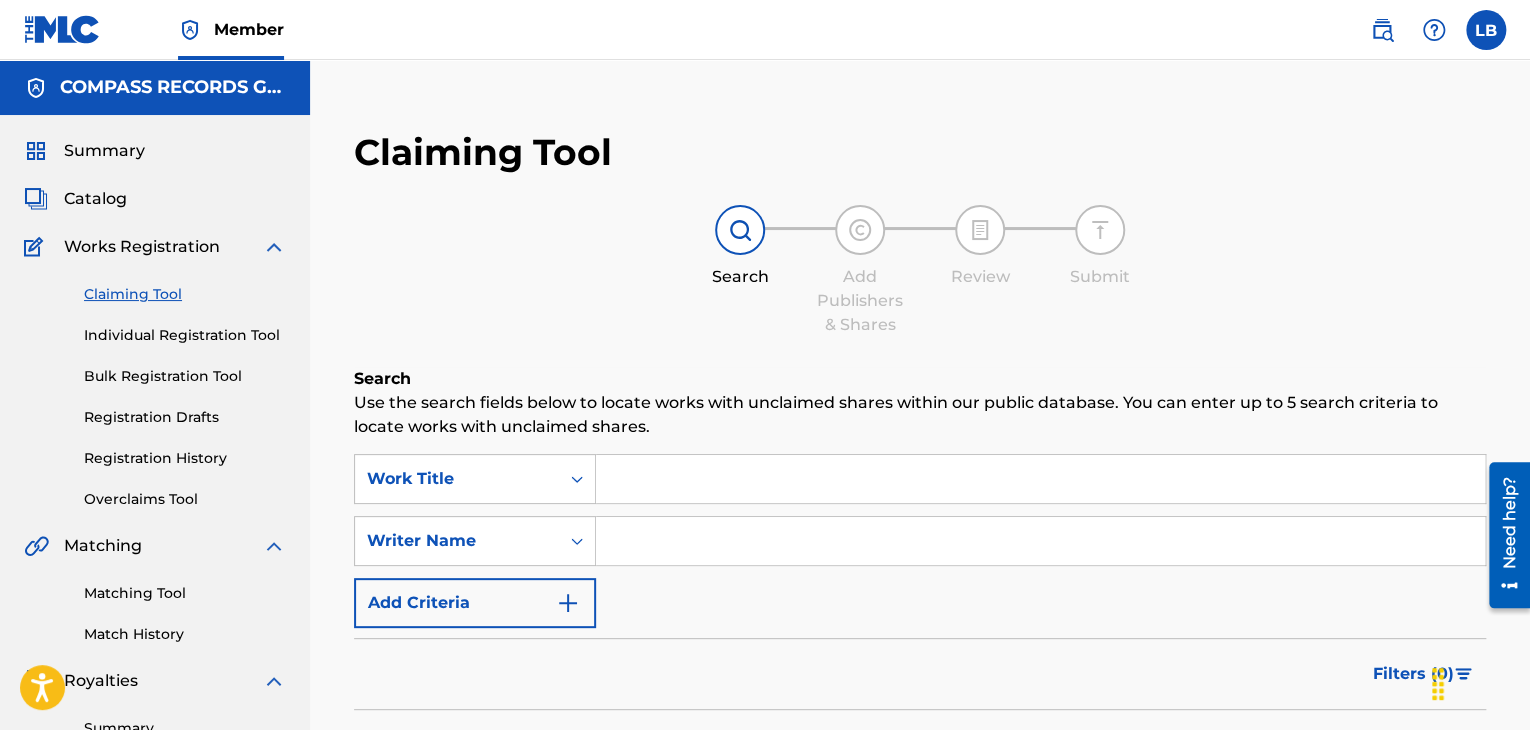 click at bounding box center [1040, 479] 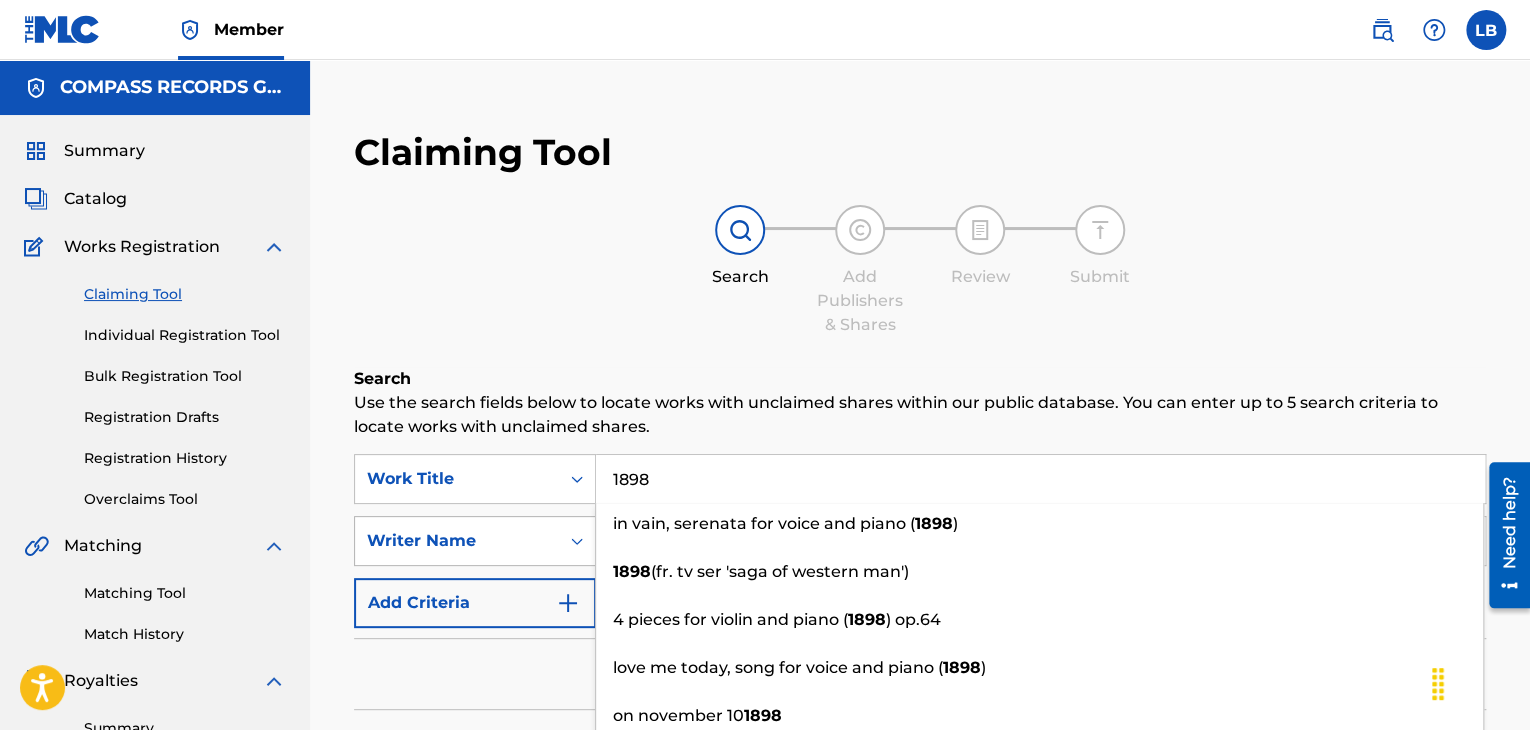 type on "1898" 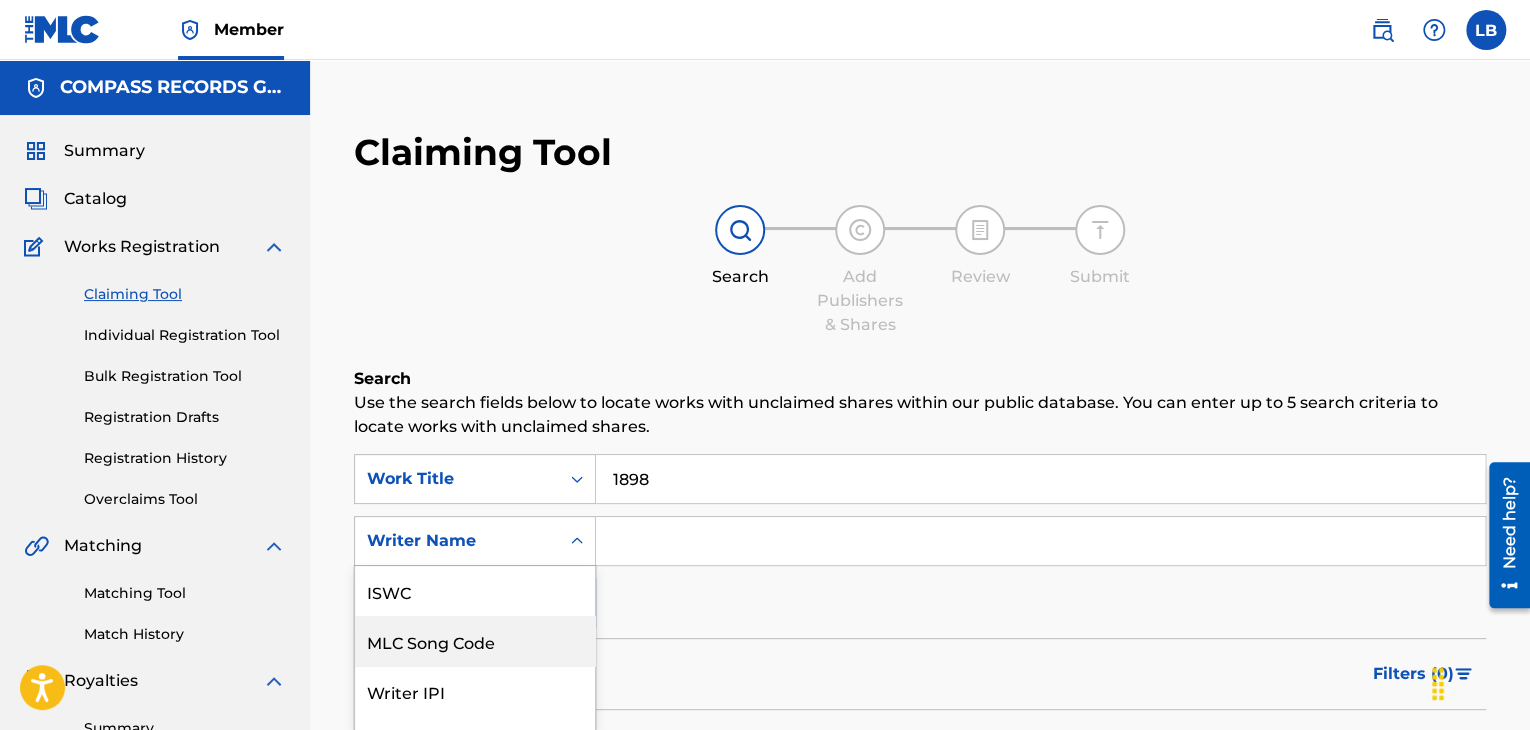 scroll, scrollTop: 136, scrollLeft: 0, axis: vertical 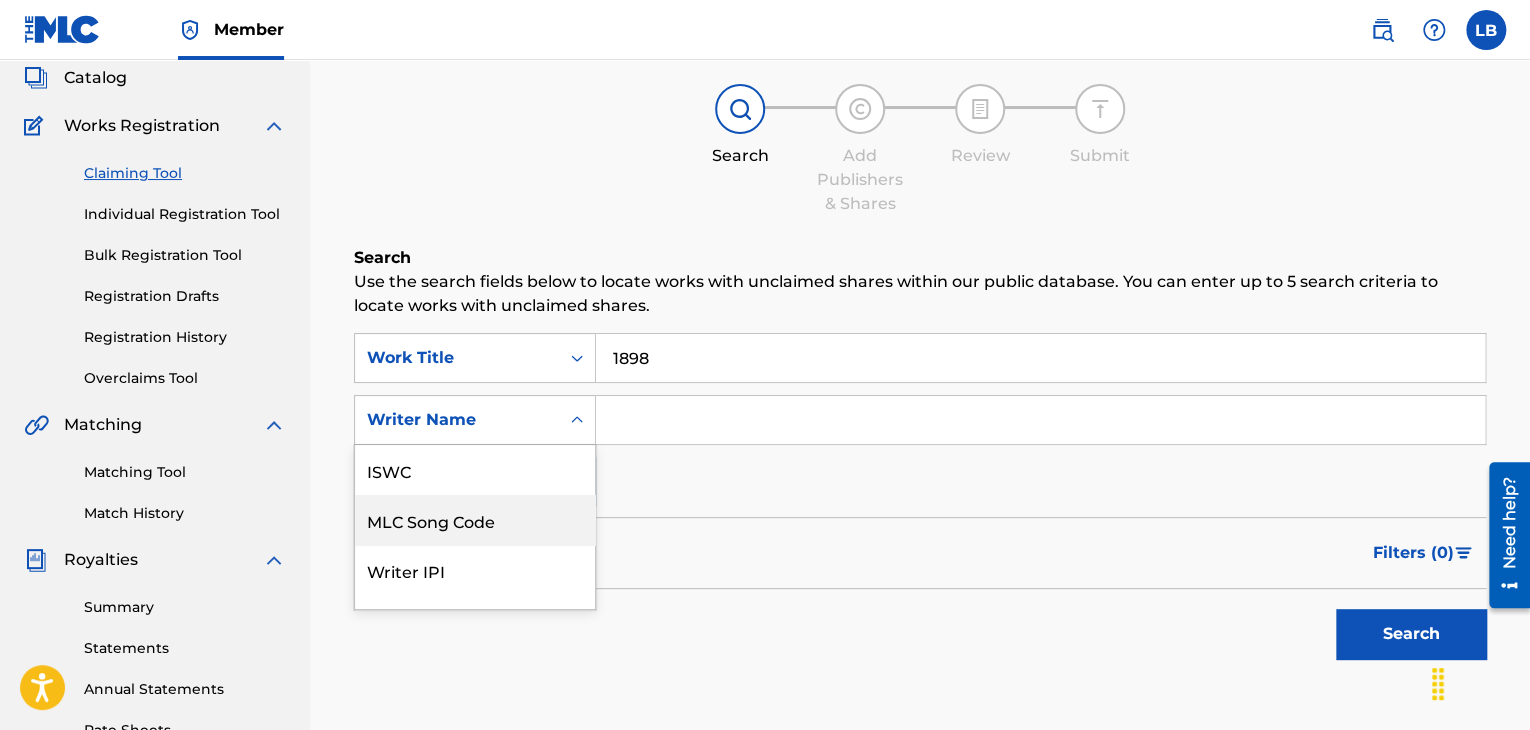 click on "7 results available. Use Up and Down to choose options, press Enter to select the currently focused option, press Escape to exit the menu, press Tab to select the option and exit the menu. Writer Name ISWC MLC Song Code Writer IPI Publisher Name Publisher IPI MLC Publisher Number Writer Name" at bounding box center [475, 420] 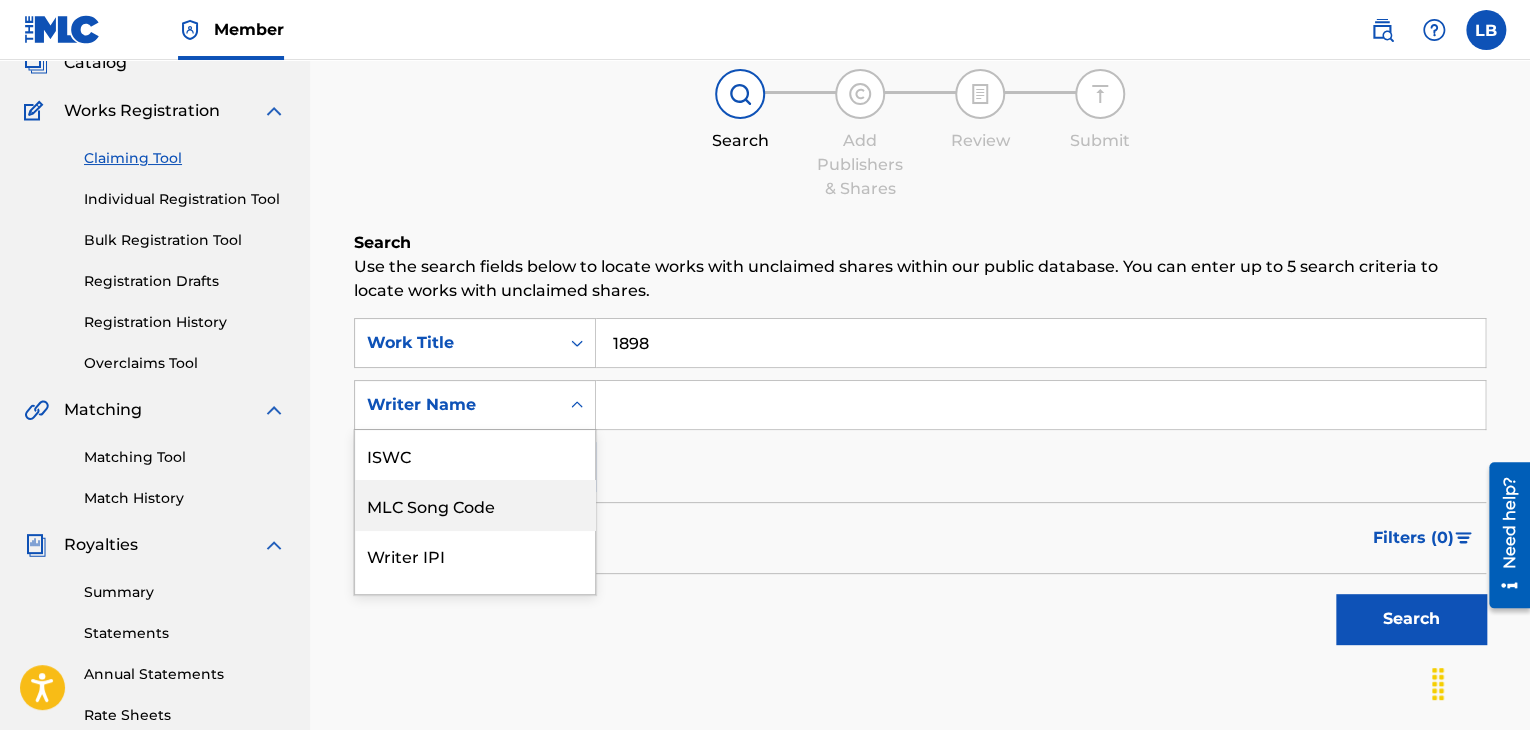 scroll, scrollTop: 50, scrollLeft: 0, axis: vertical 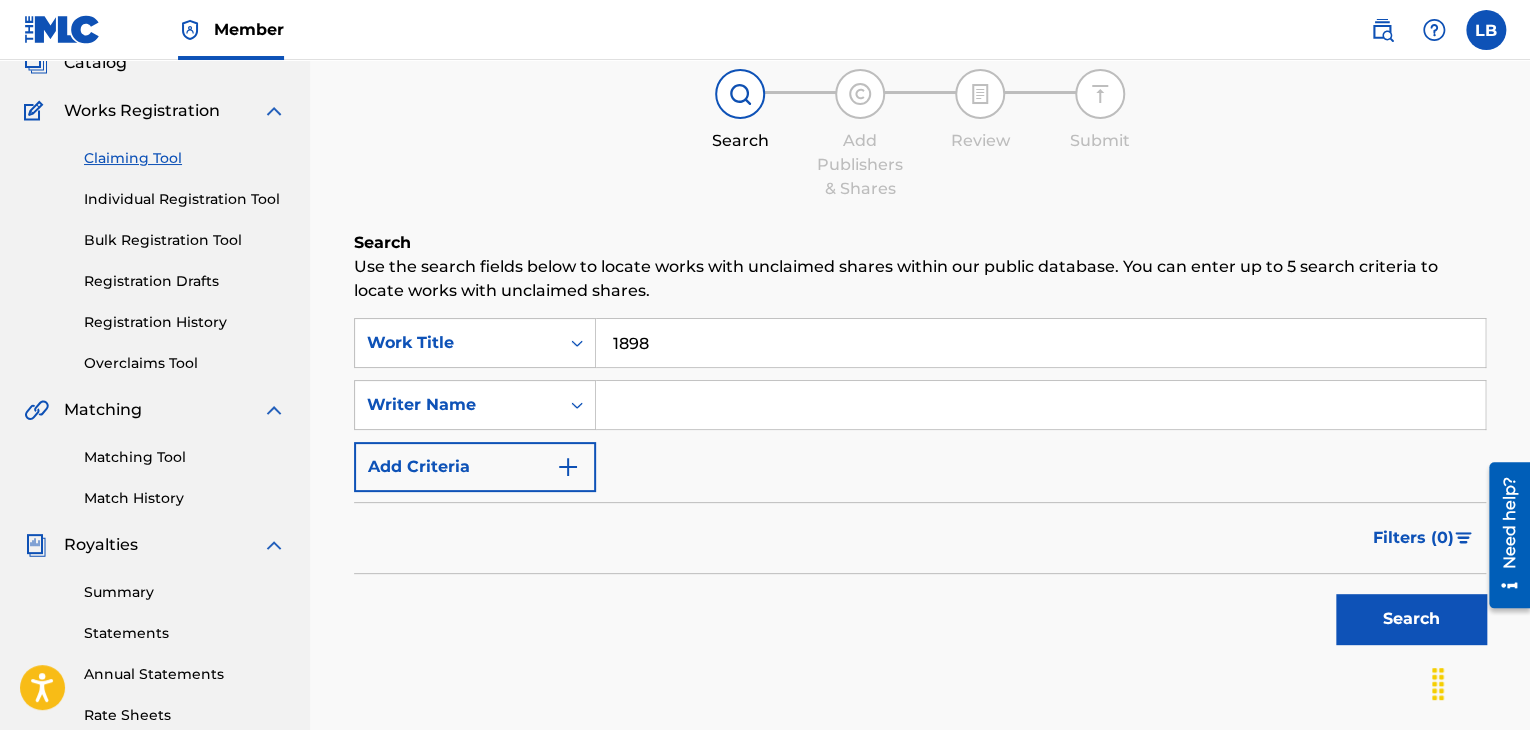 drag, startPoint x: 687, startPoint y: 395, endPoint x: 801, endPoint y: 389, distance: 114.15778 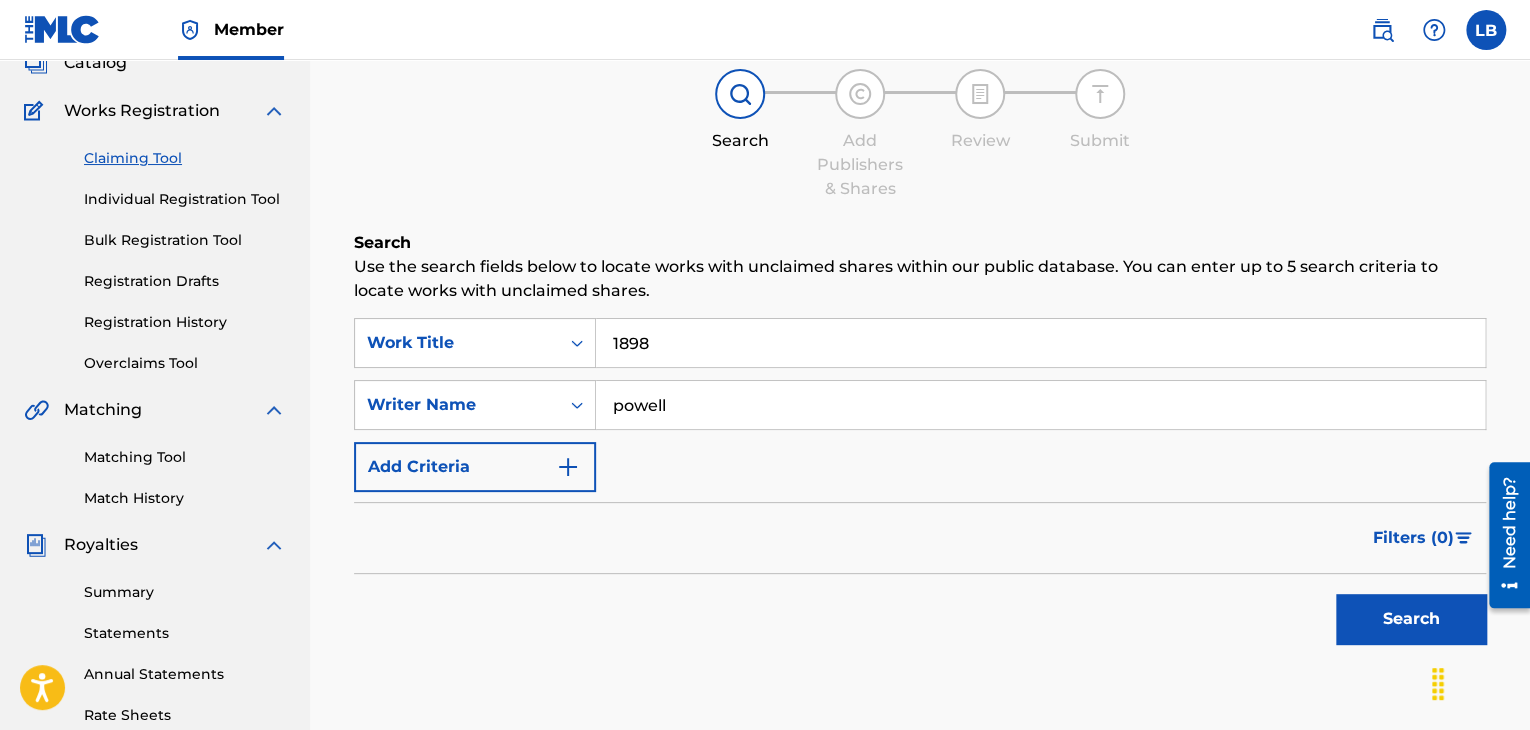 type on "powell" 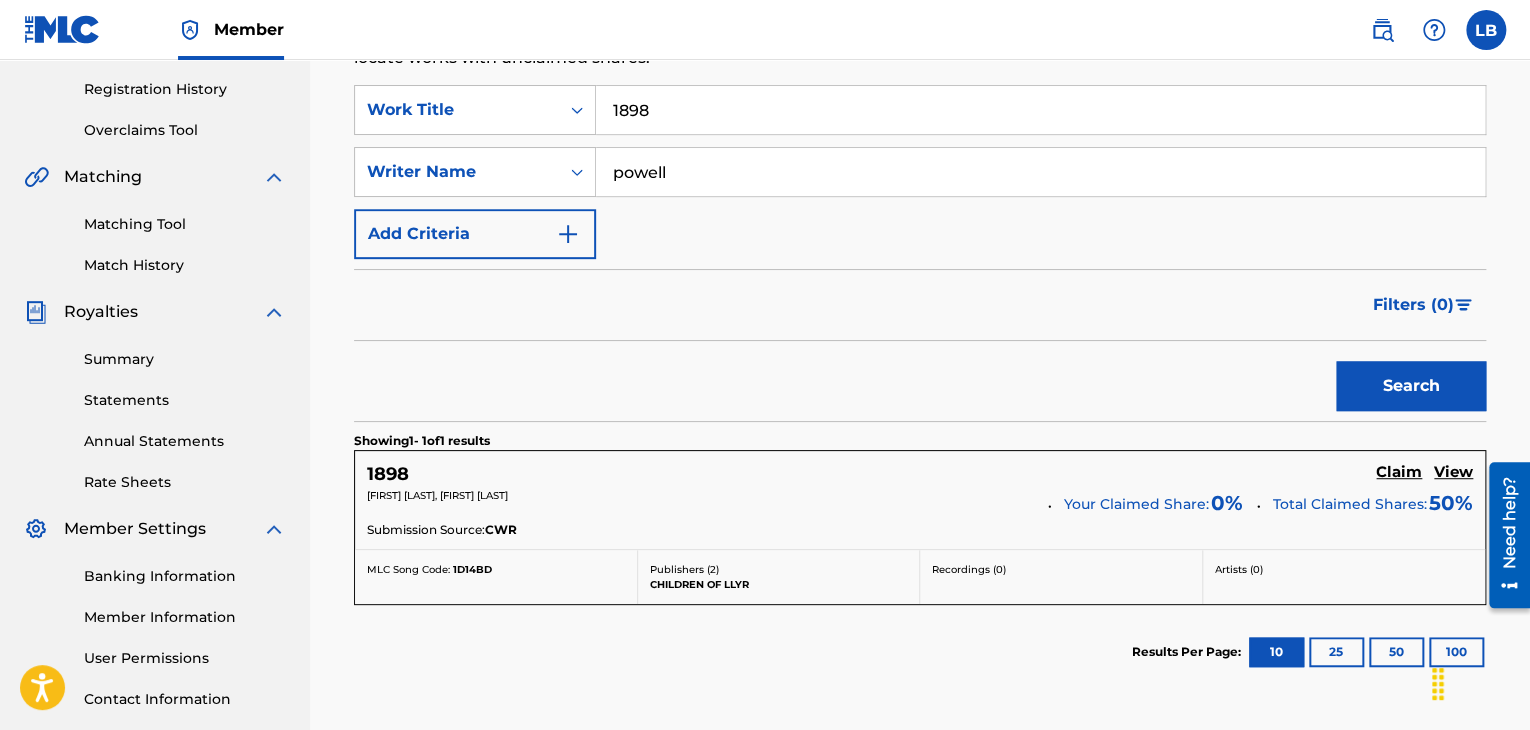 scroll, scrollTop: 553, scrollLeft: 0, axis: vertical 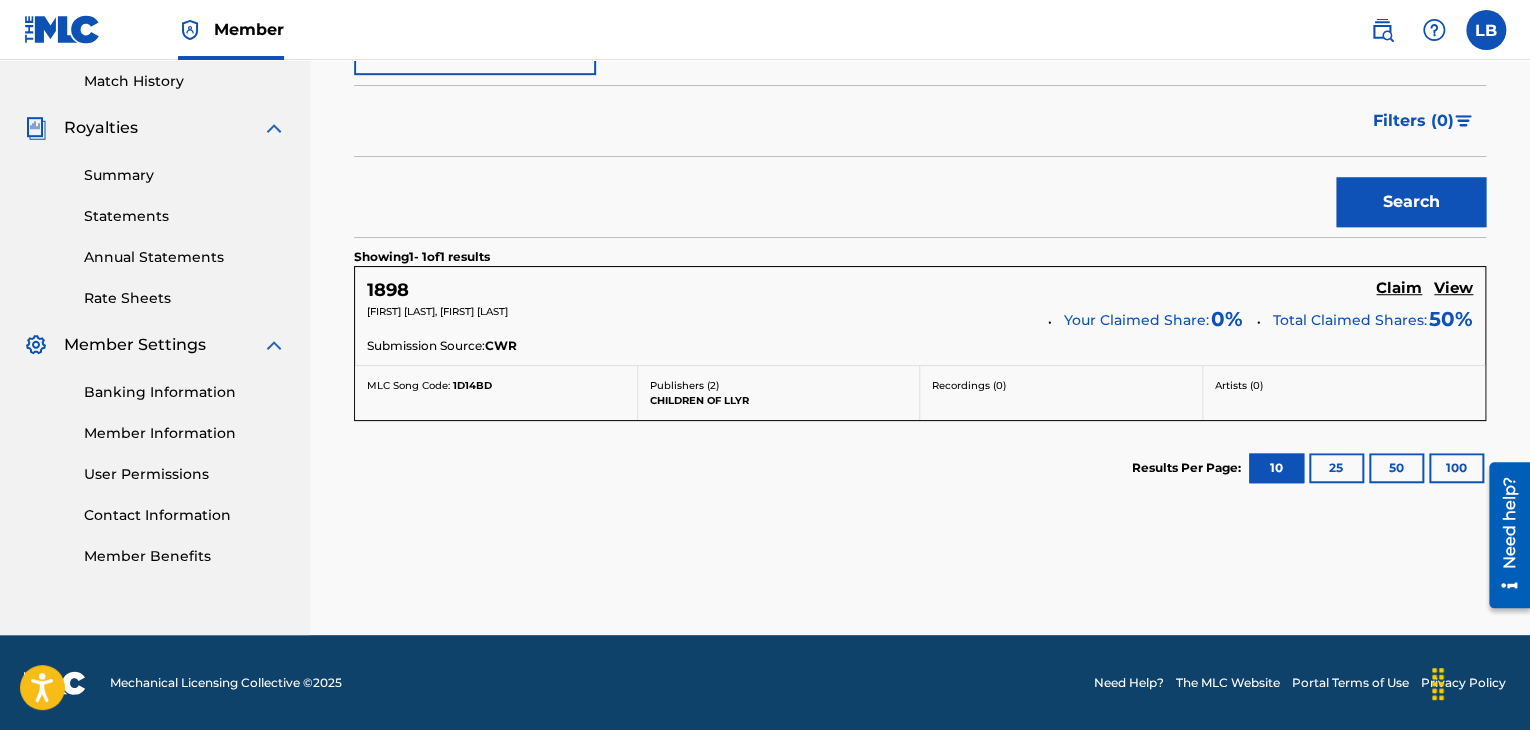 click on "1898" at bounding box center (388, 290) 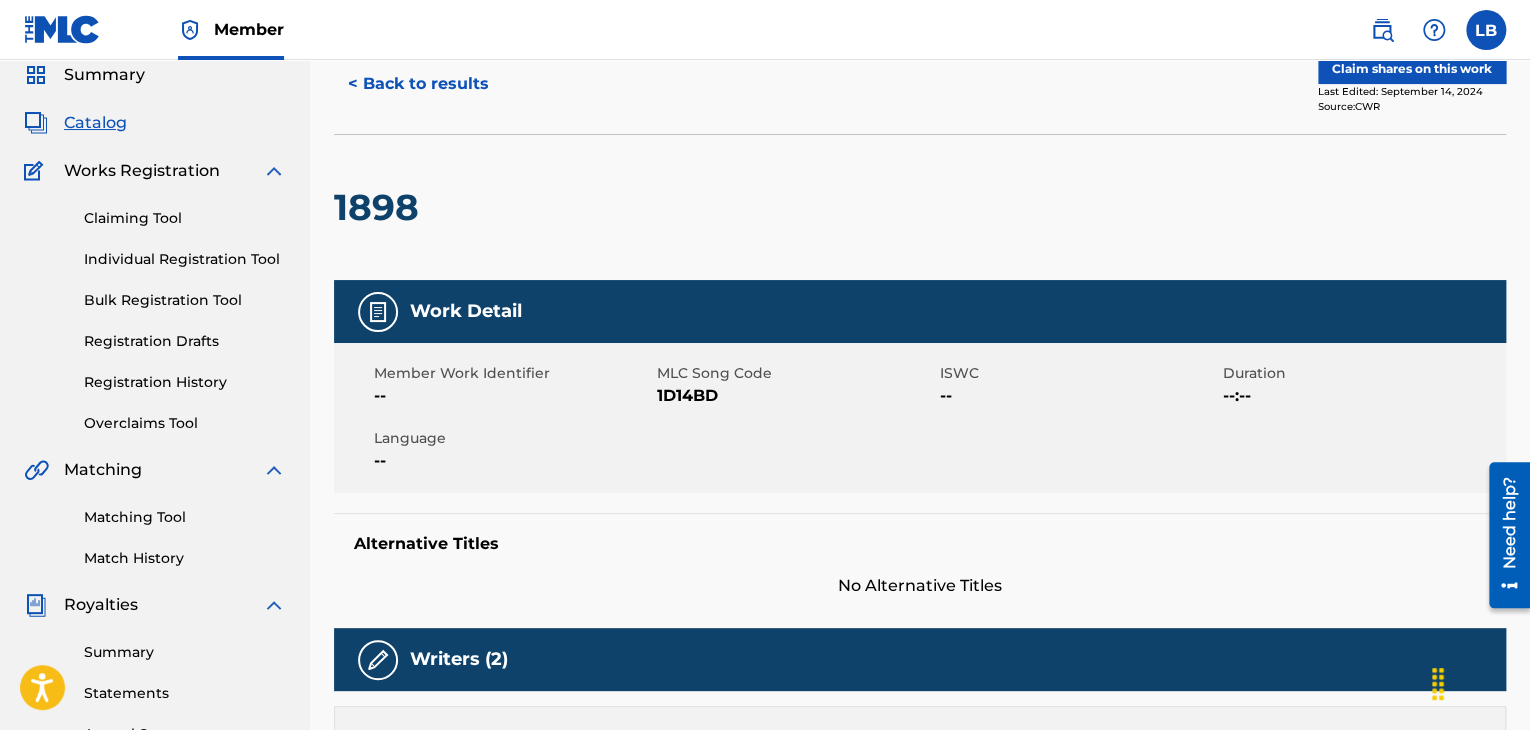scroll, scrollTop: 0, scrollLeft: 0, axis: both 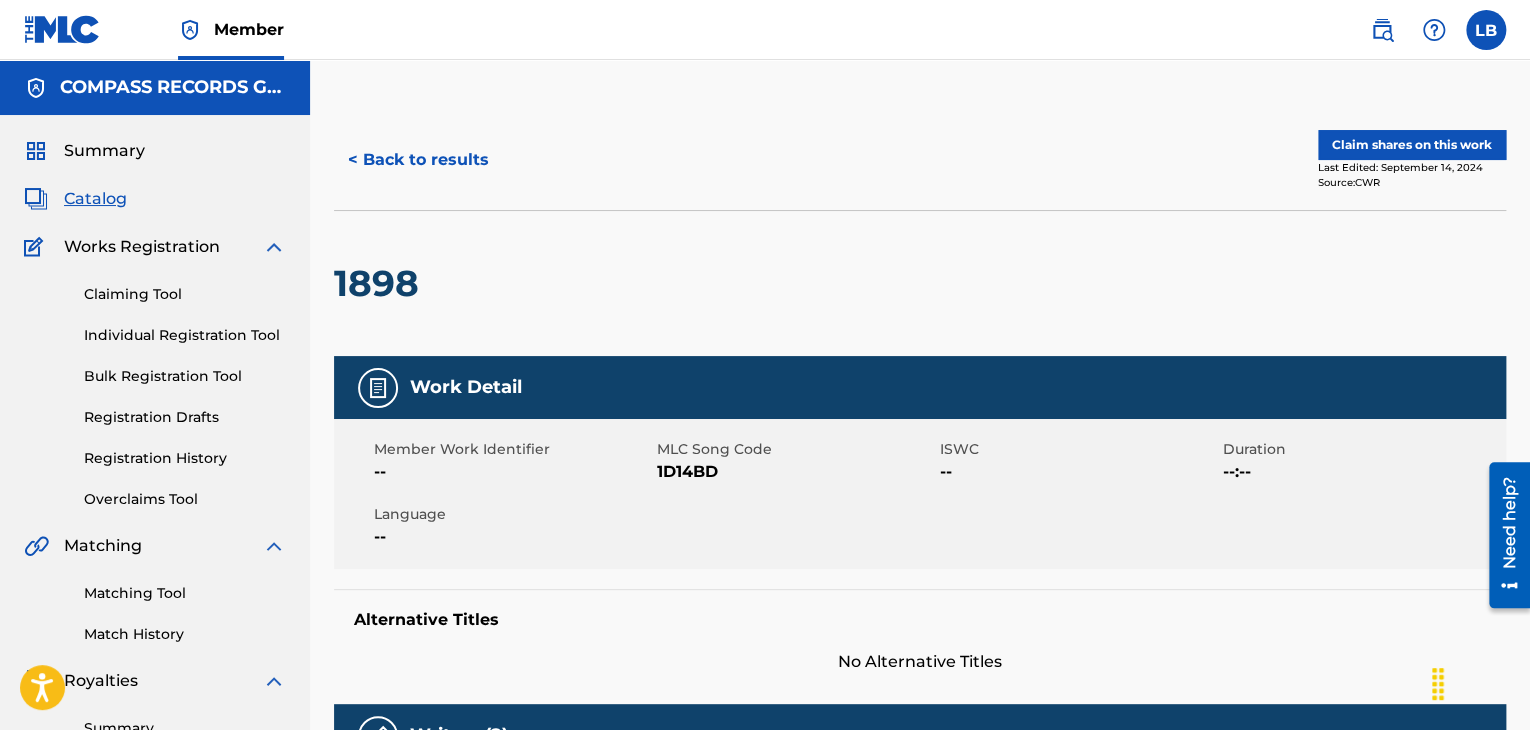 click on "Claim shares on this work" at bounding box center [1412, 145] 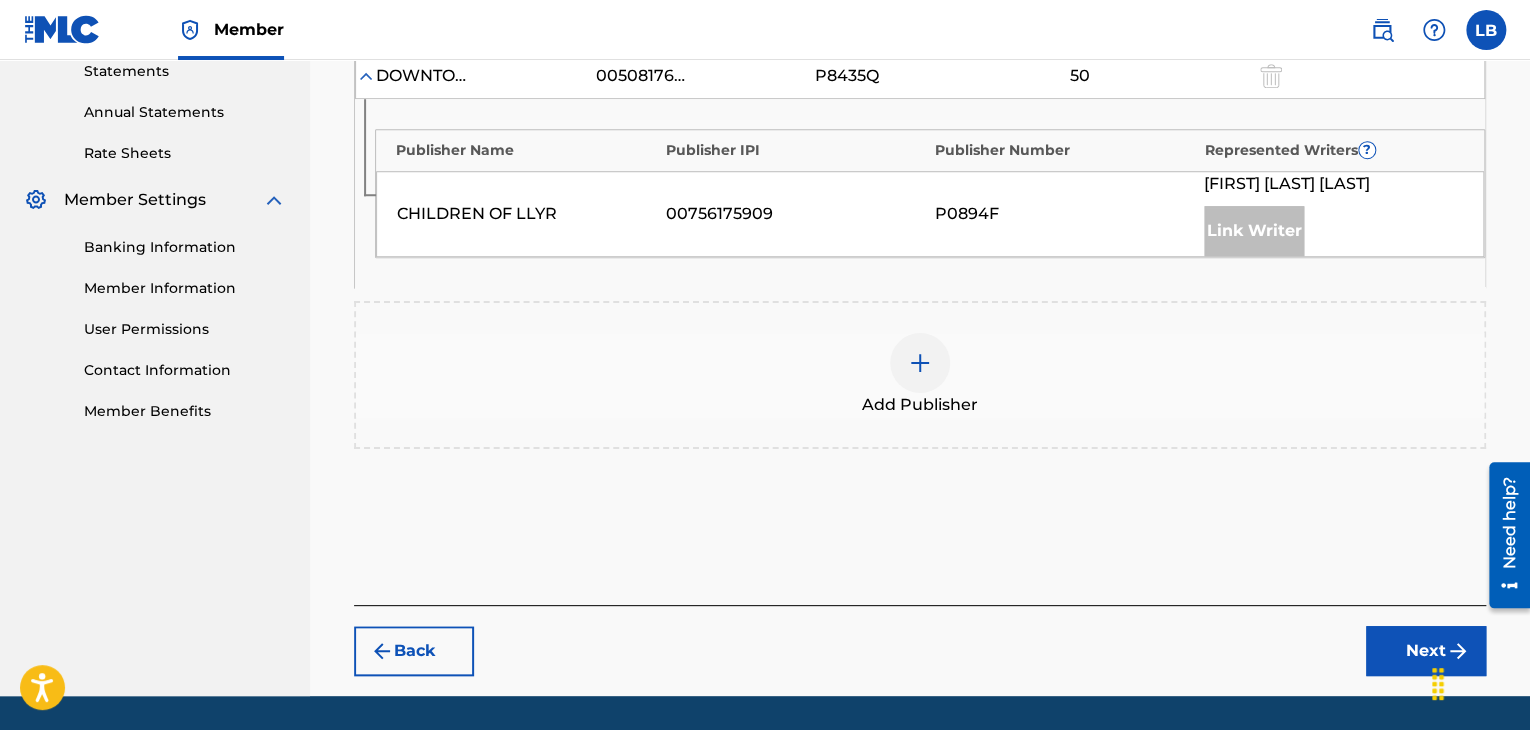 scroll, scrollTop: 700, scrollLeft: 0, axis: vertical 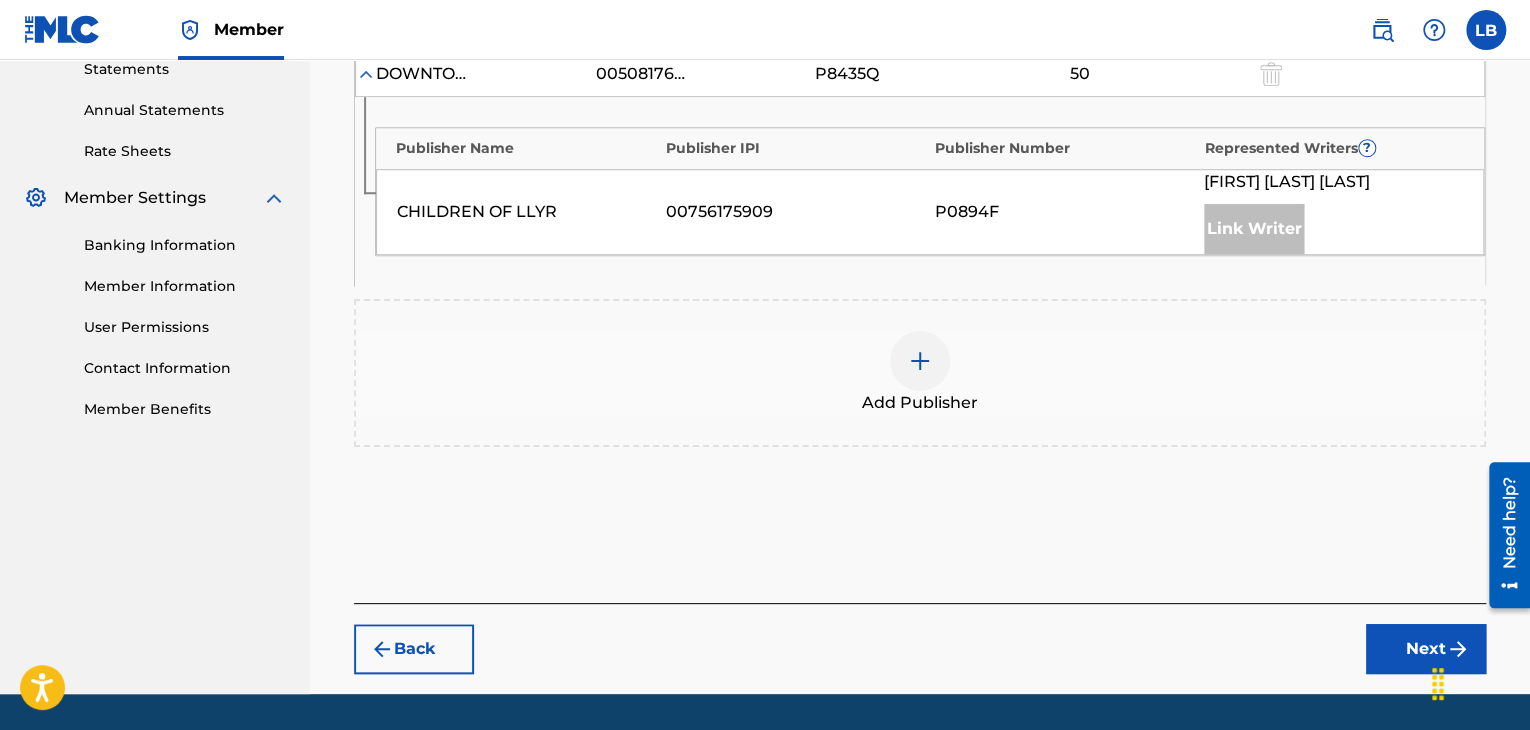 click at bounding box center [920, 361] 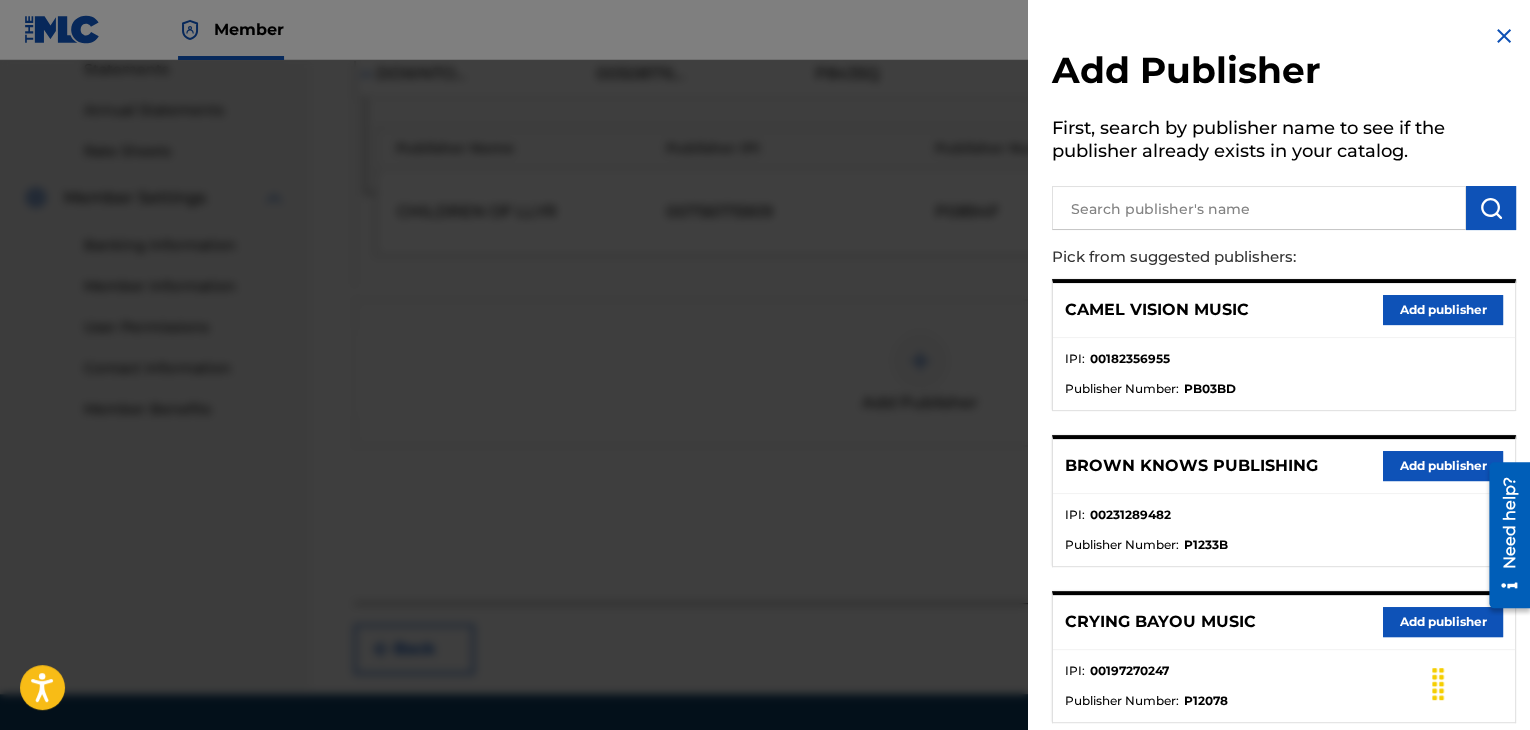 click on "Add publisher" at bounding box center (1443, 622) 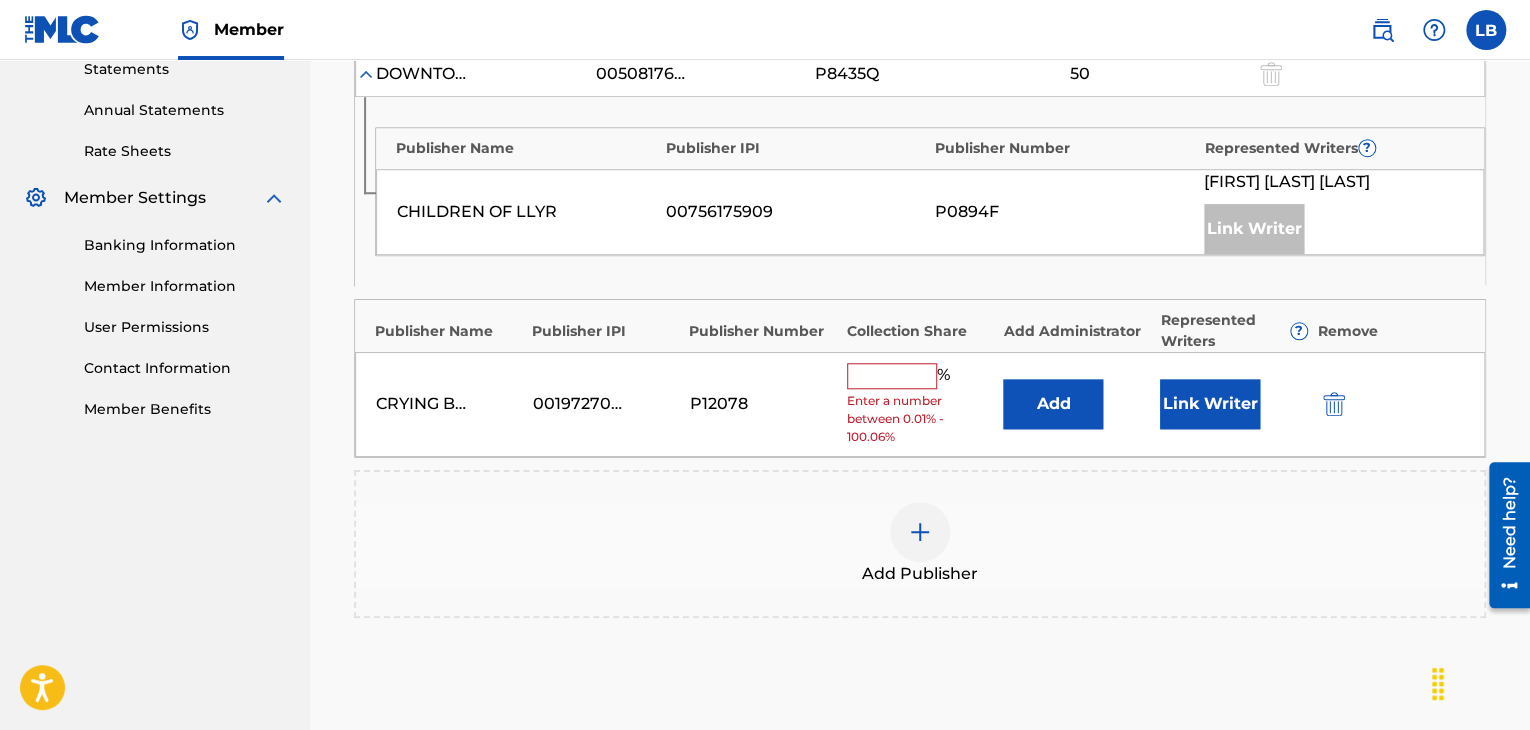 click at bounding box center (892, 376) 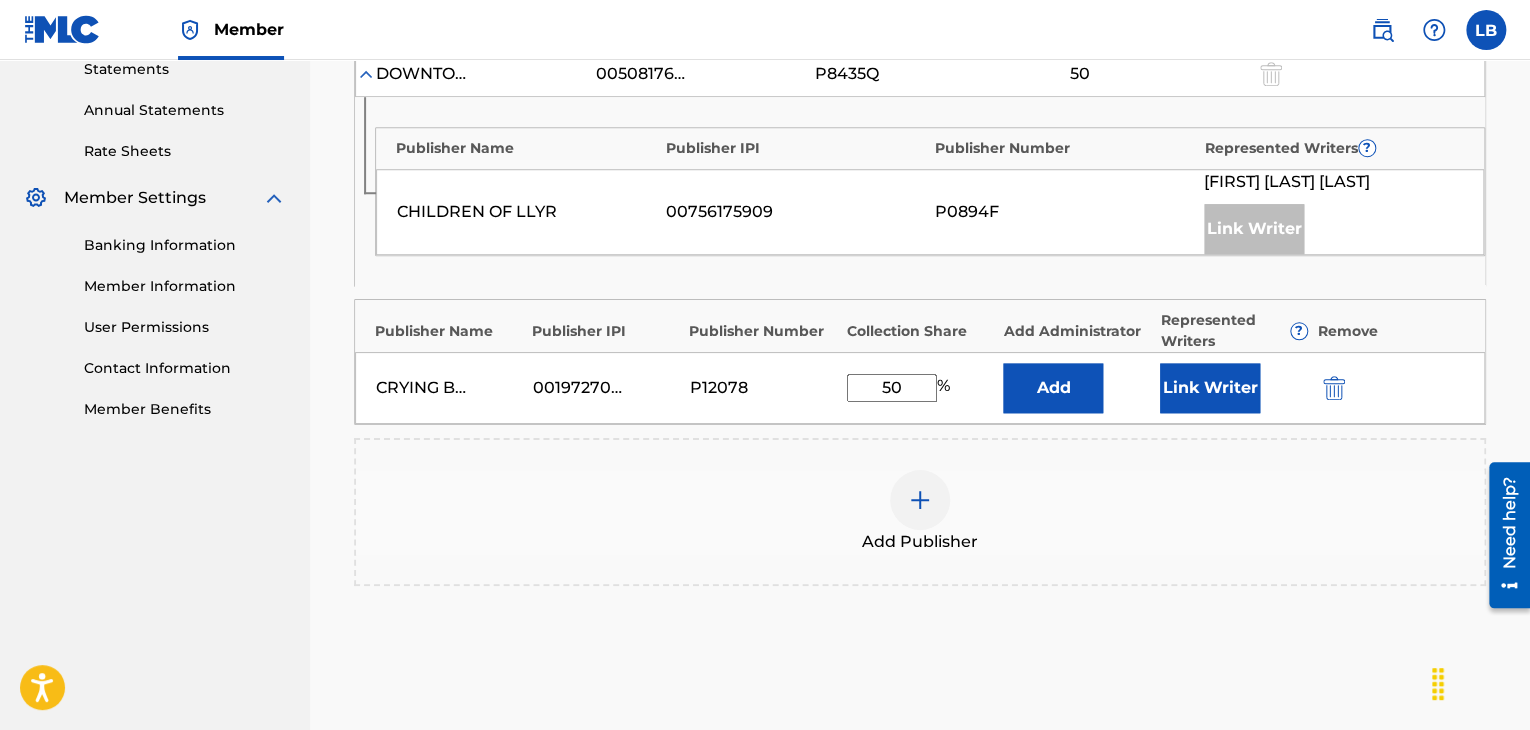 type on "50" 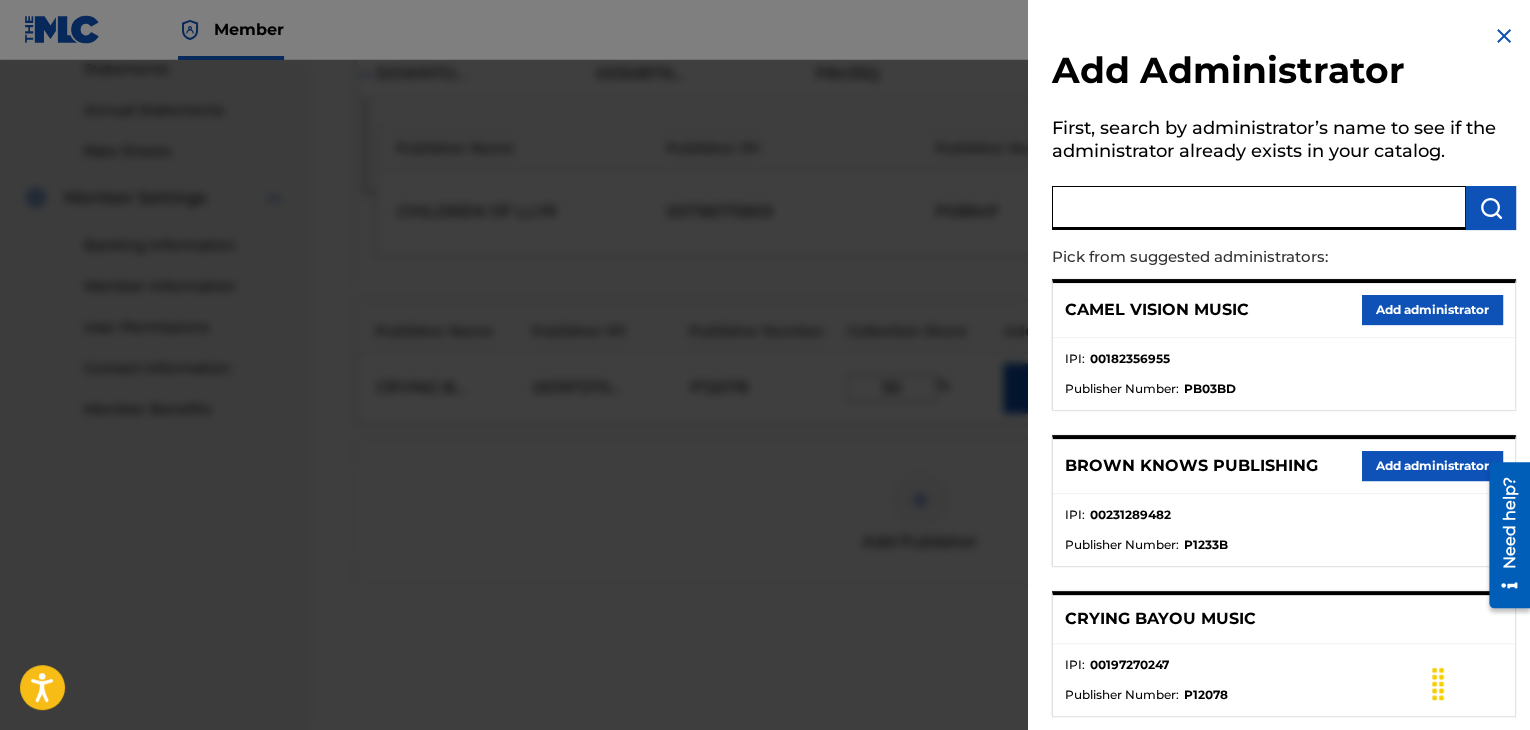 click at bounding box center [1259, 208] 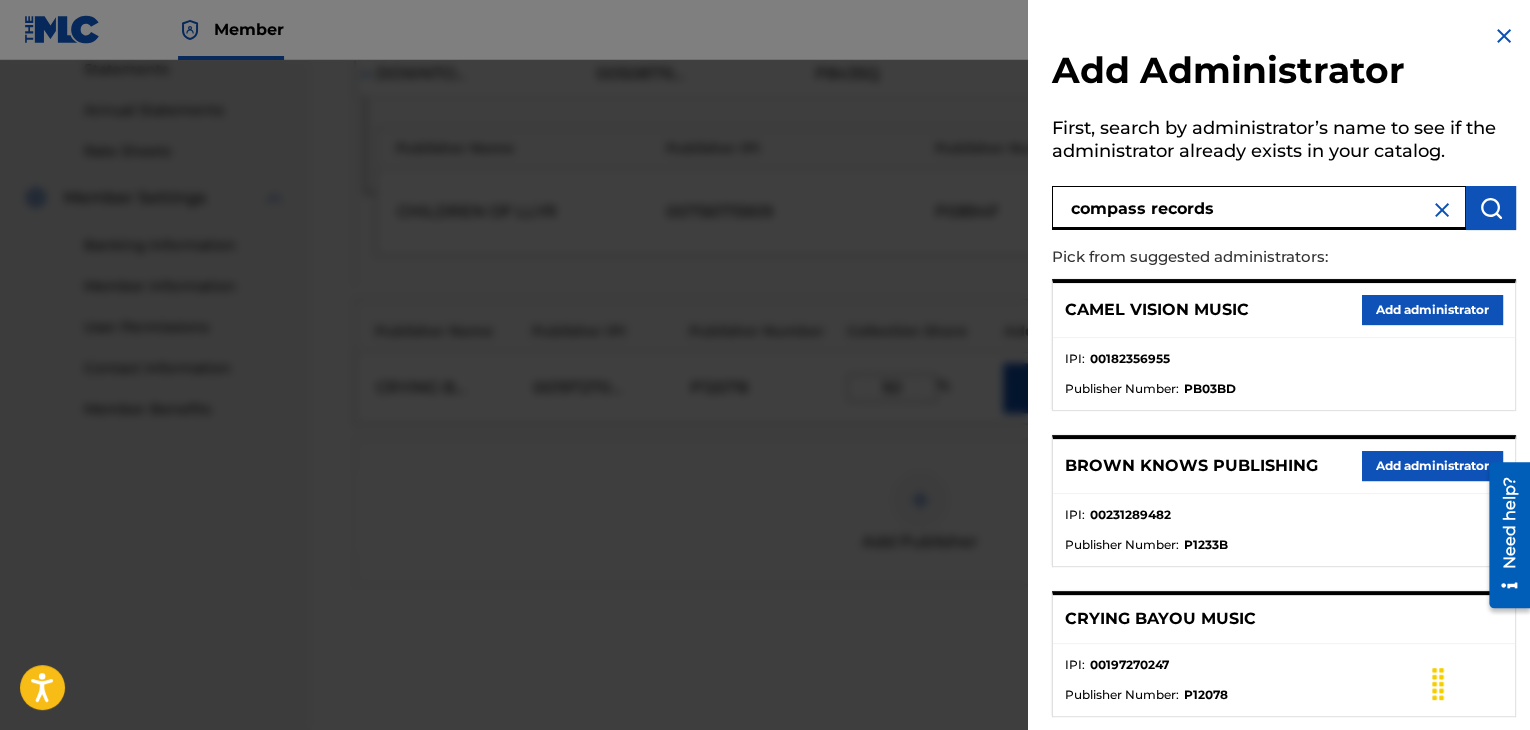type on "compass records" 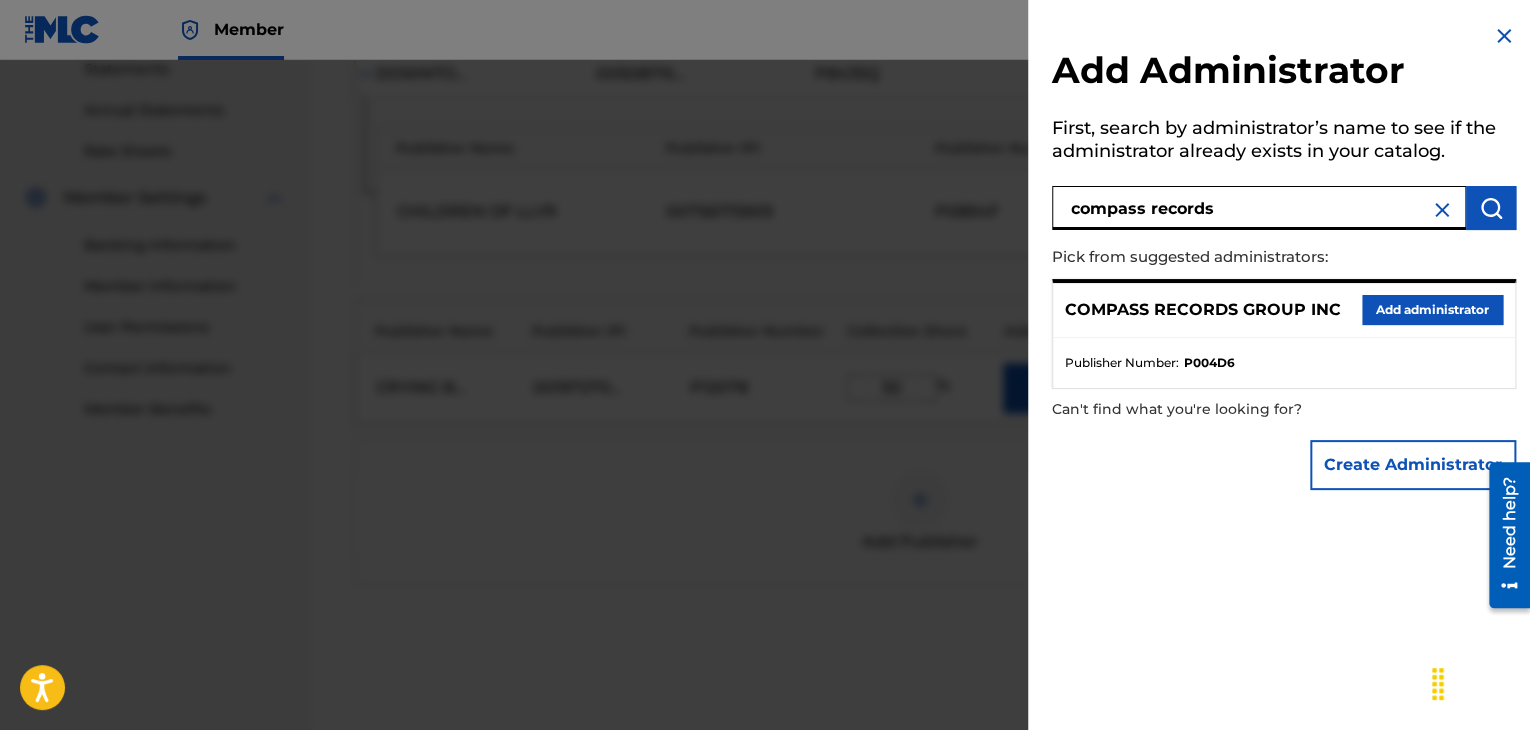 click on "Add administrator" at bounding box center [1432, 310] 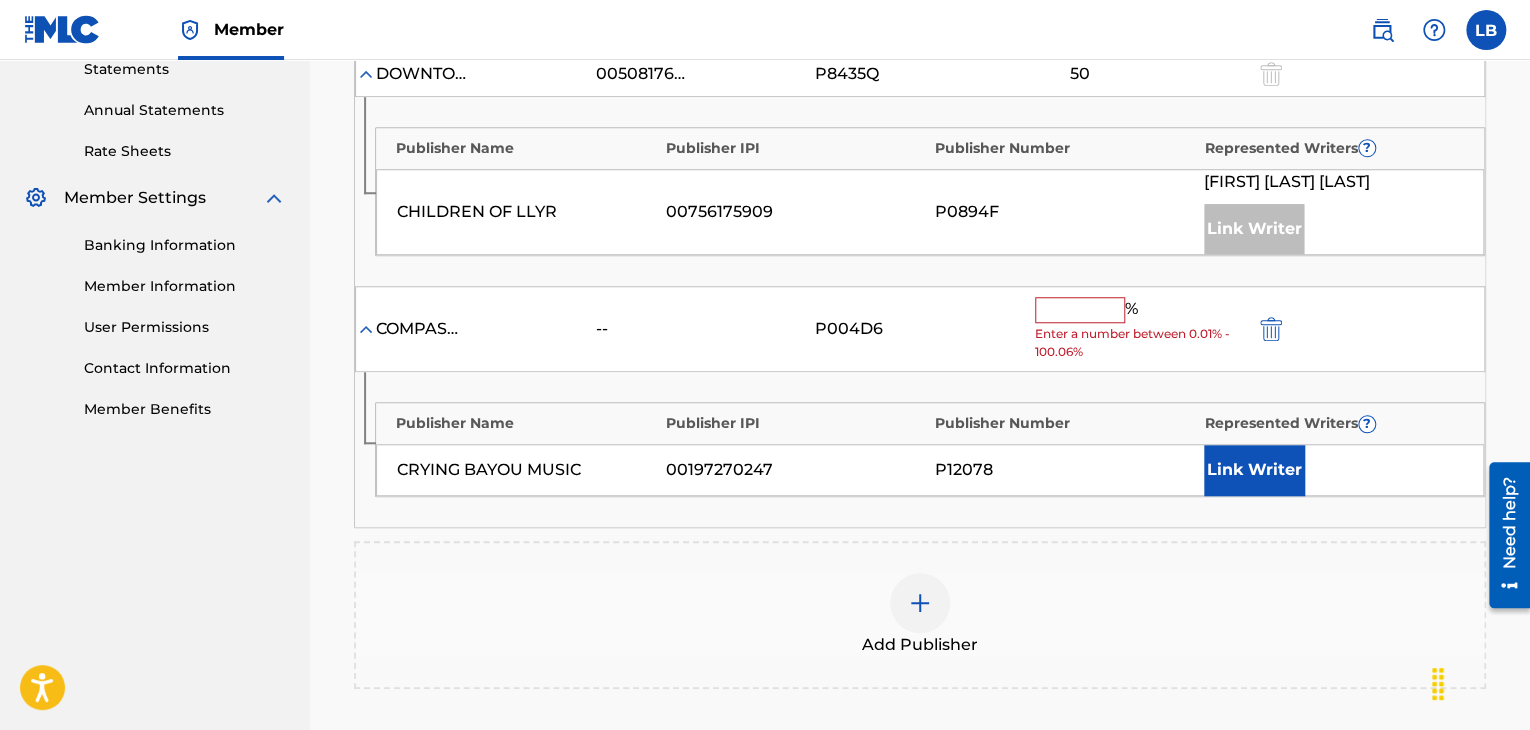 drag, startPoint x: 1067, startPoint y: 309, endPoint x: 1079, endPoint y: 308, distance: 12.0415945 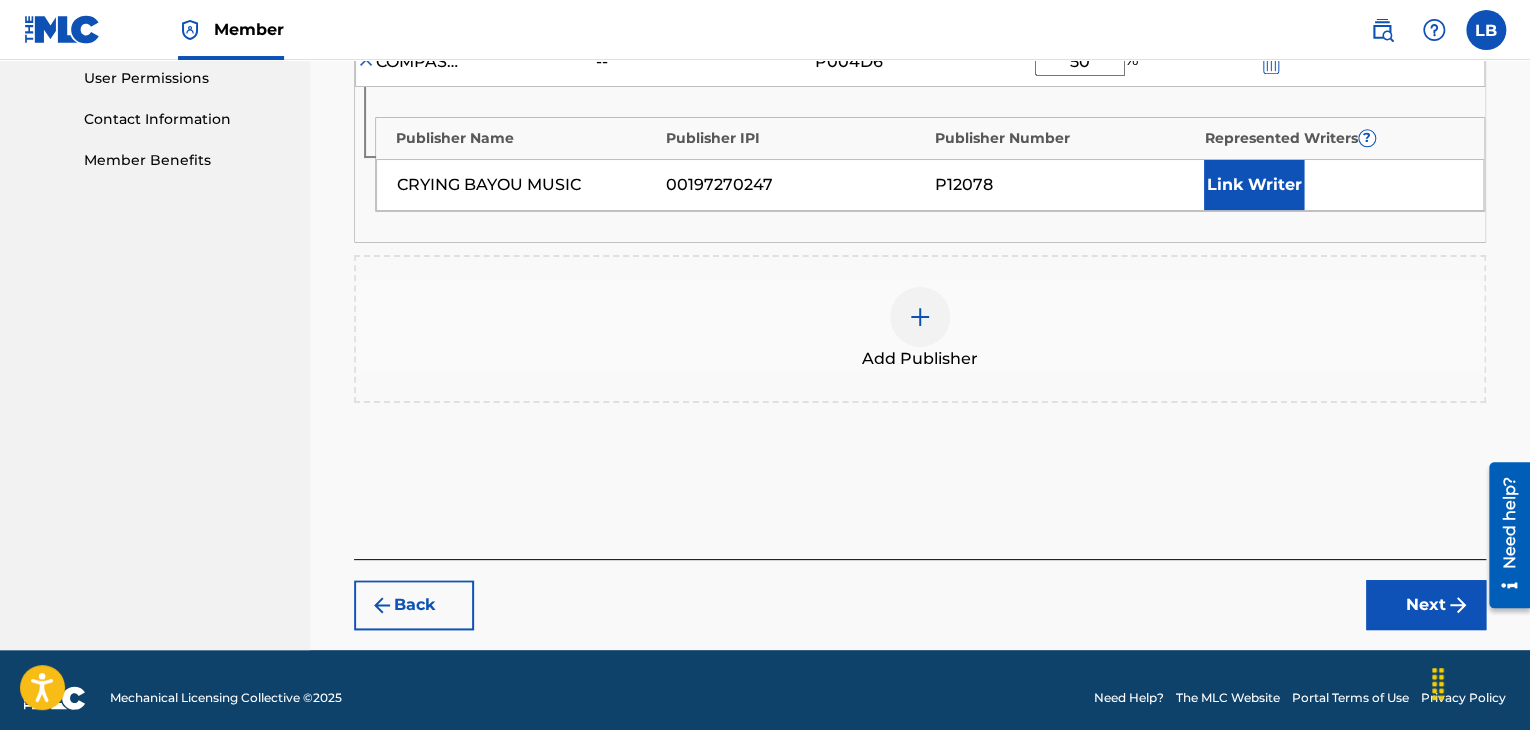 scroll, scrollTop: 960, scrollLeft: 0, axis: vertical 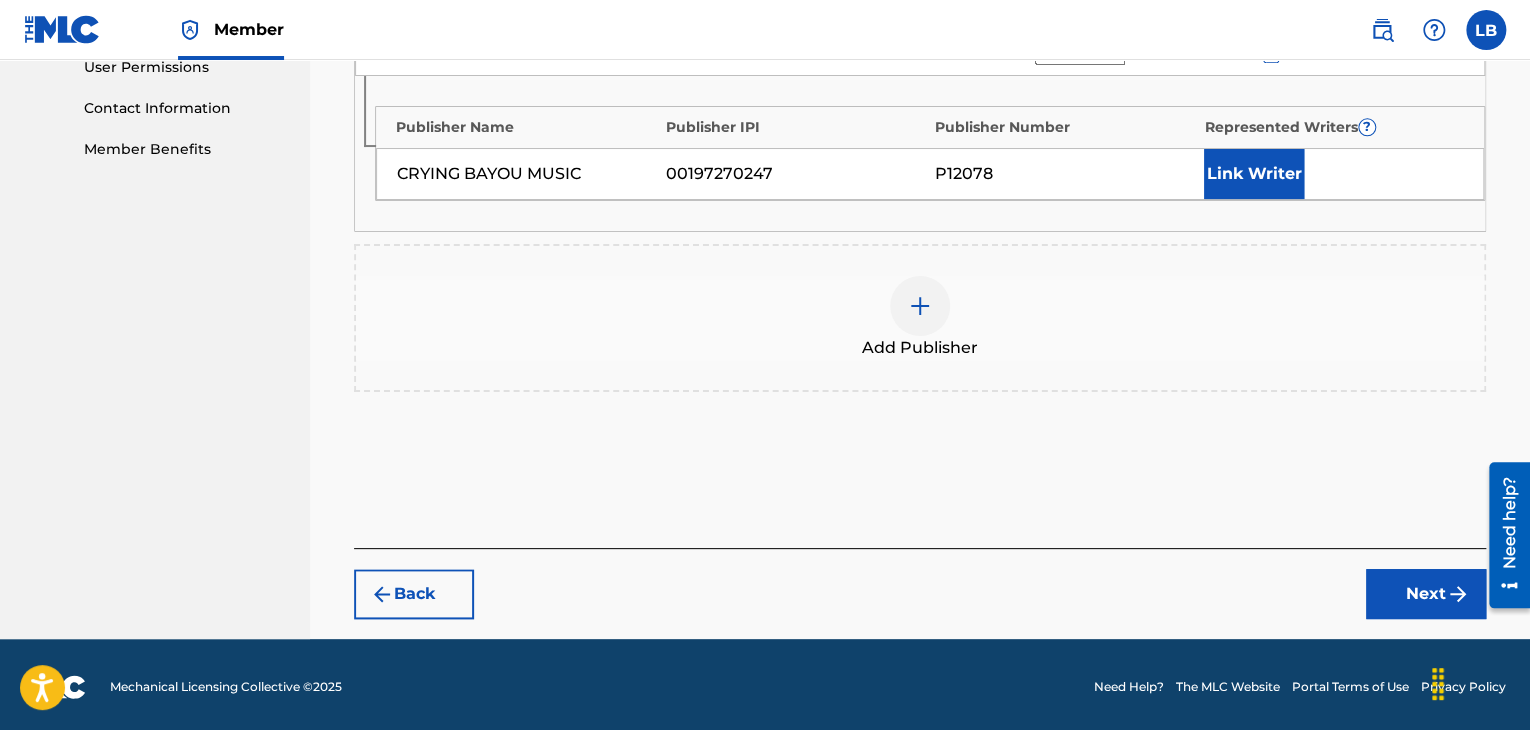 type on "50" 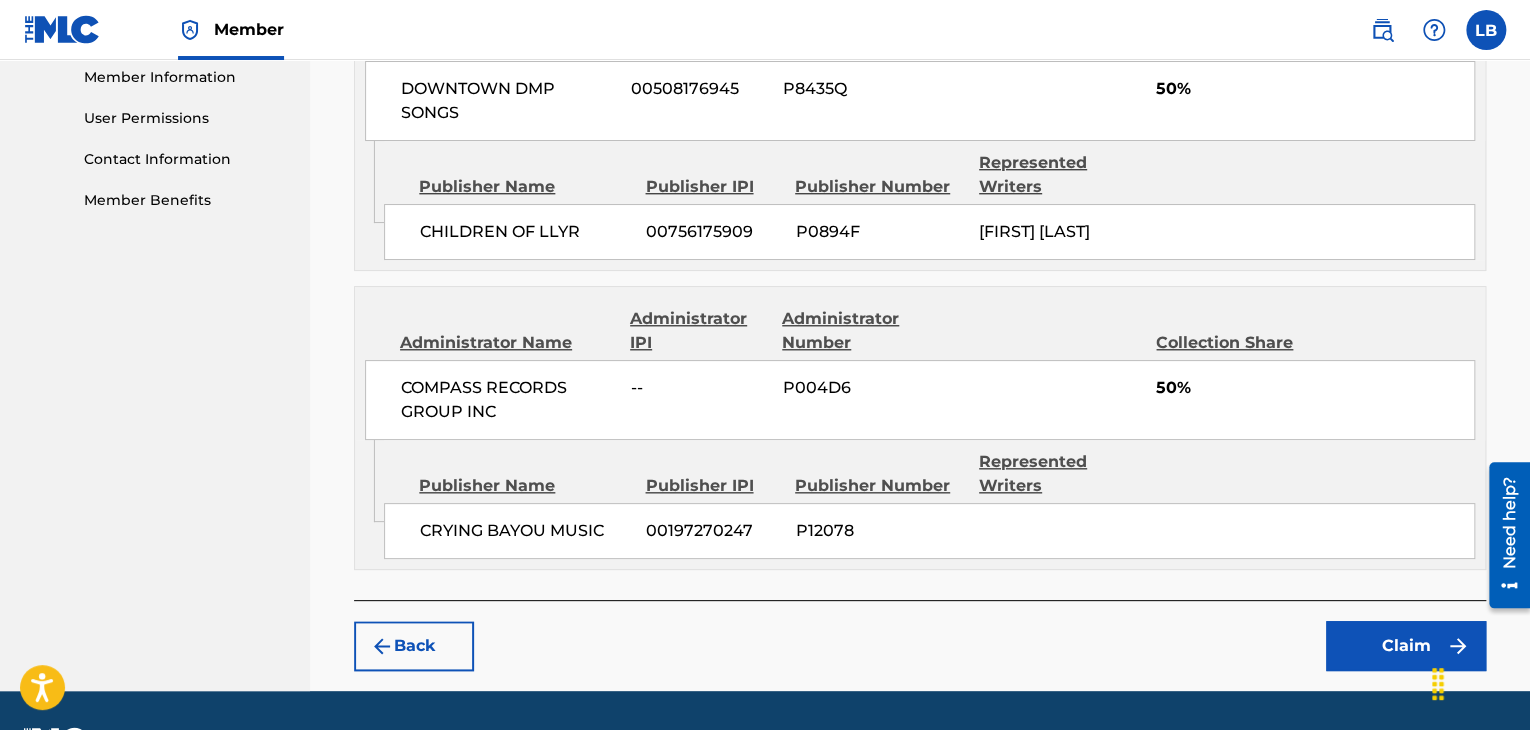 scroll, scrollTop: 987, scrollLeft: 0, axis: vertical 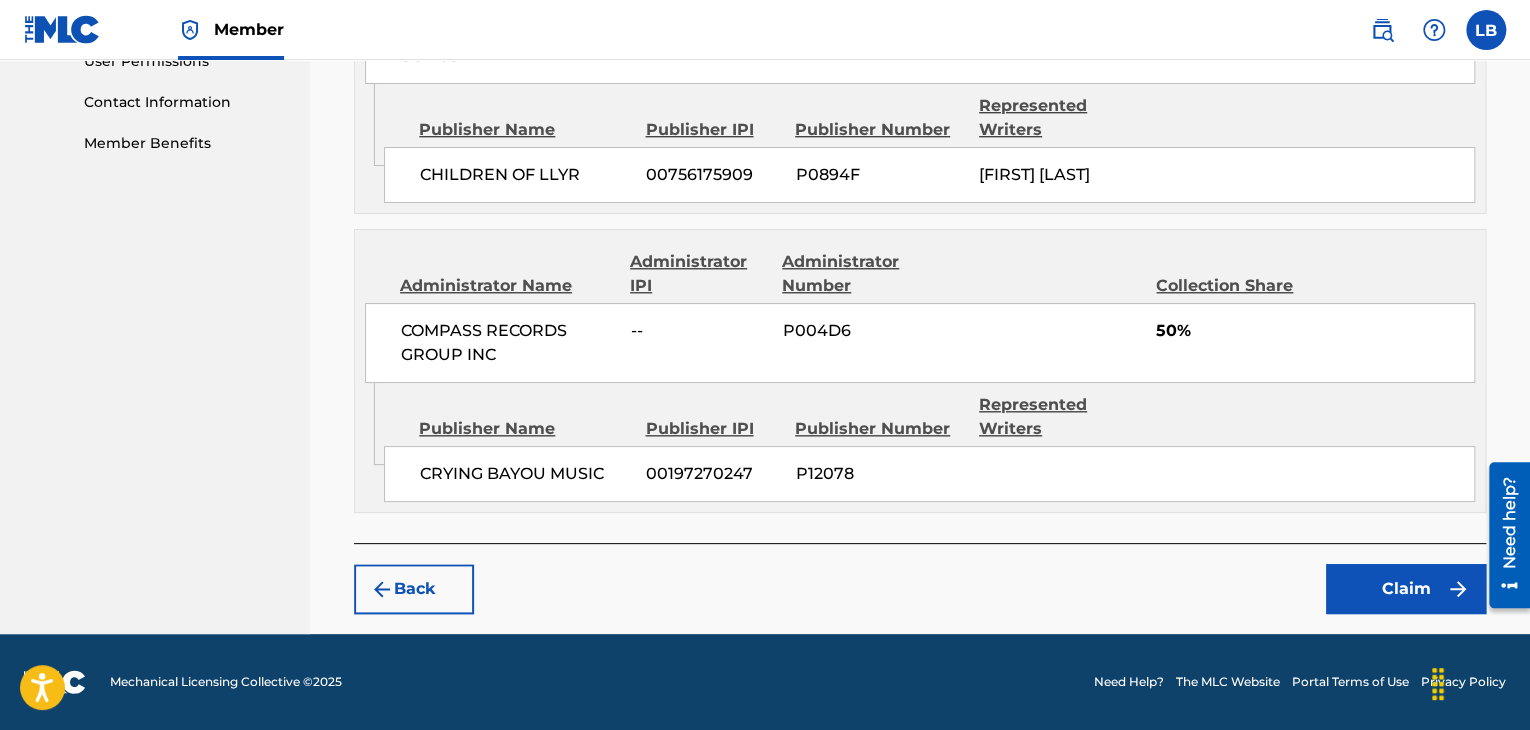 click on "Back" at bounding box center [414, 589] 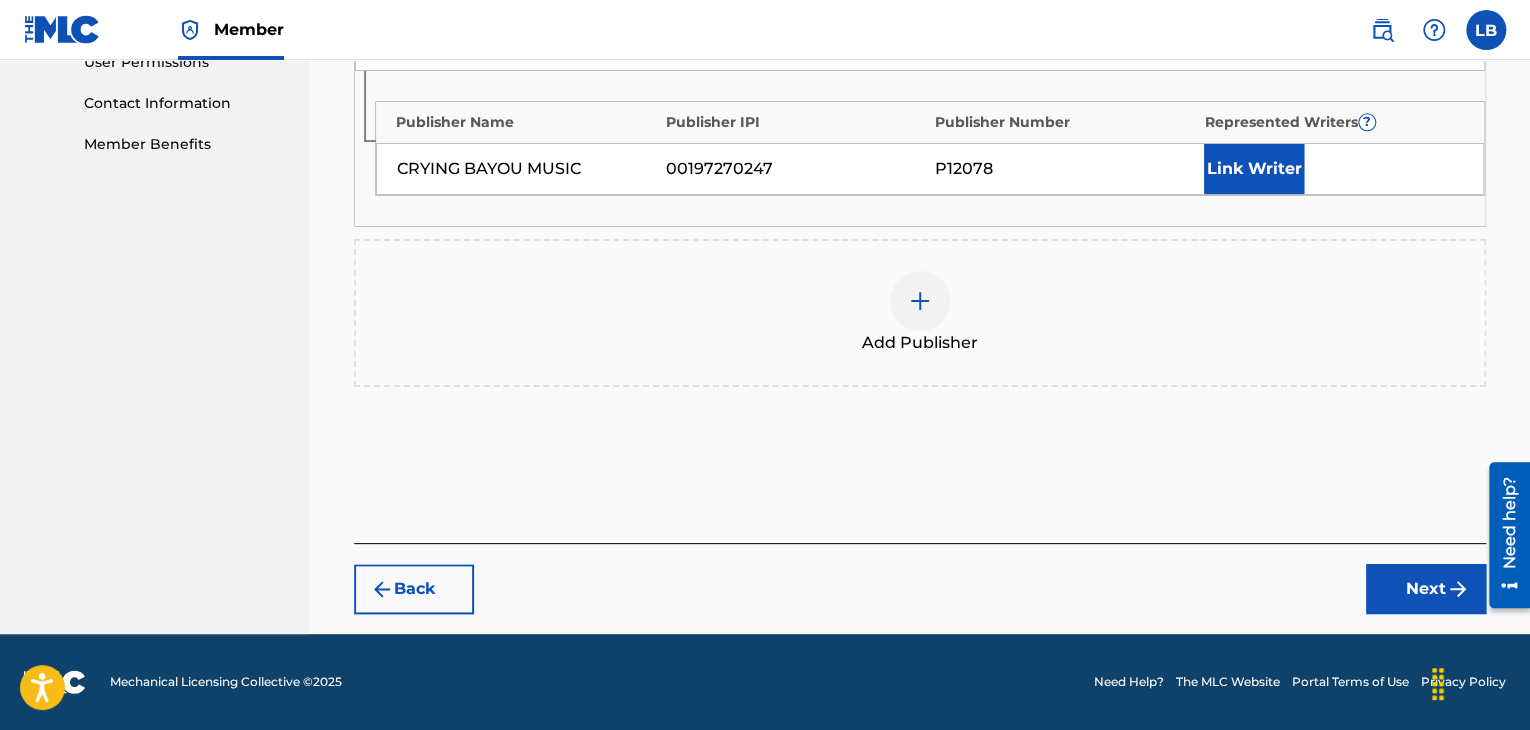 scroll, scrollTop: 960, scrollLeft: 0, axis: vertical 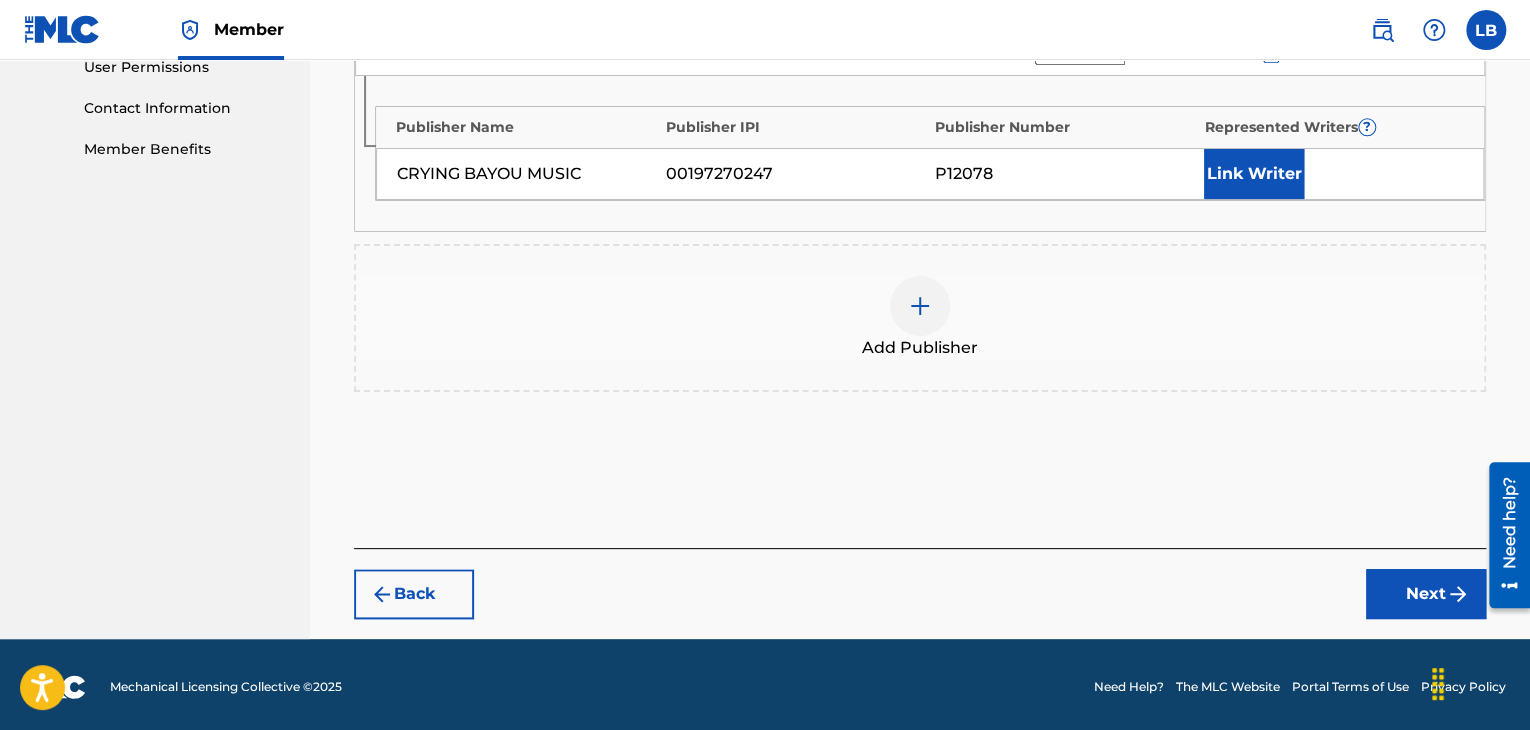 click on "Link Writer" at bounding box center [1254, 174] 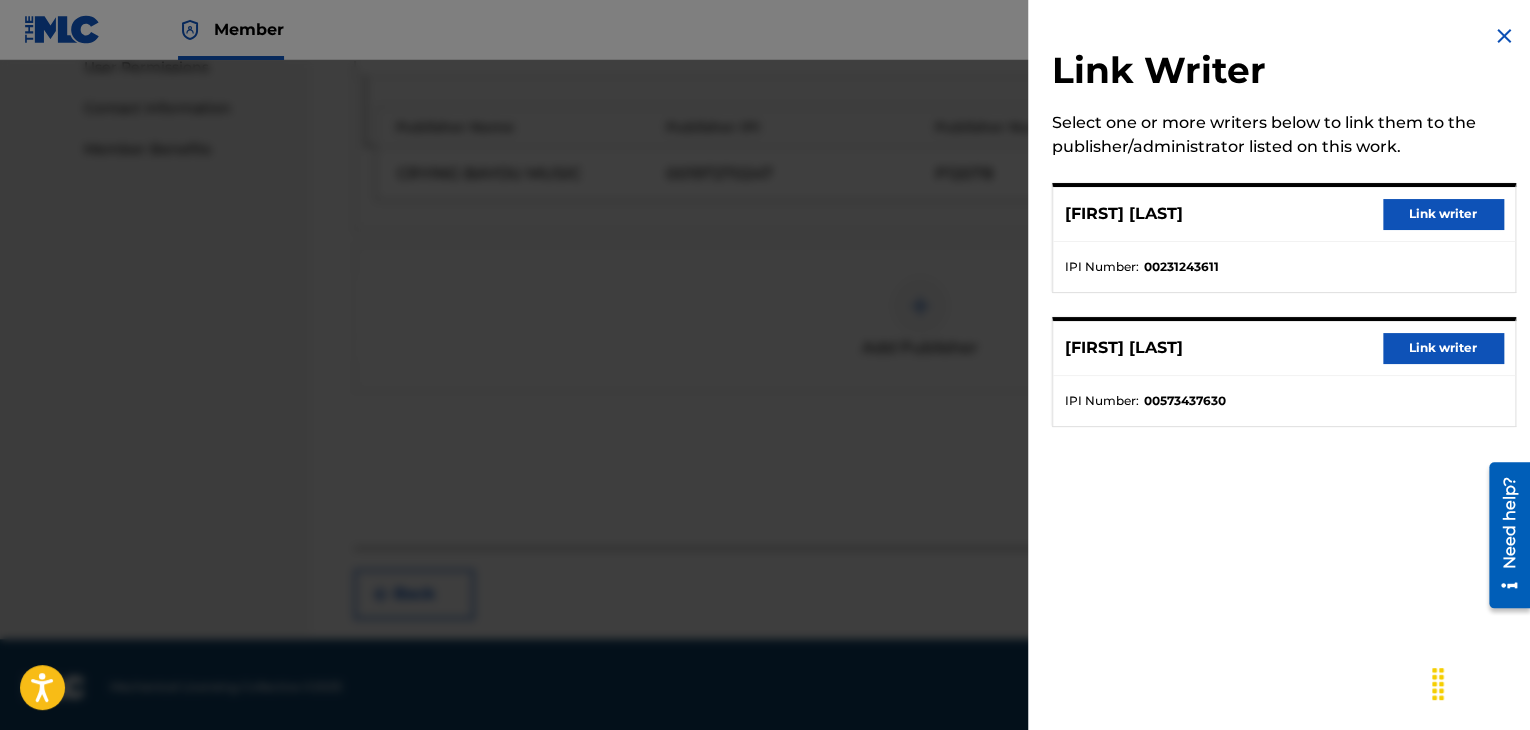 click on "Link writer" at bounding box center [1443, 214] 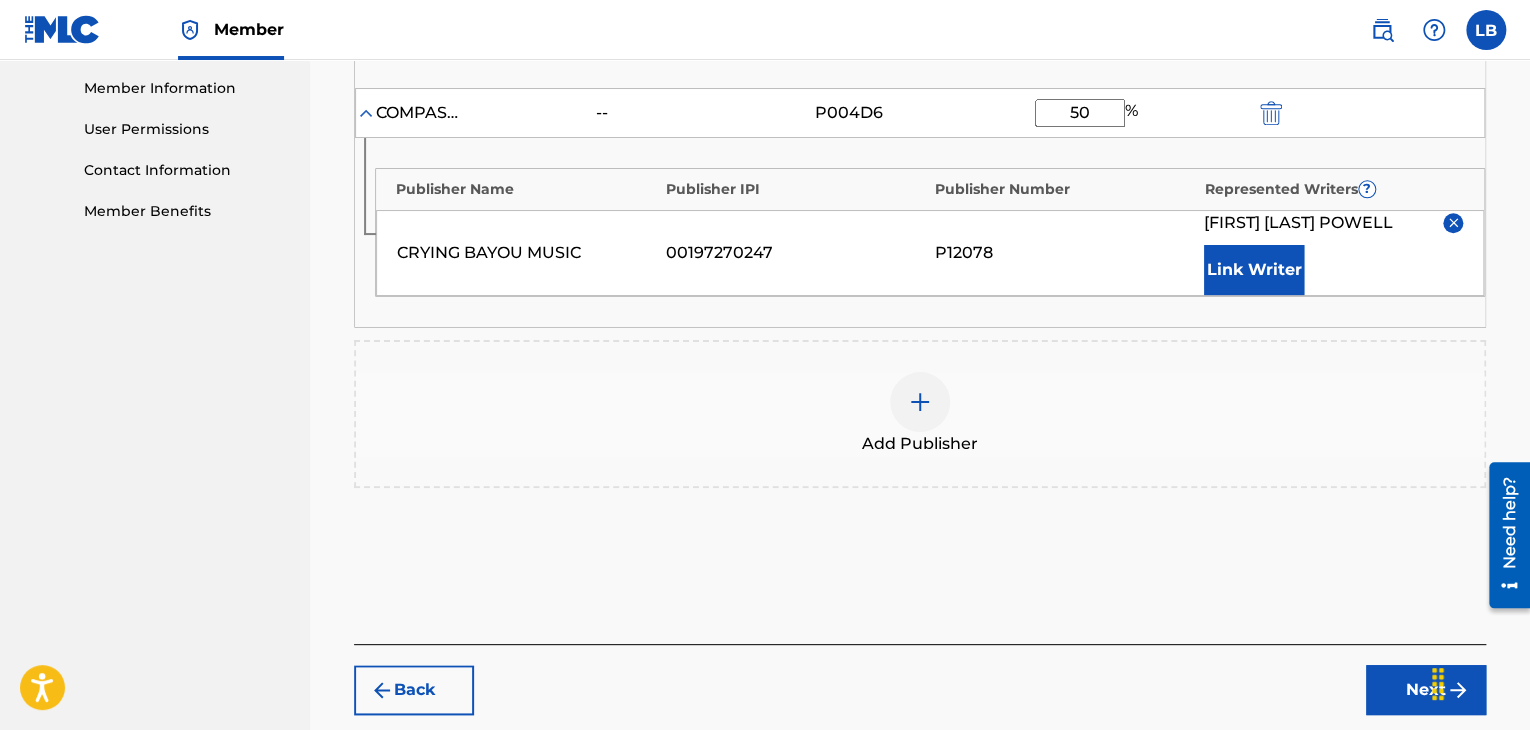 scroll, scrollTop: 960, scrollLeft: 0, axis: vertical 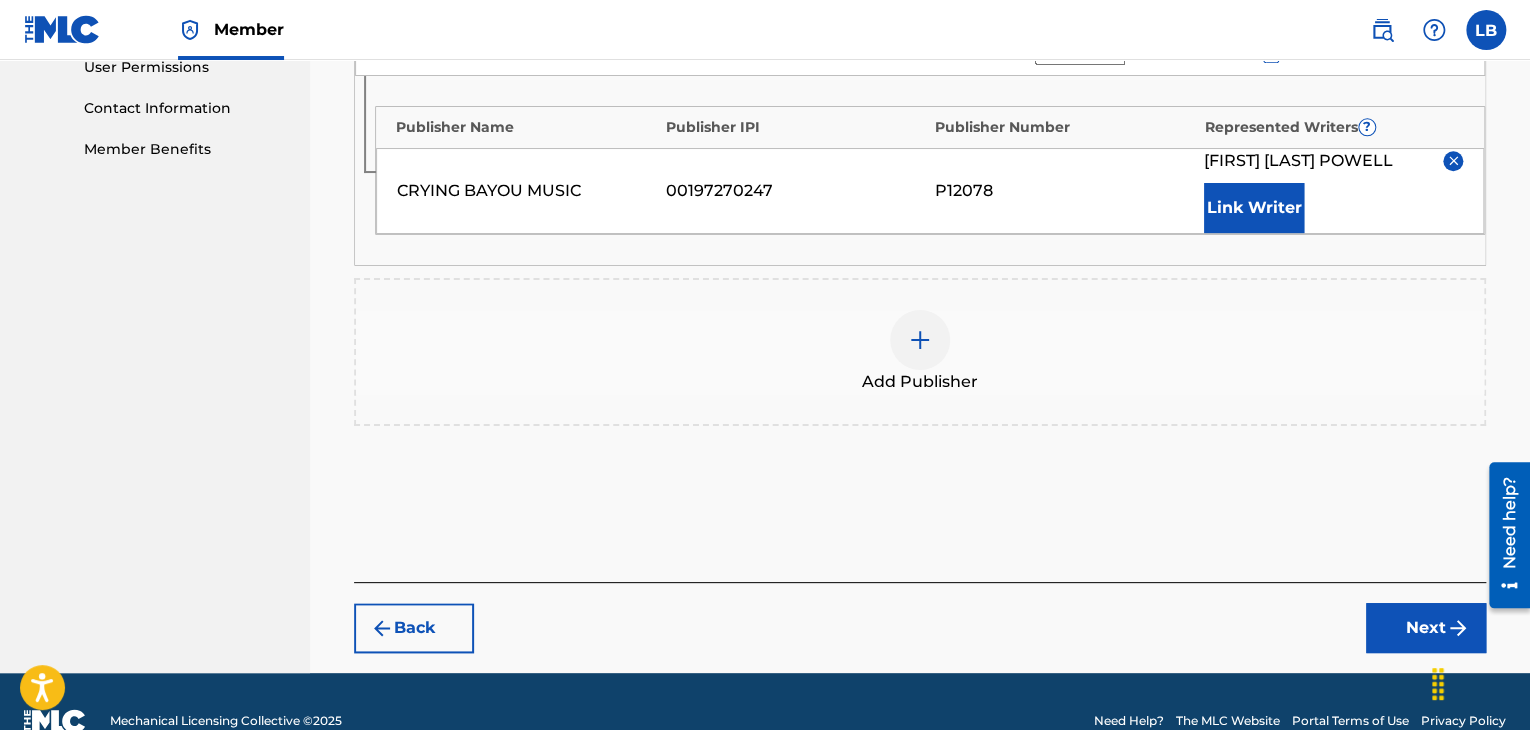 click on "Next" at bounding box center (1426, 628) 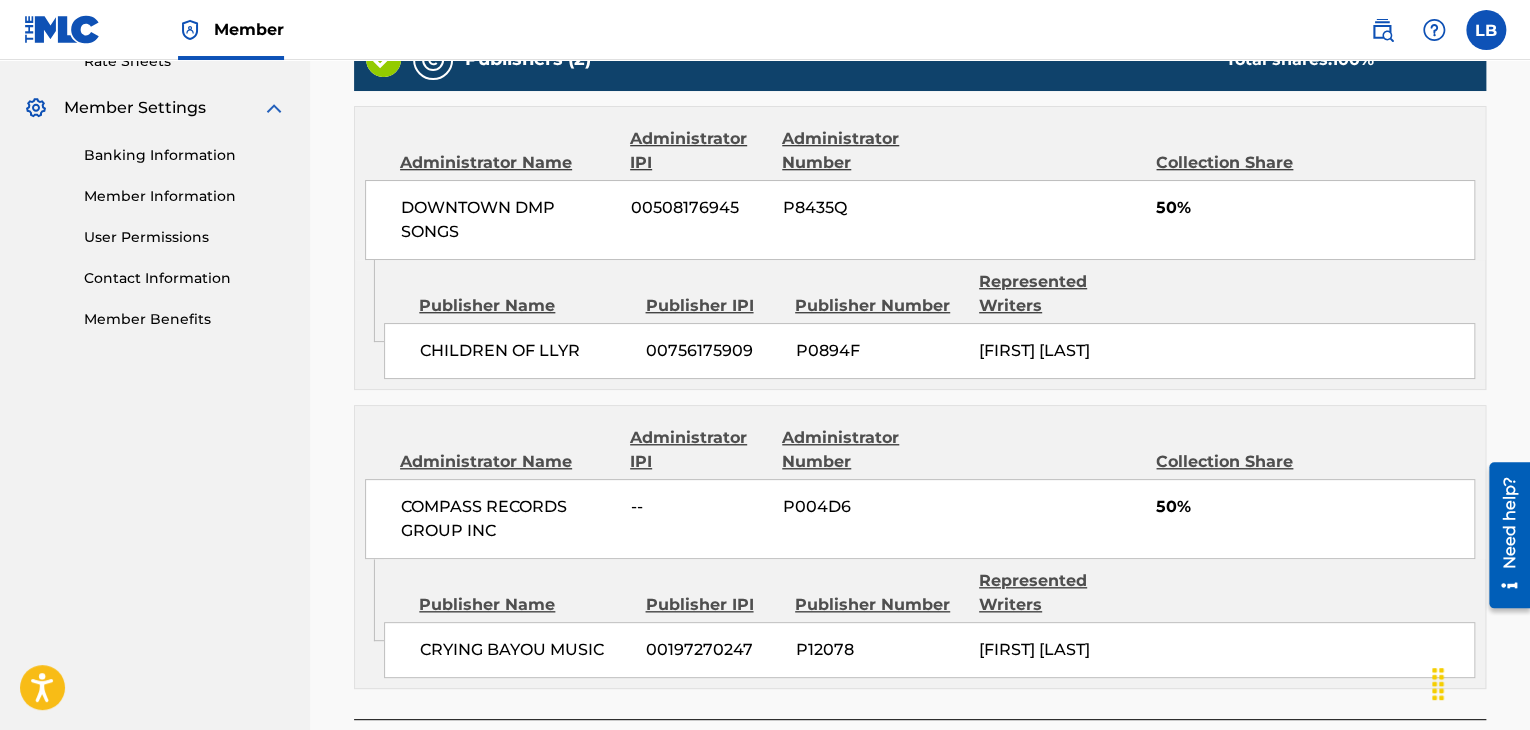 scroll, scrollTop: 987, scrollLeft: 0, axis: vertical 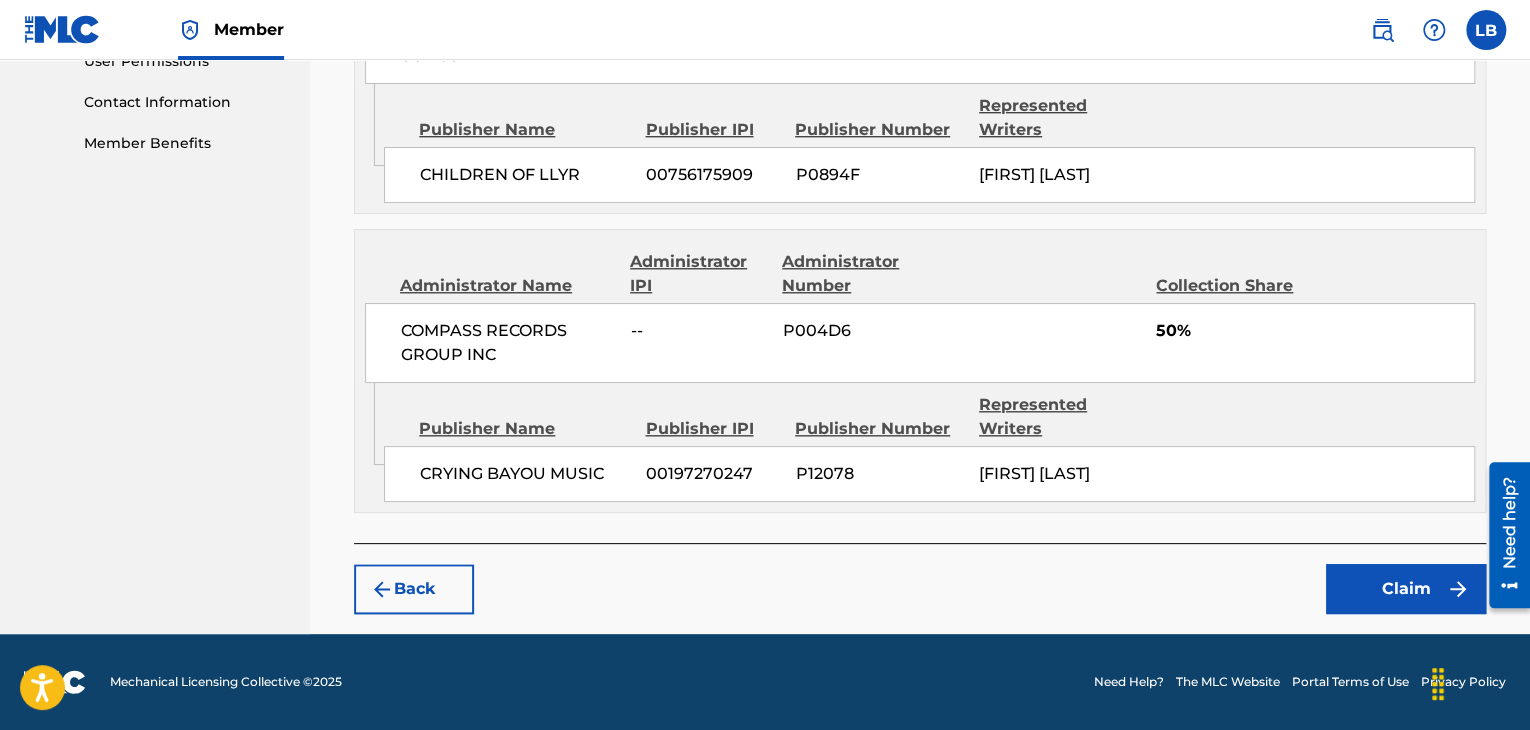 click on "Claim" at bounding box center (1406, 589) 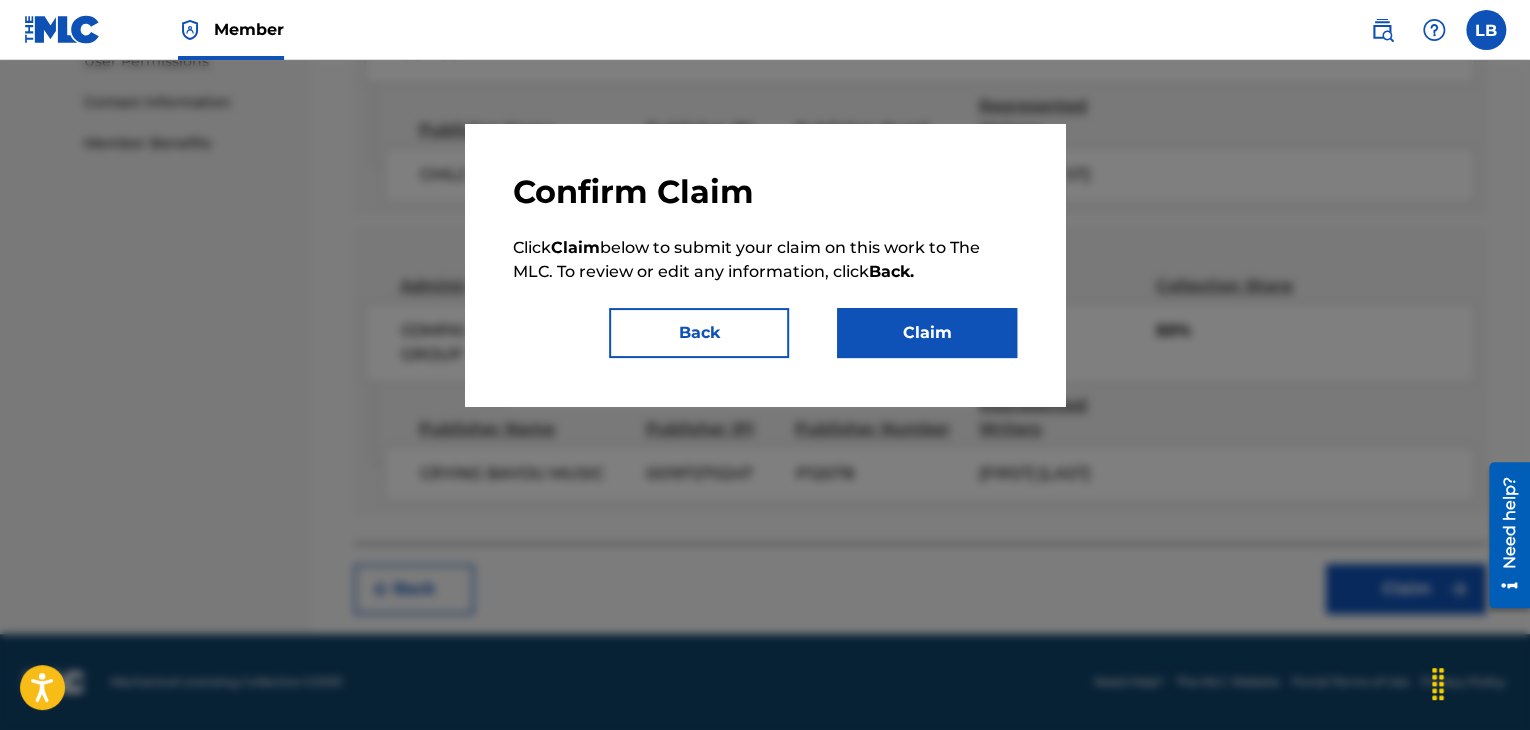 click on "Claim" at bounding box center [927, 333] 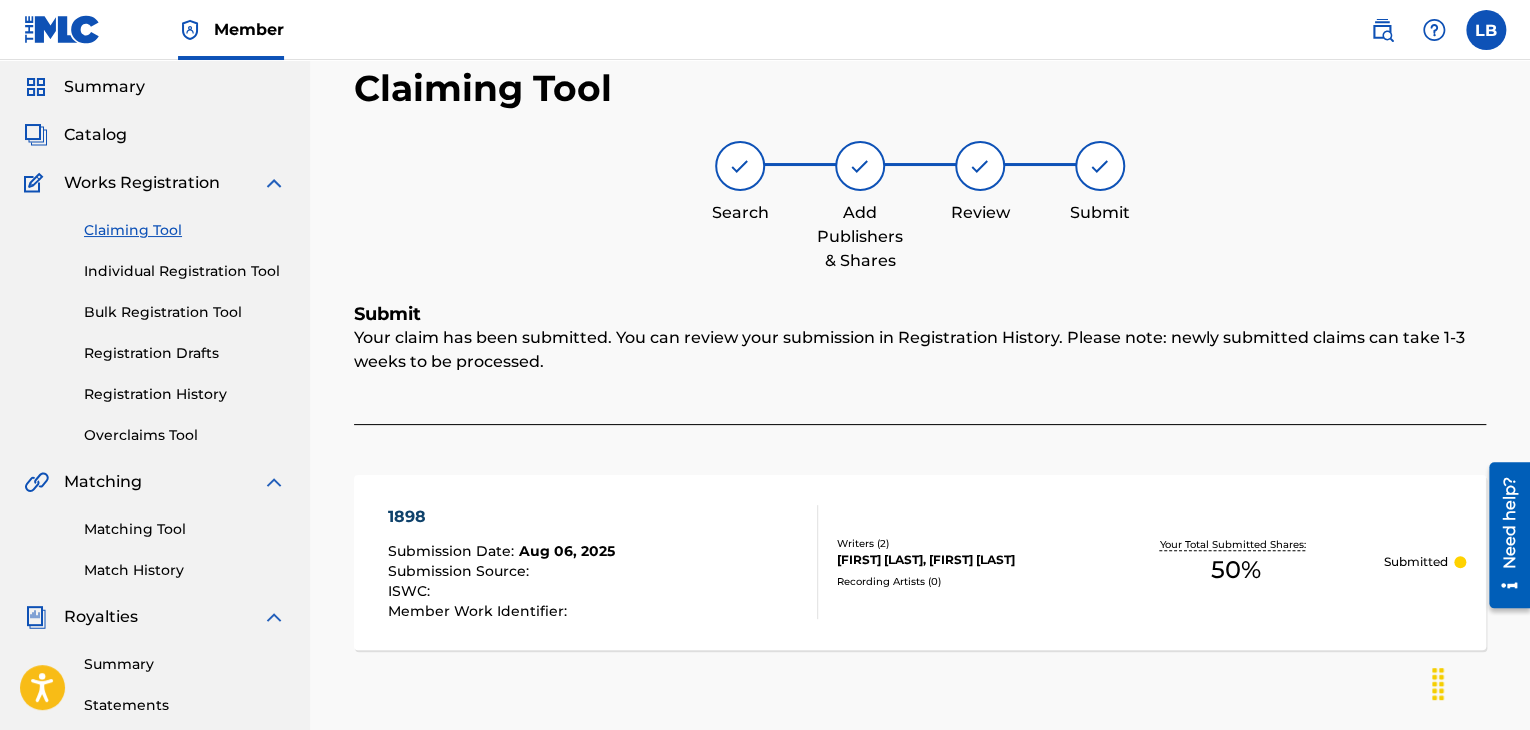 scroll, scrollTop: 0, scrollLeft: 0, axis: both 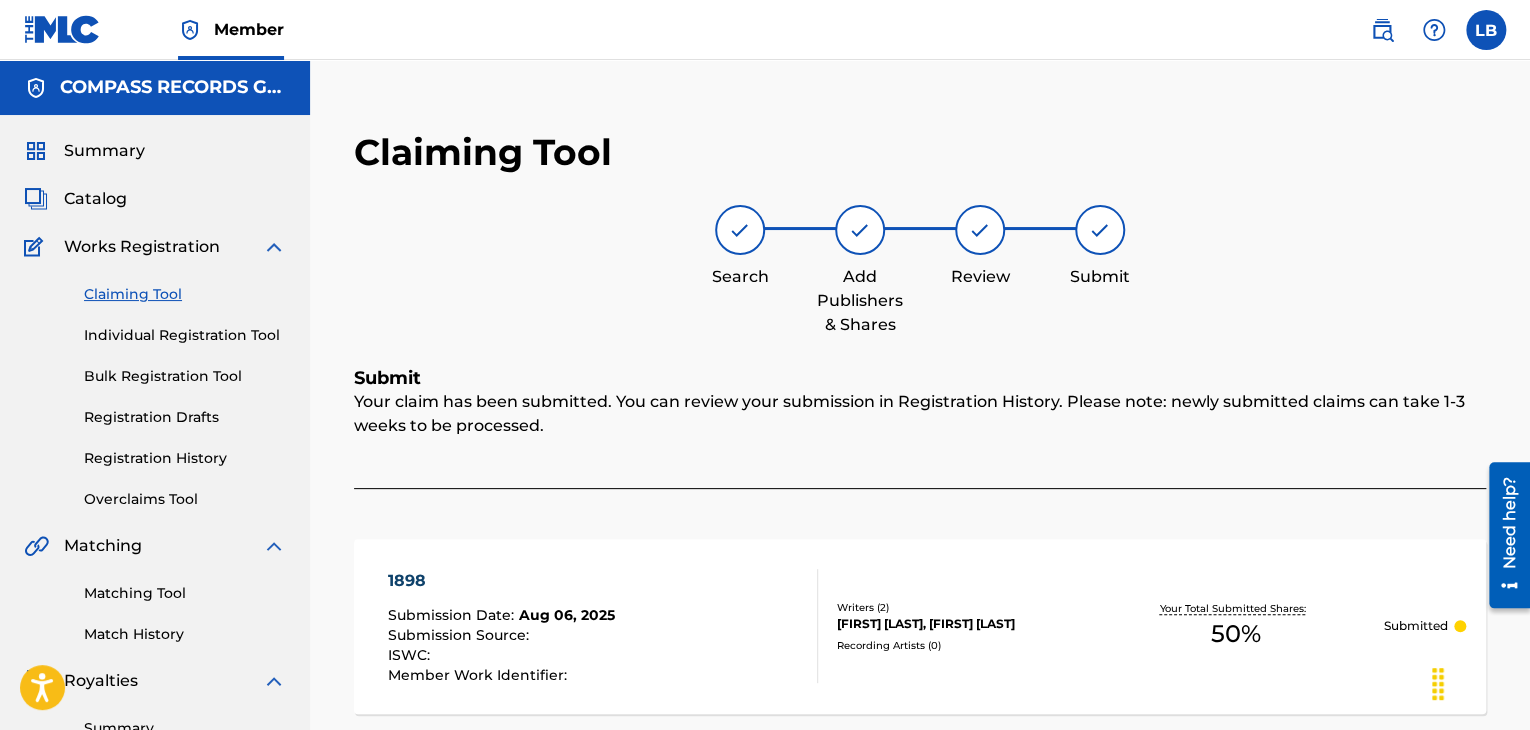click on "Registration History" at bounding box center (185, 458) 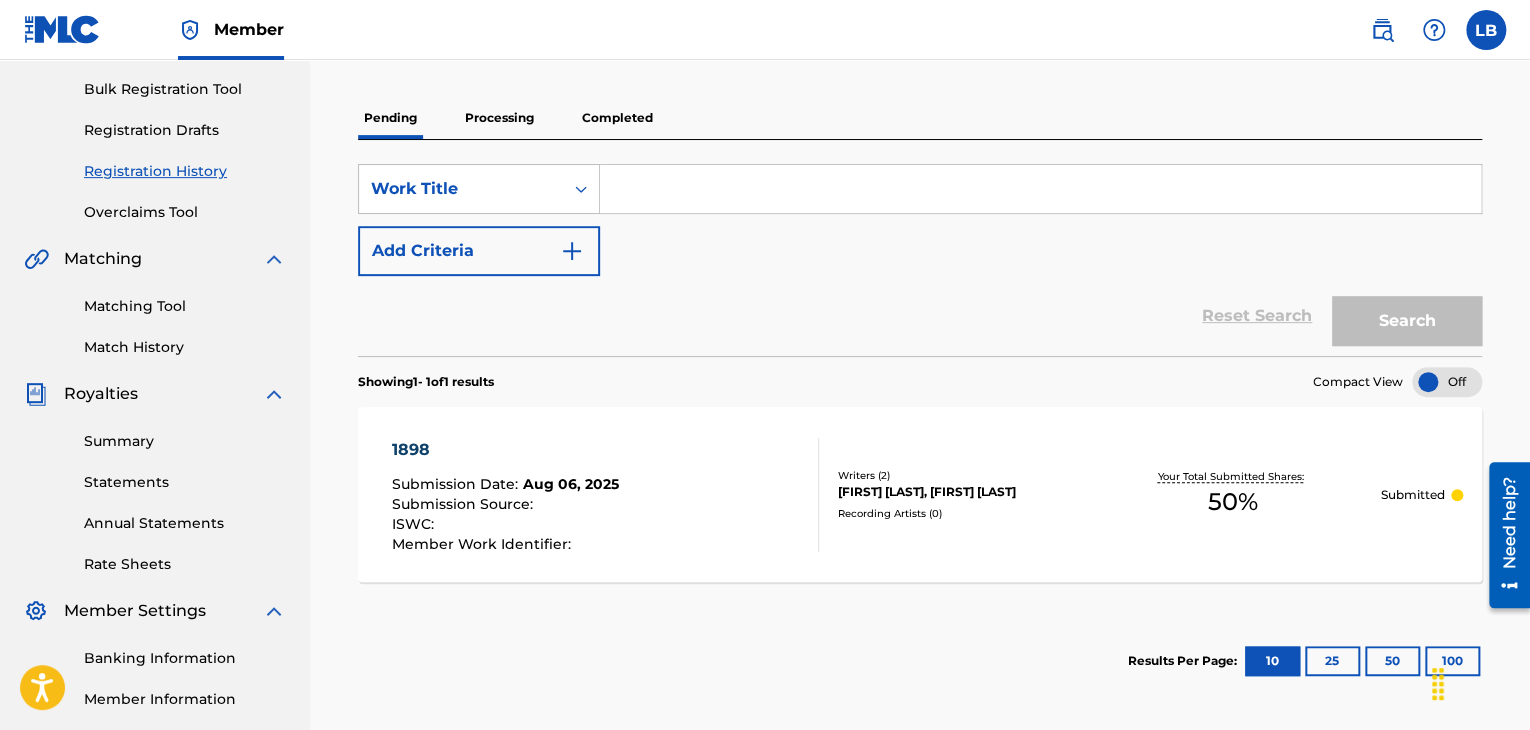 scroll, scrollTop: 0, scrollLeft: 0, axis: both 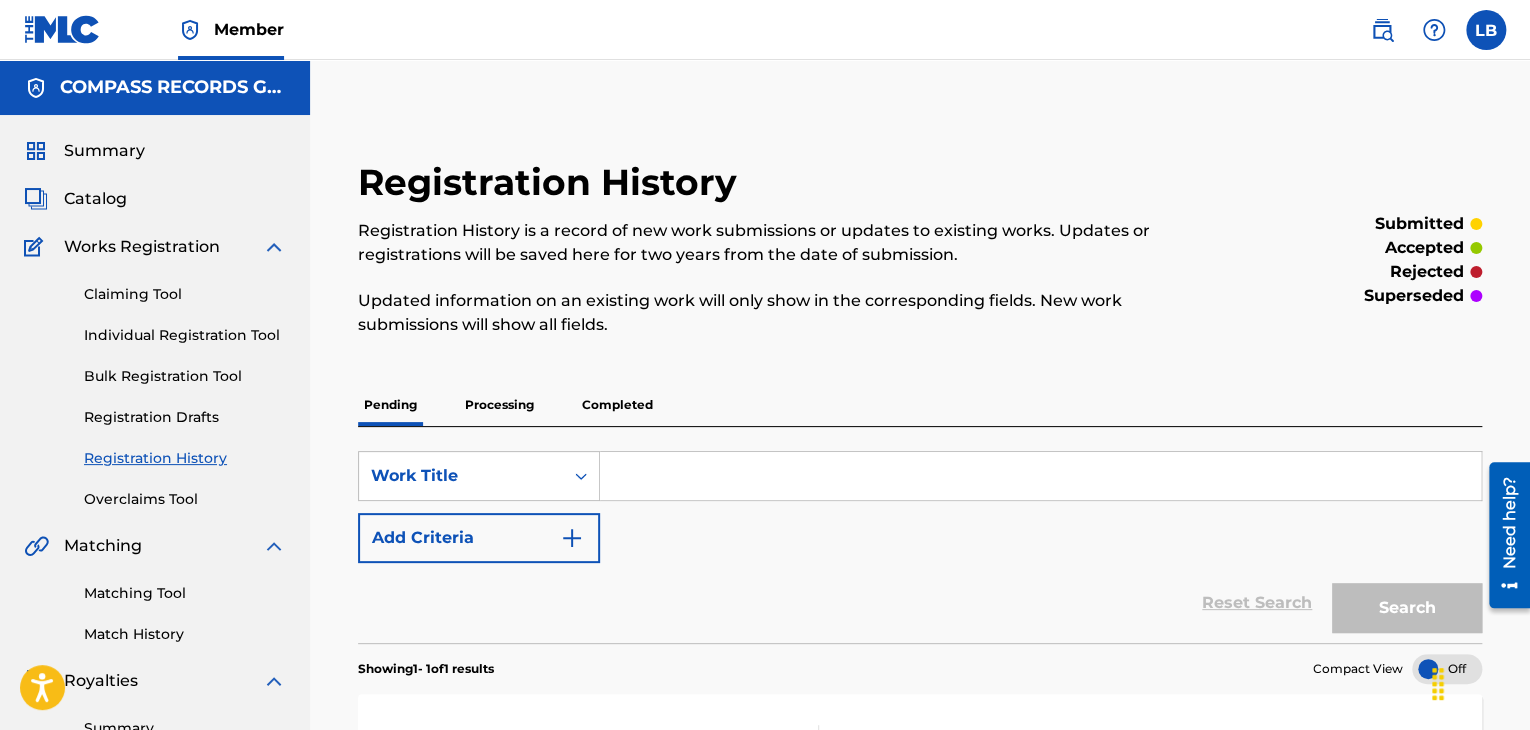 click on "Claiming Tool" at bounding box center (185, 294) 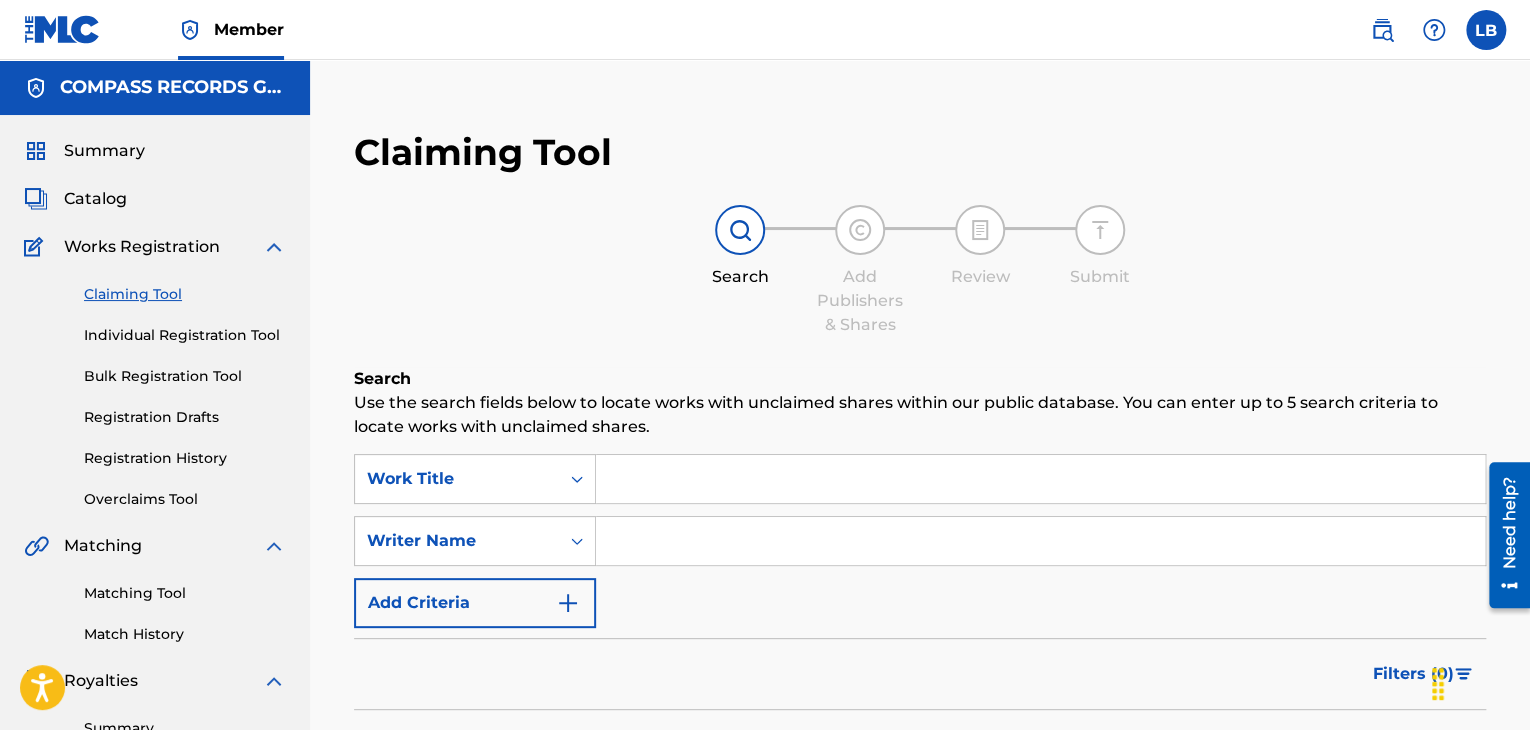 click at bounding box center (1040, 479) 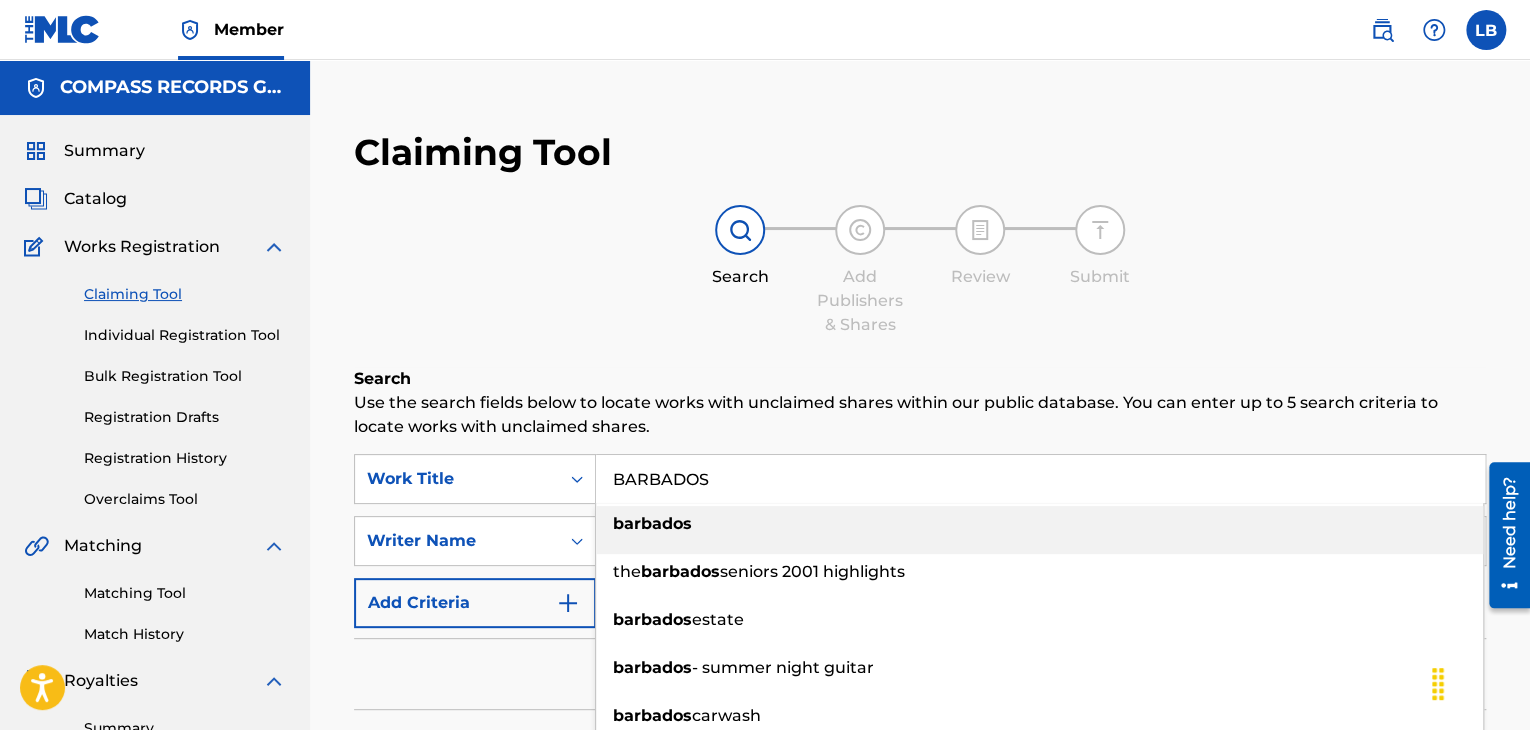 type on "BARBADOS" 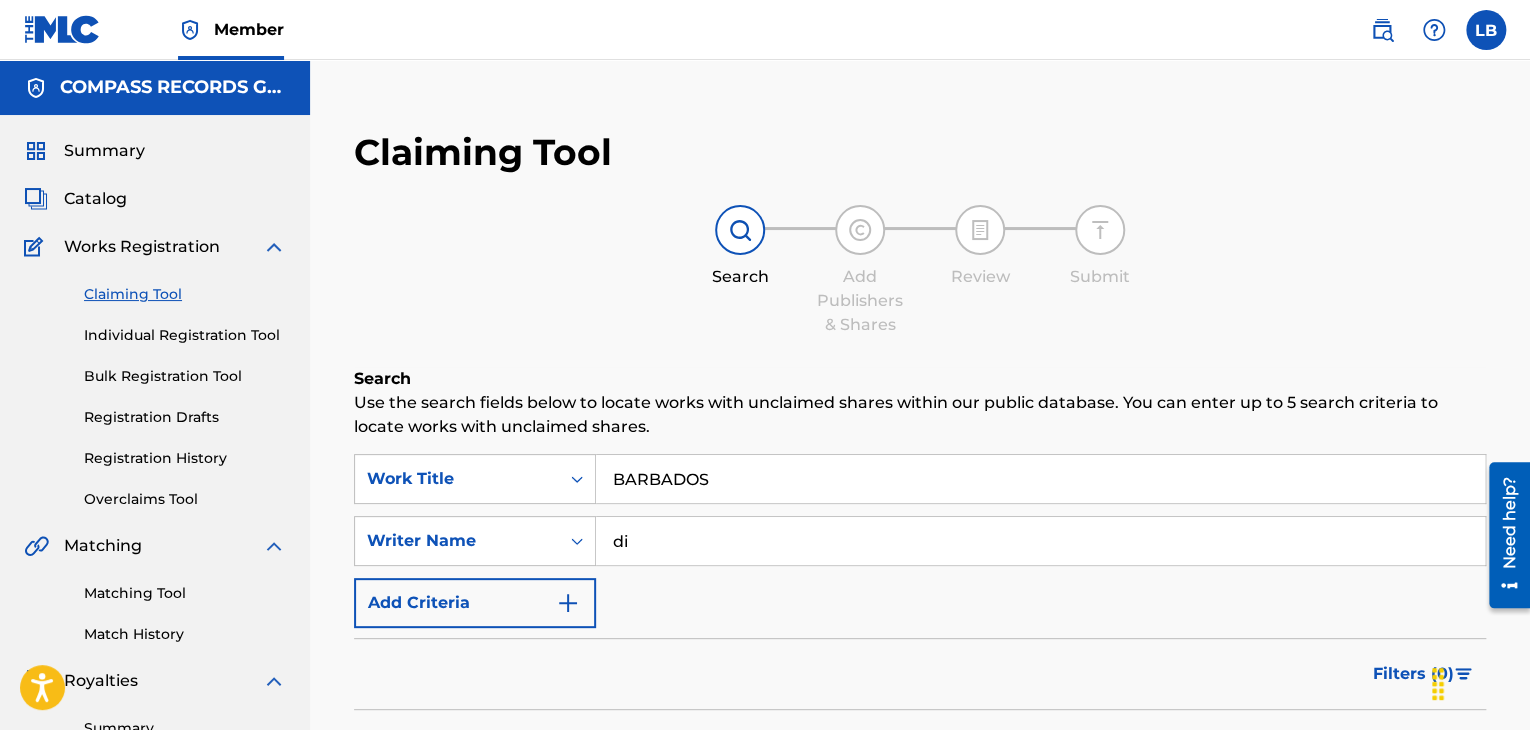 type on "d" 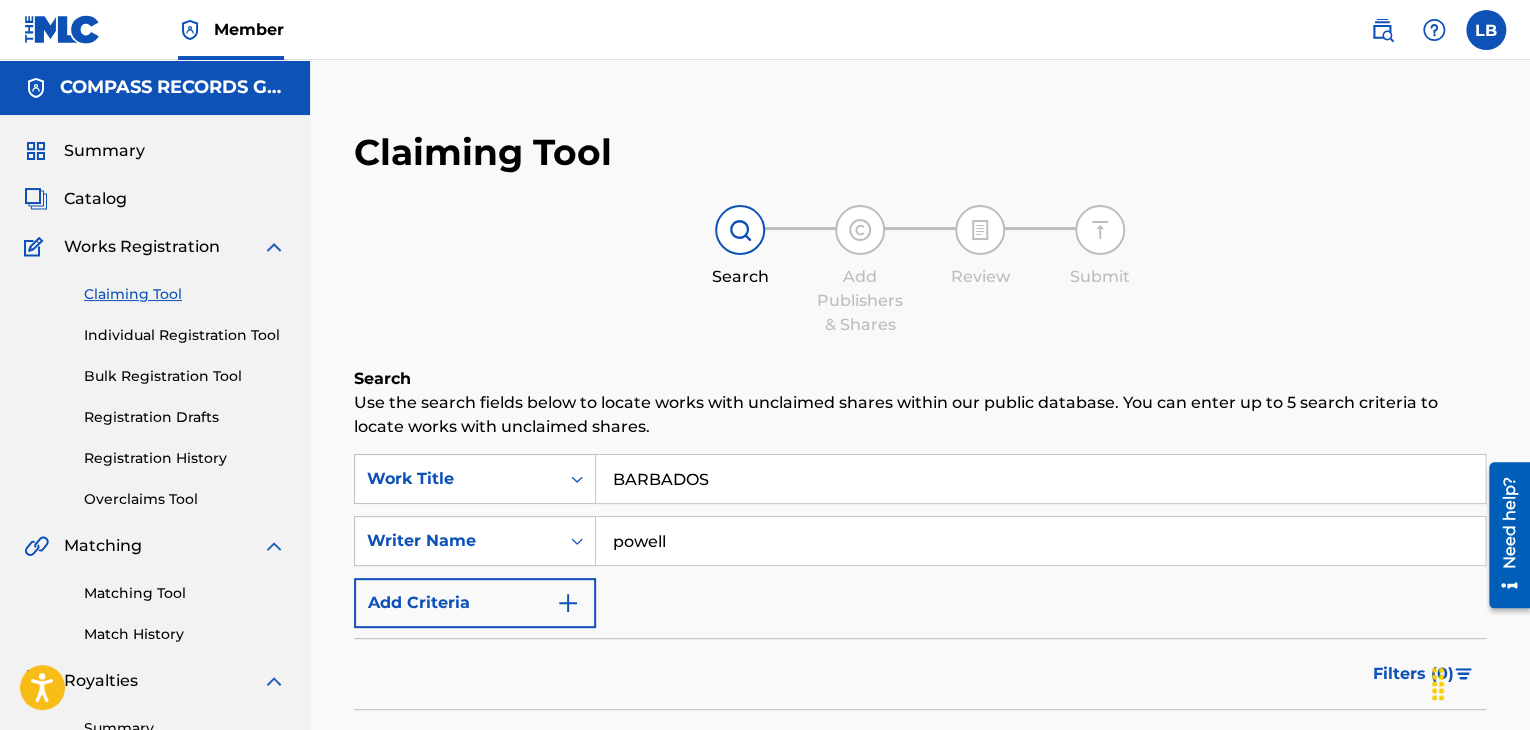 click on "Search" at bounding box center [1411, 755] 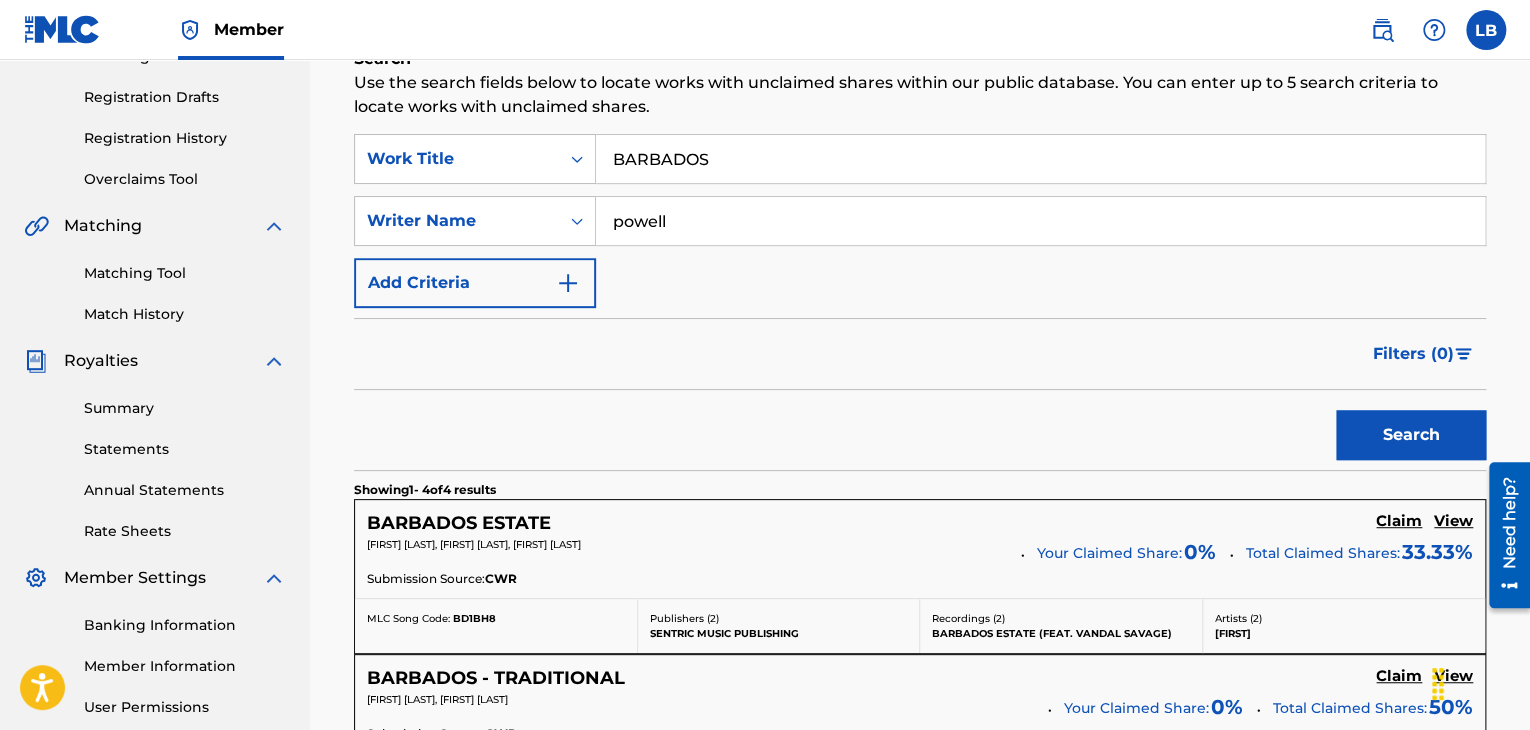 scroll, scrollTop: 400, scrollLeft: 0, axis: vertical 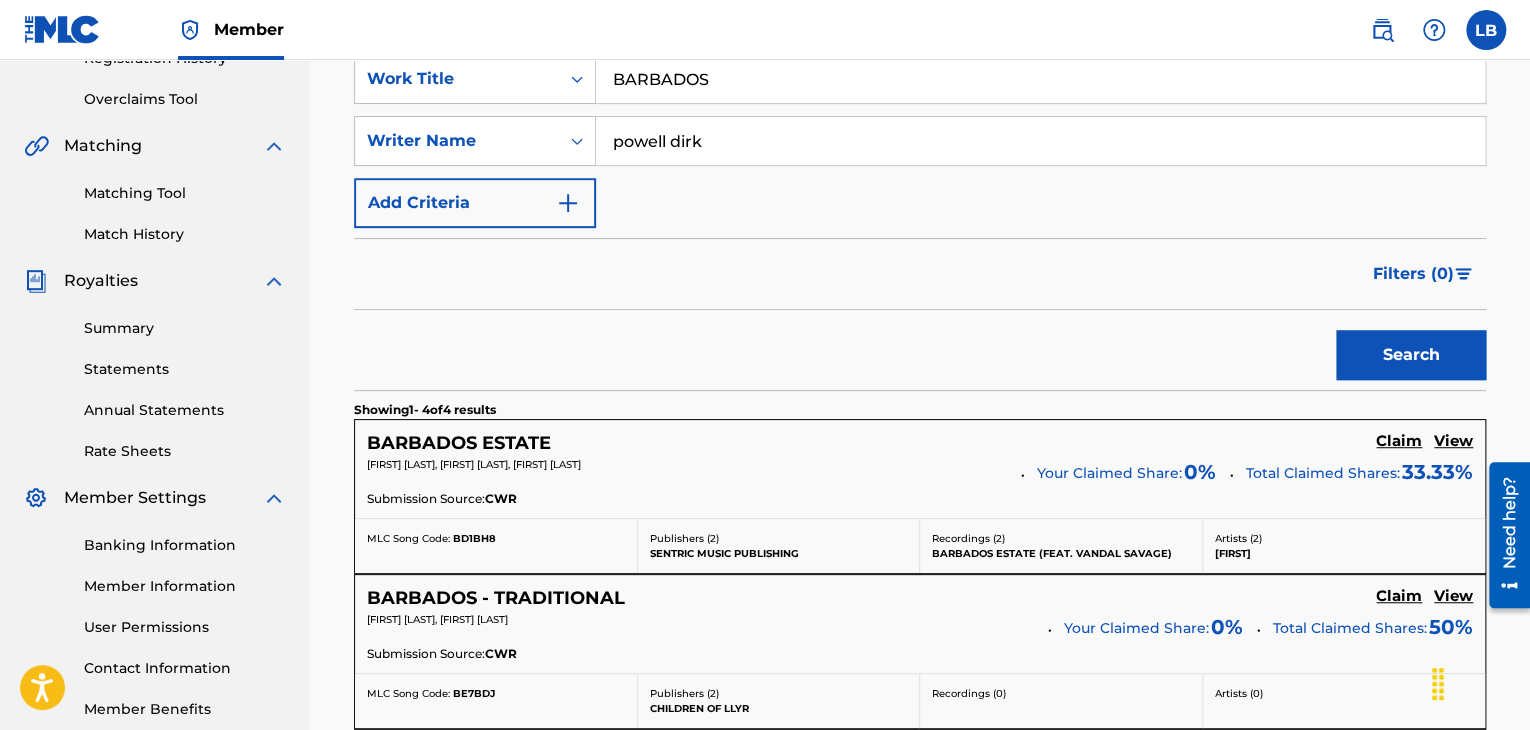 type on "powell dirk" 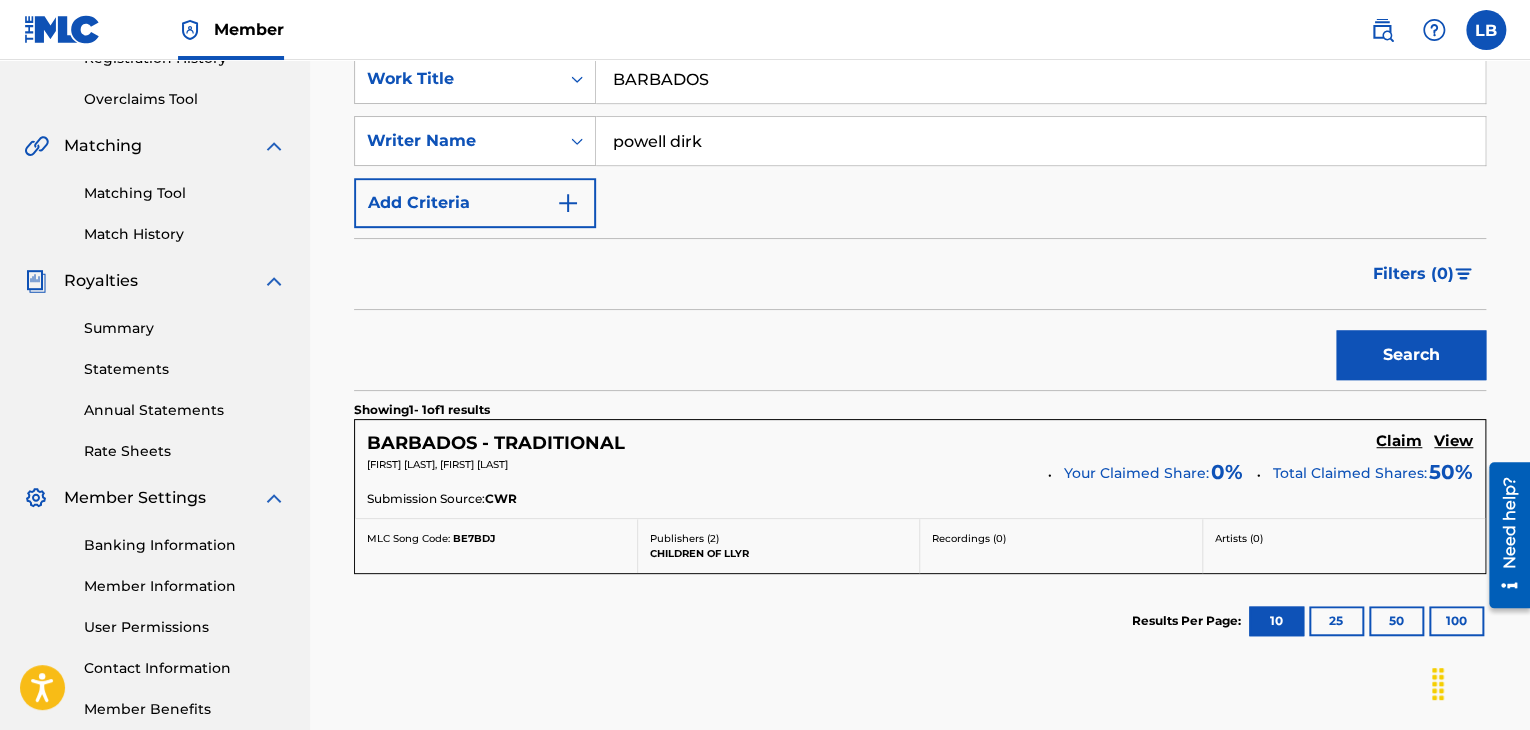click on "BARBADOS - TRADITIONAL" at bounding box center [496, 443] 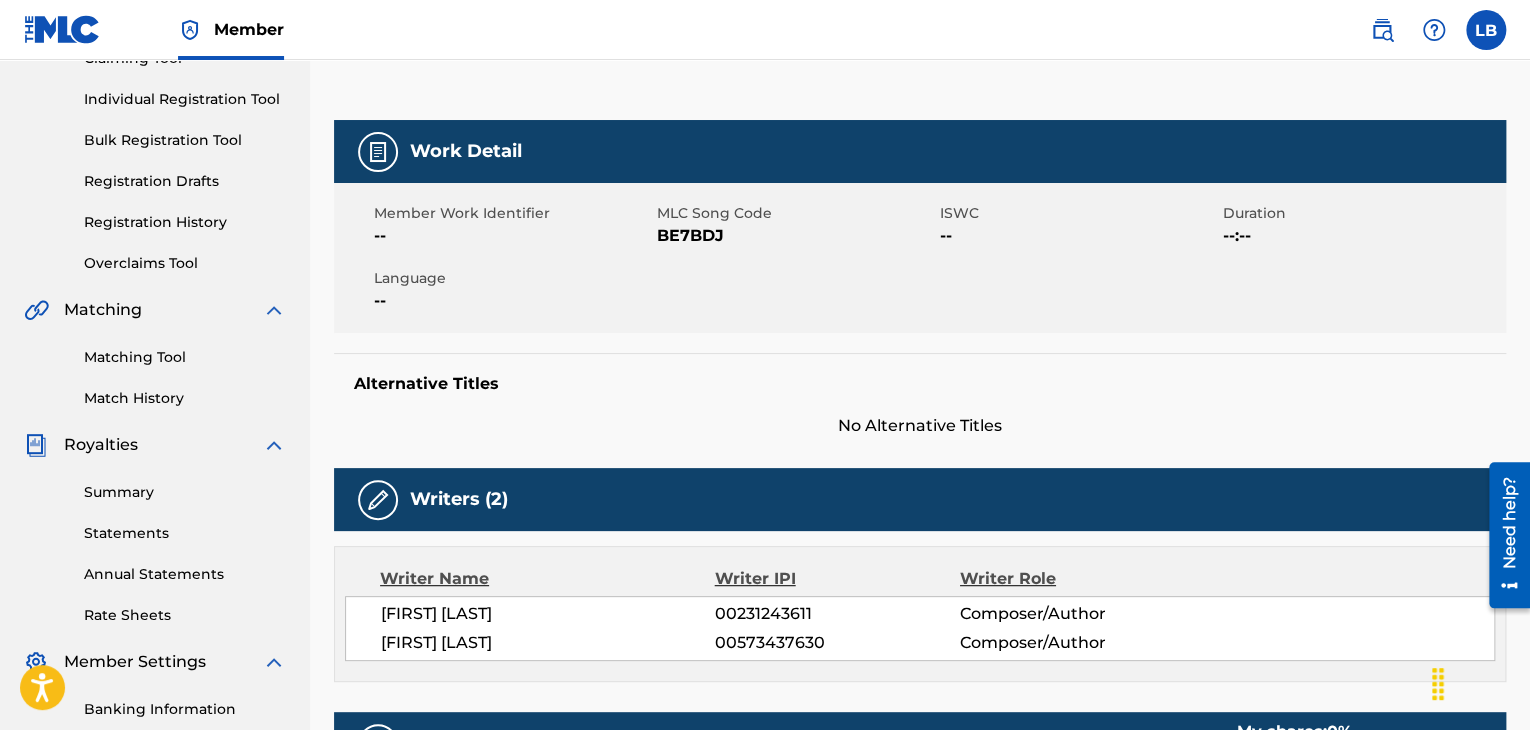 scroll, scrollTop: 210, scrollLeft: 0, axis: vertical 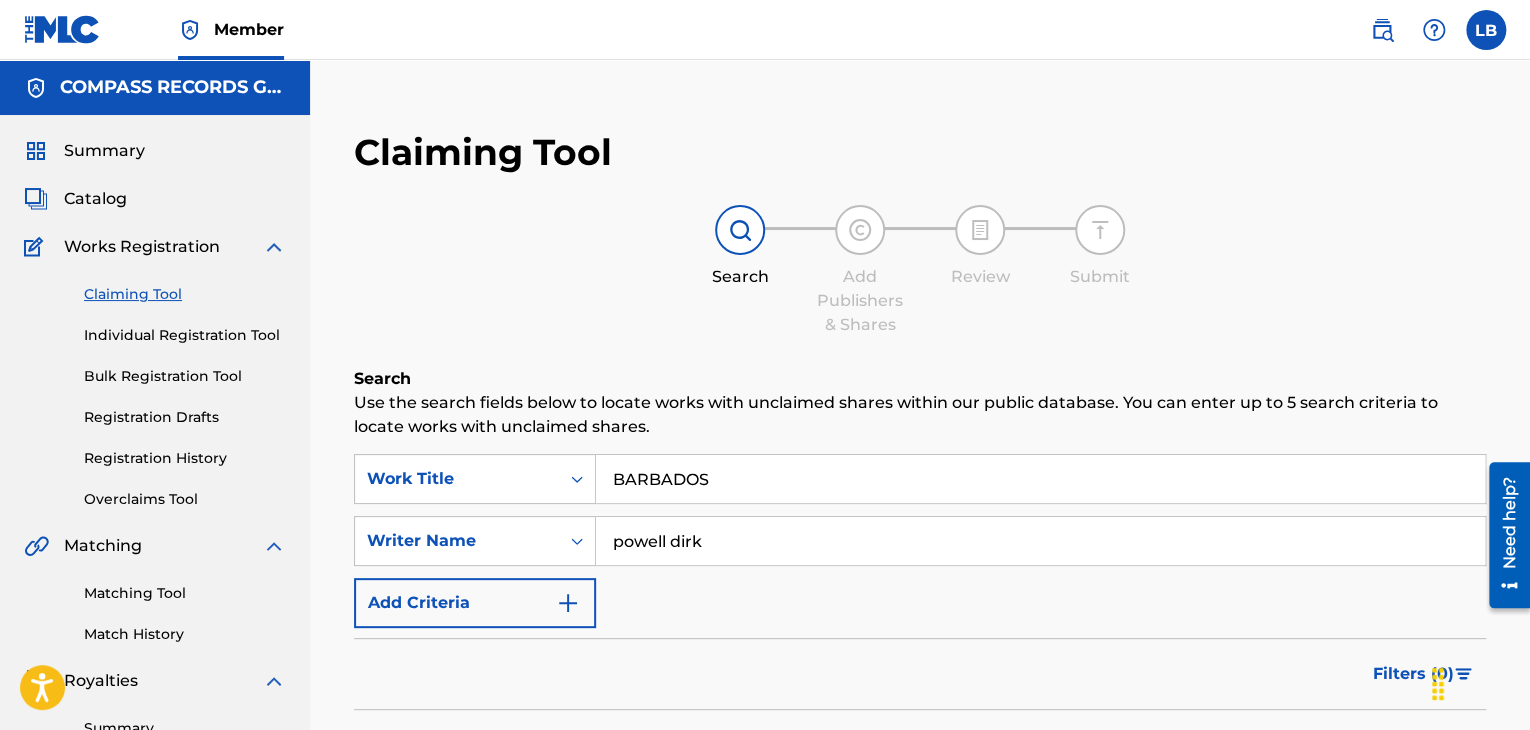 drag, startPoint x: 727, startPoint y: 485, endPoint x: 738, endPoint y: 386, distance: 99.60924 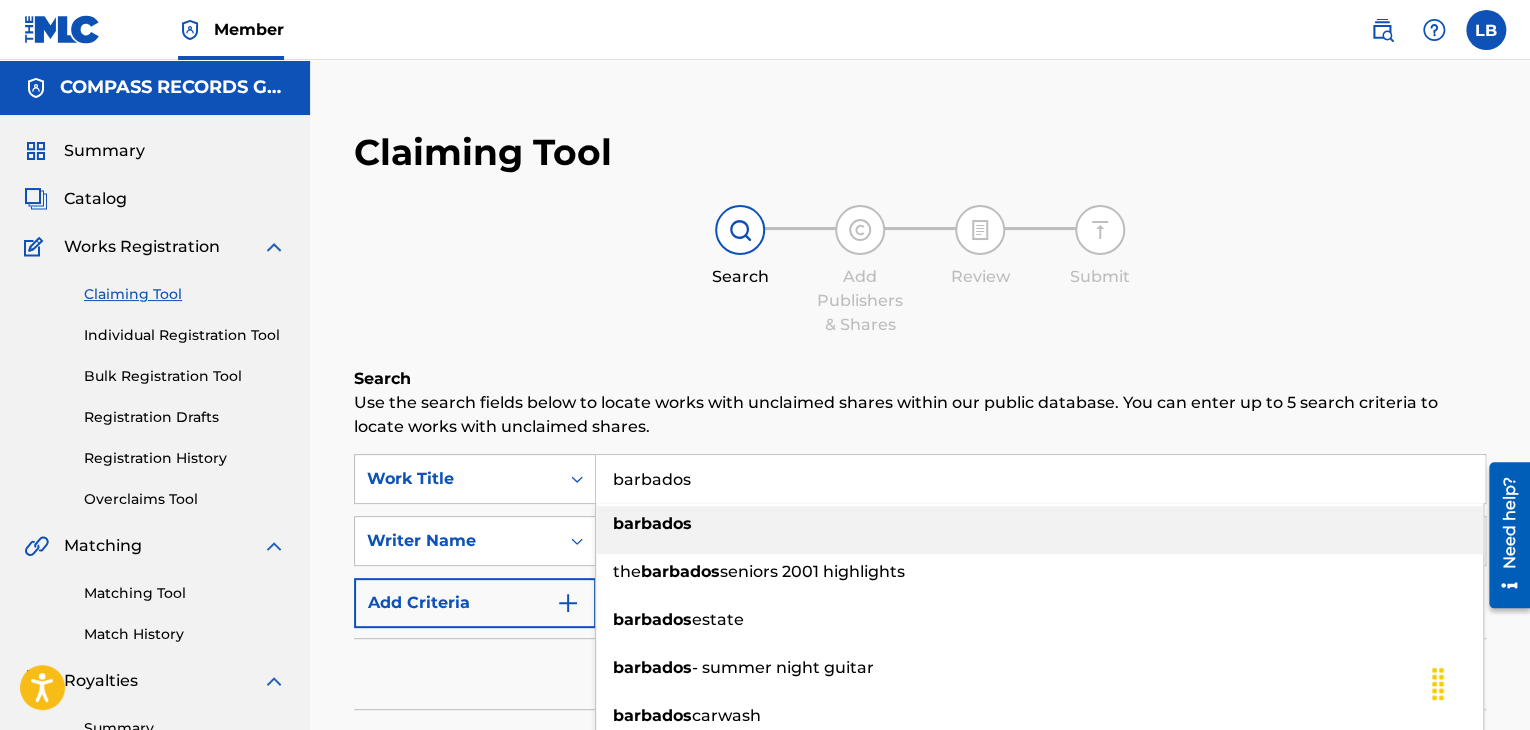 type on "barbados" 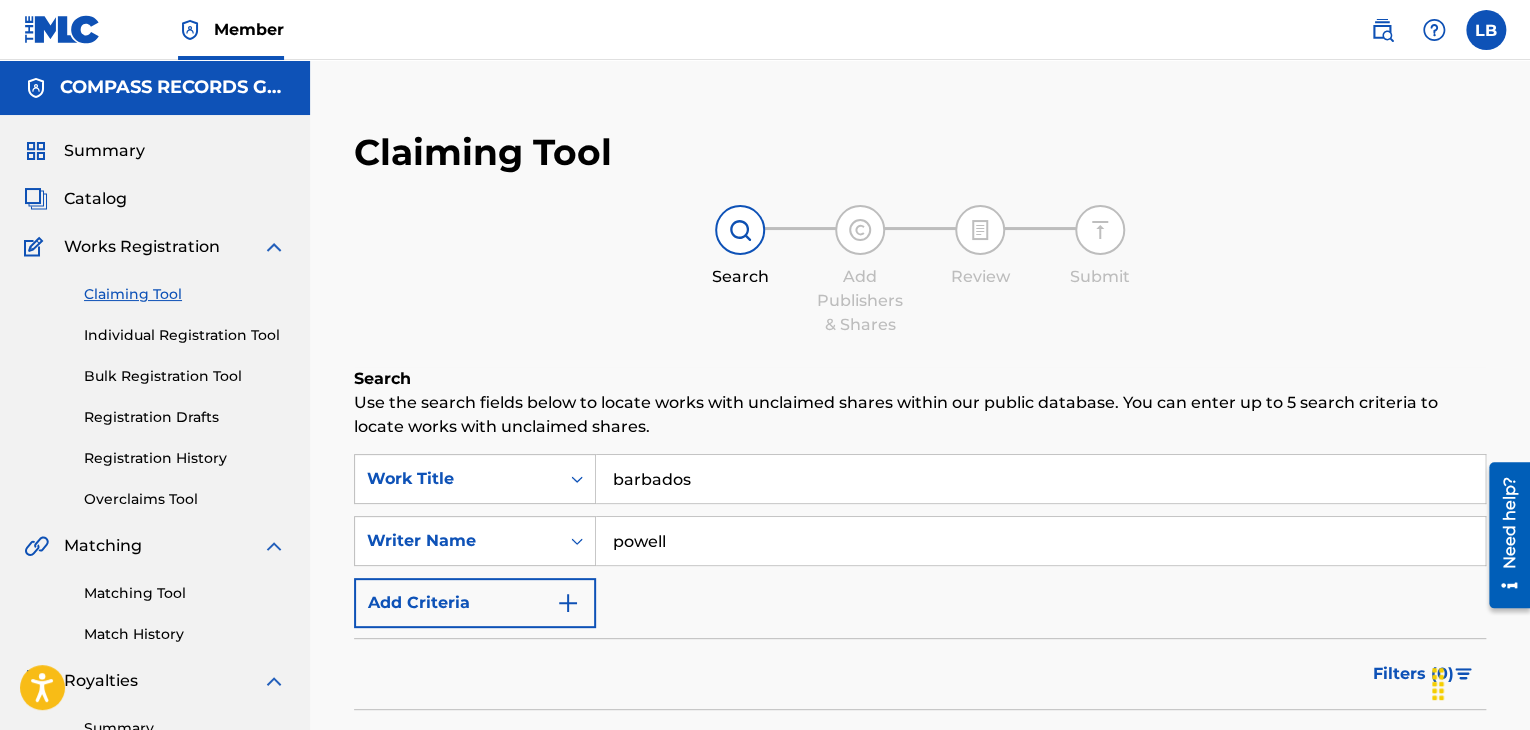 type on "powell" 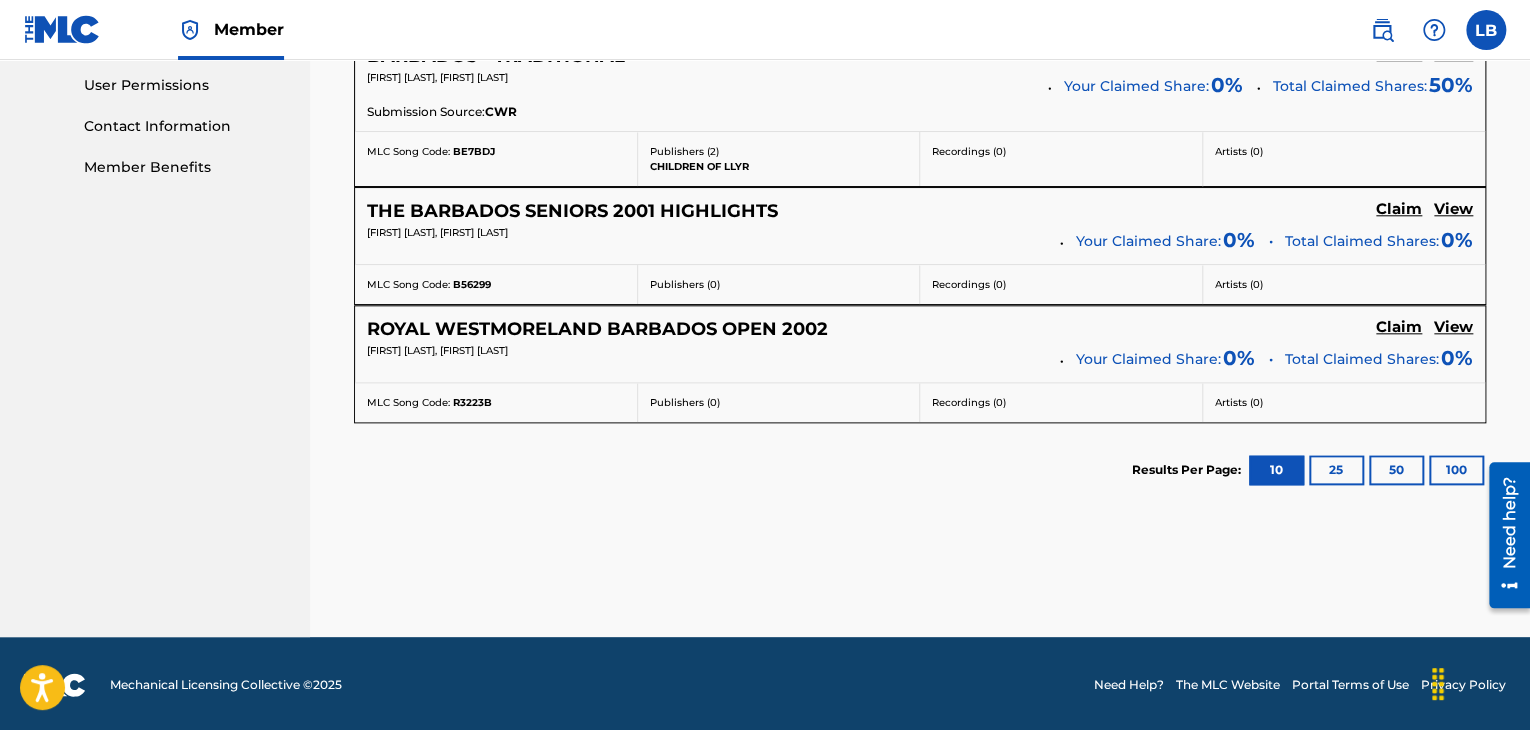 scroll, scrollTop: 542, scrollLeft: 0, axis: vertical 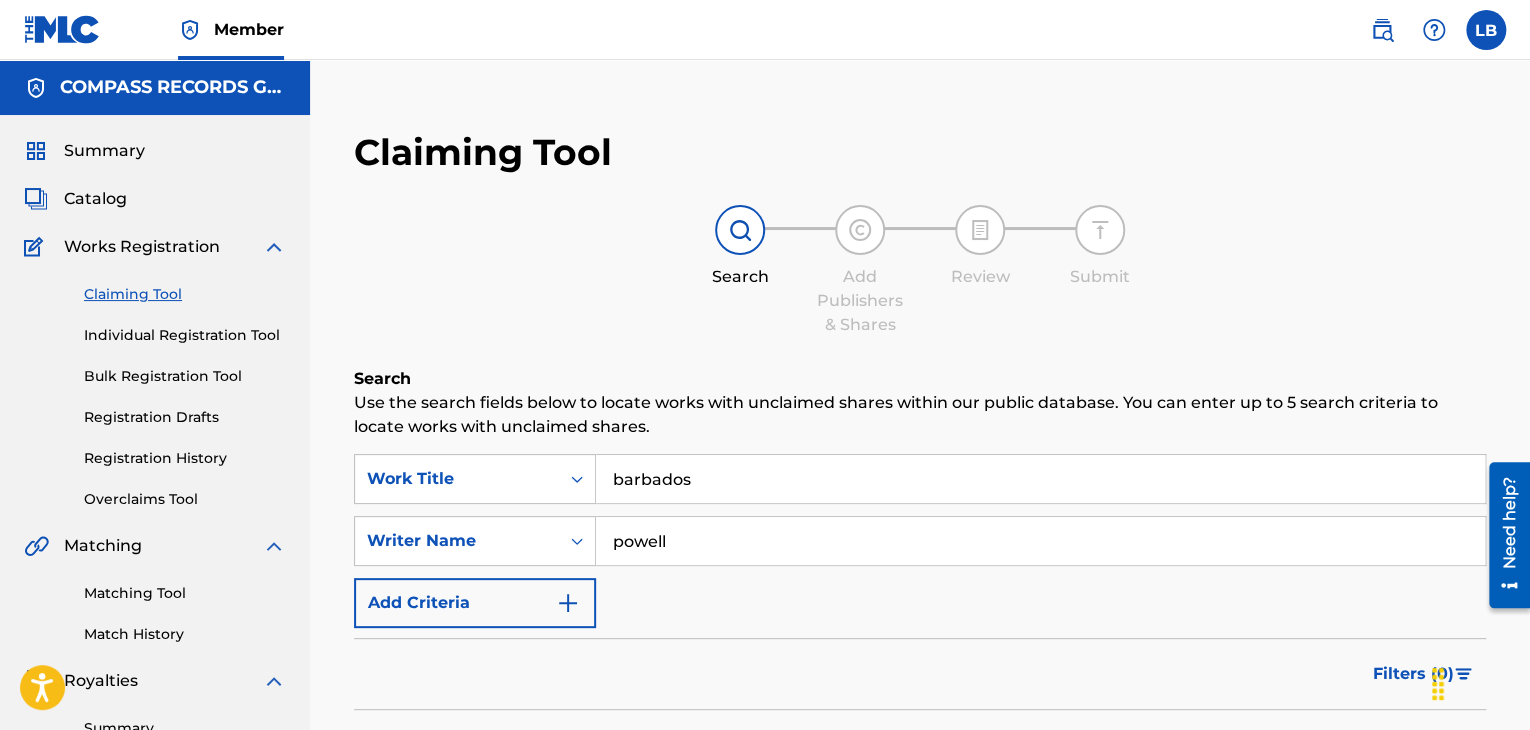 click on "Registration History" at bounding box center [185, 458] 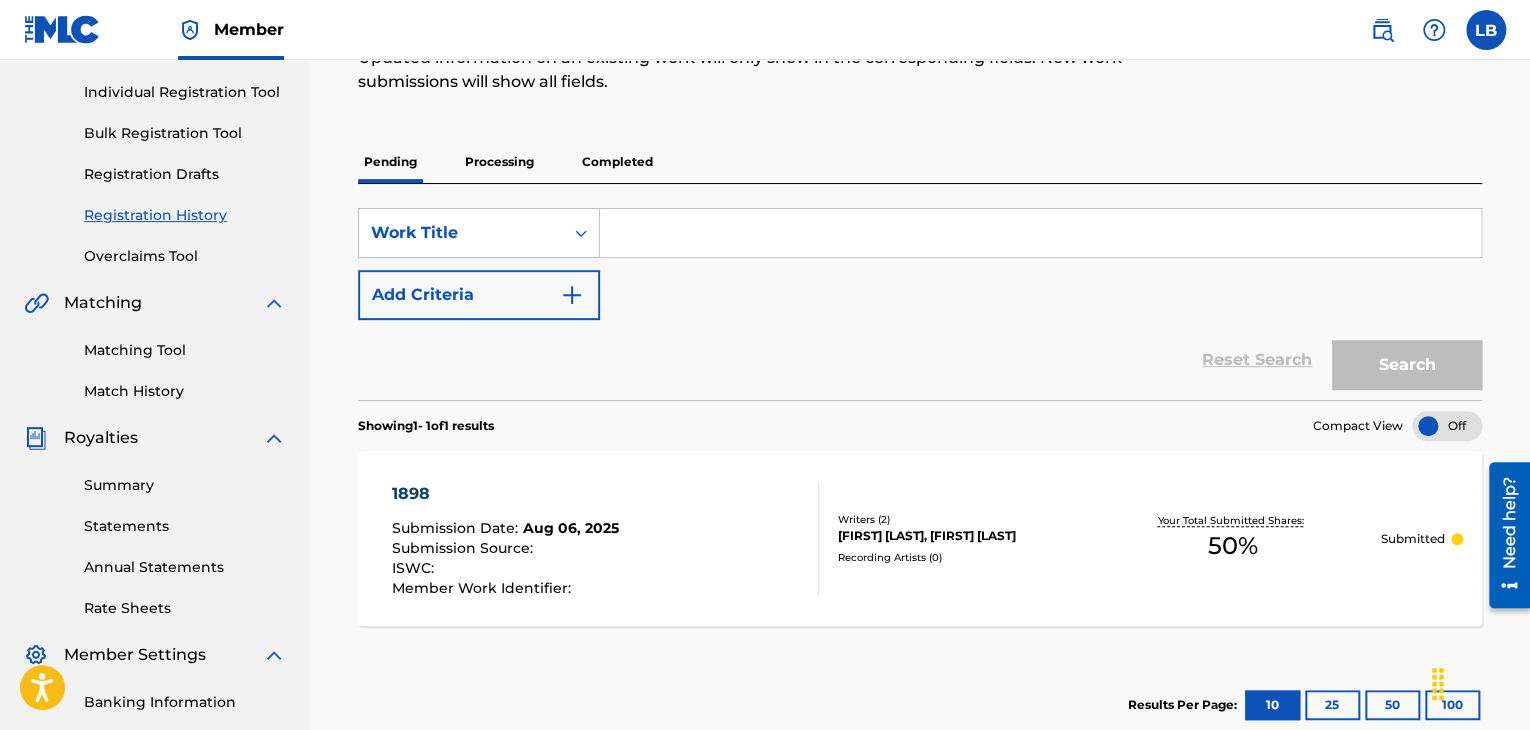 scroll, scrollTop: 0, scrollLeft: 0, axis: both 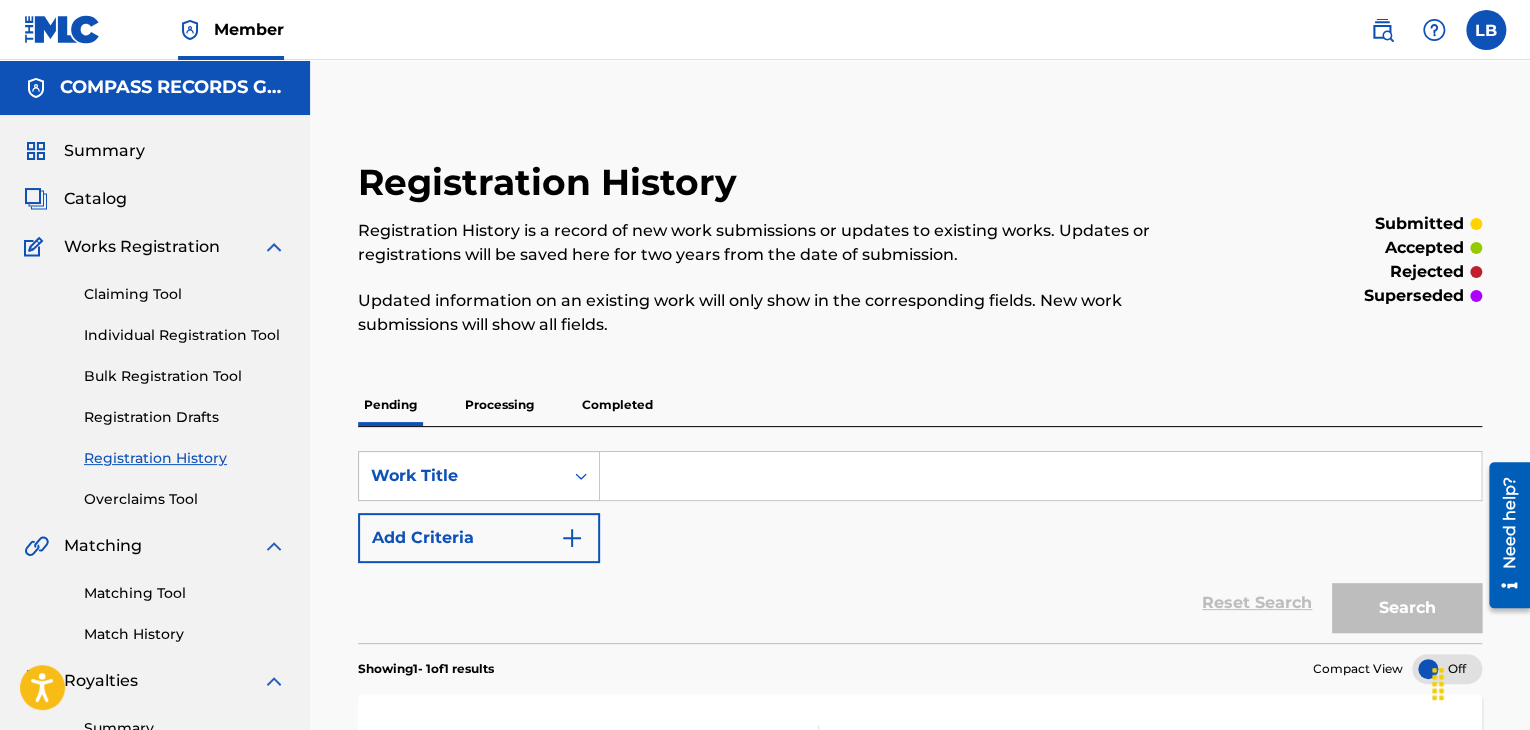 click on "Claiming Tool" at bounding box center [185, 294] 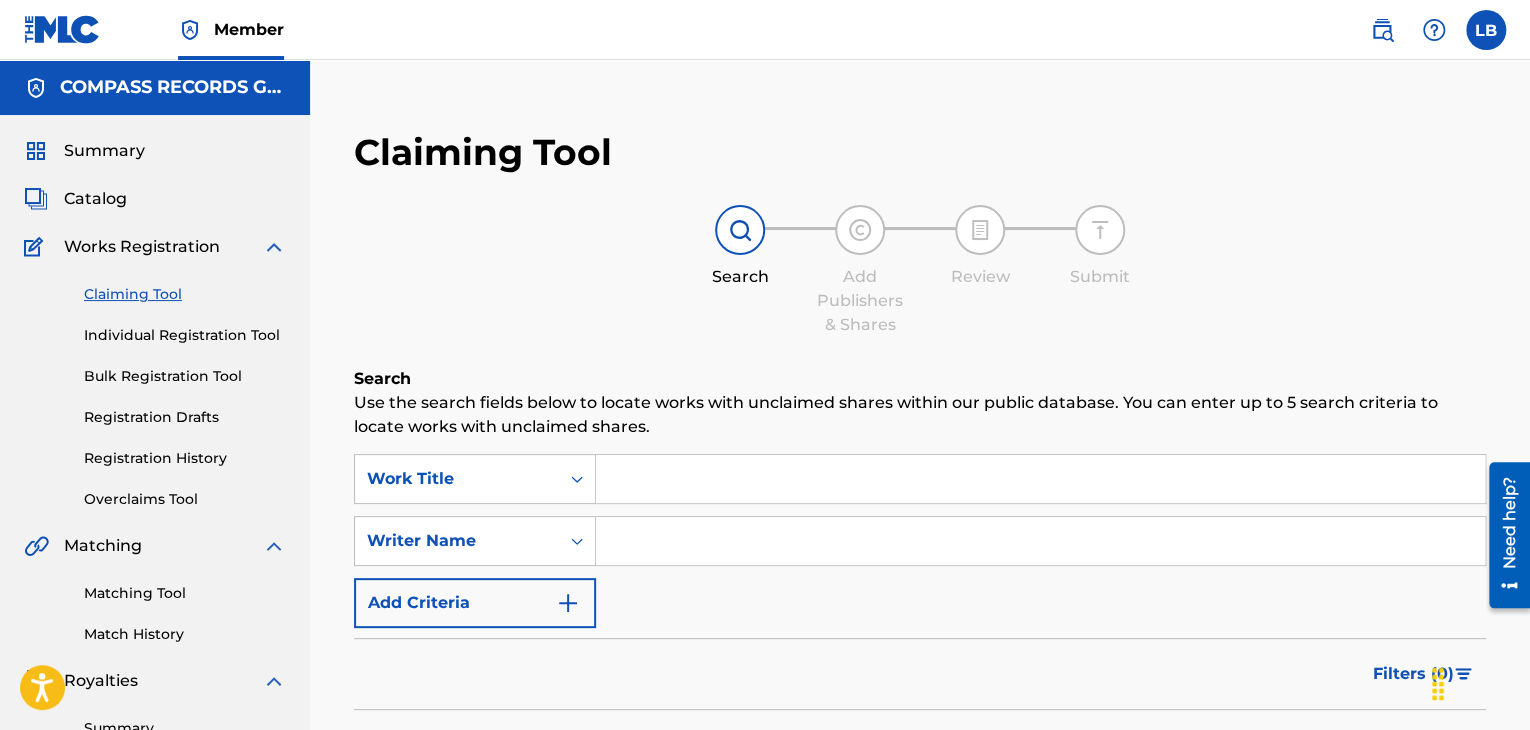 drag, startPoint x: 665, startPoint y: 493, endPoint x: 1156, endPoint y: 210, distance: 566.7186 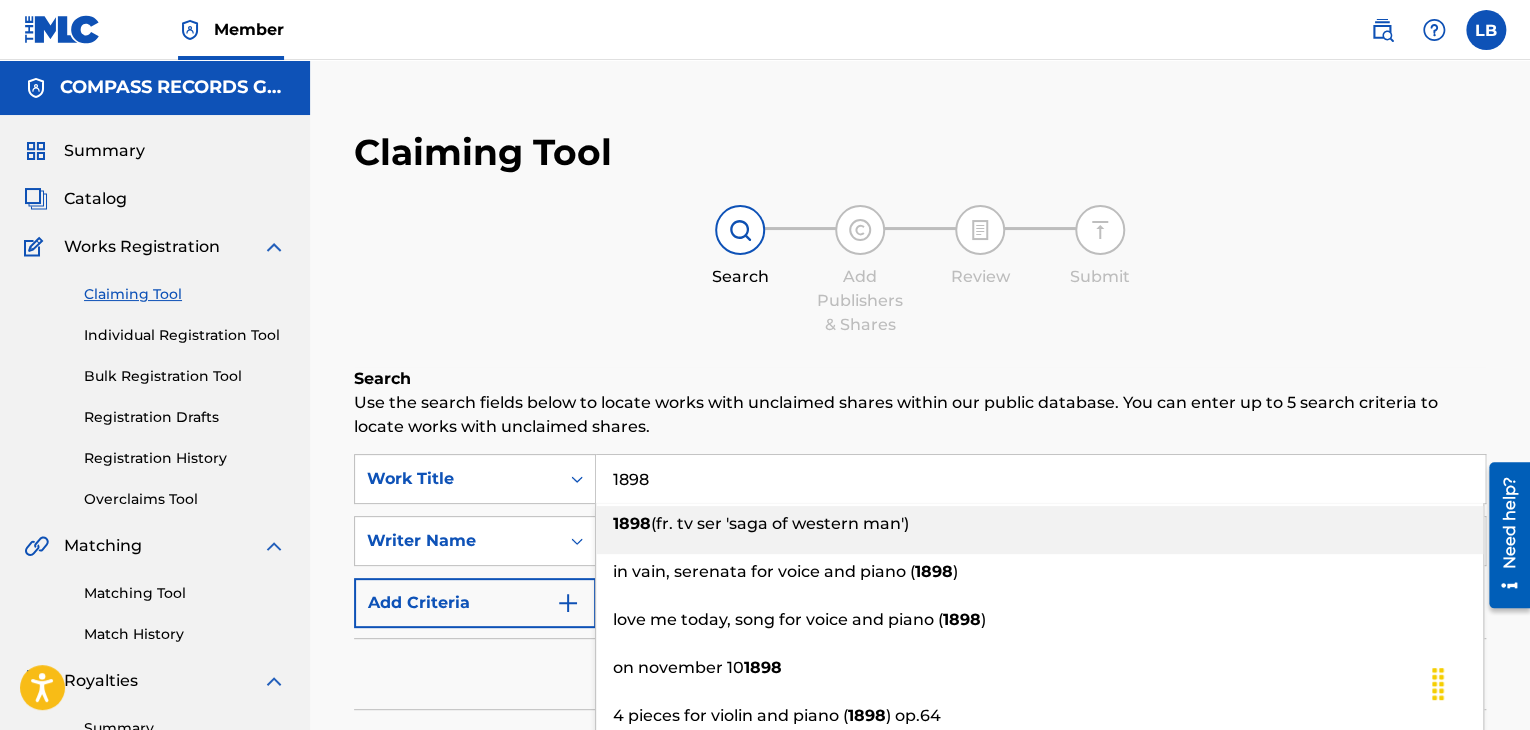 type on "1898" 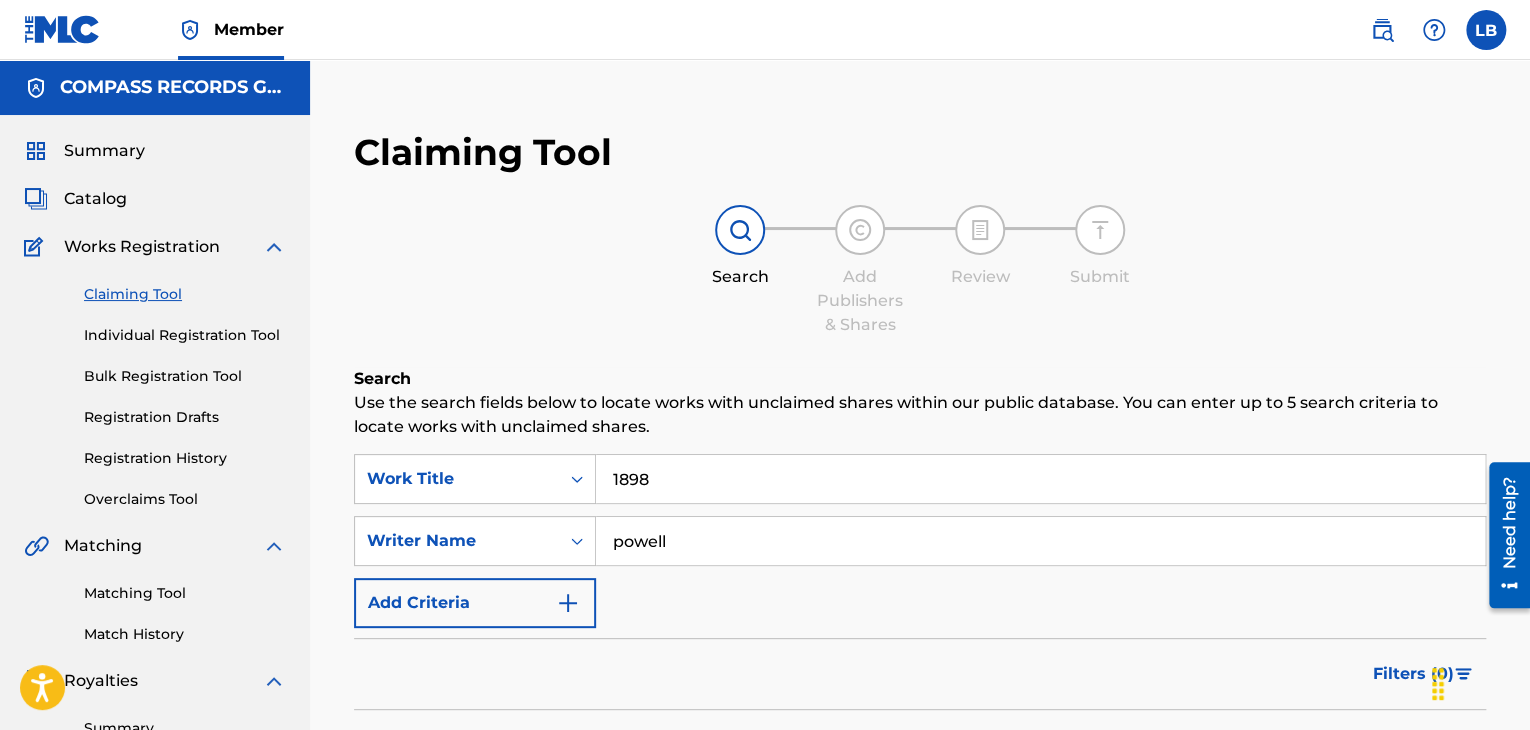 type on "powell" 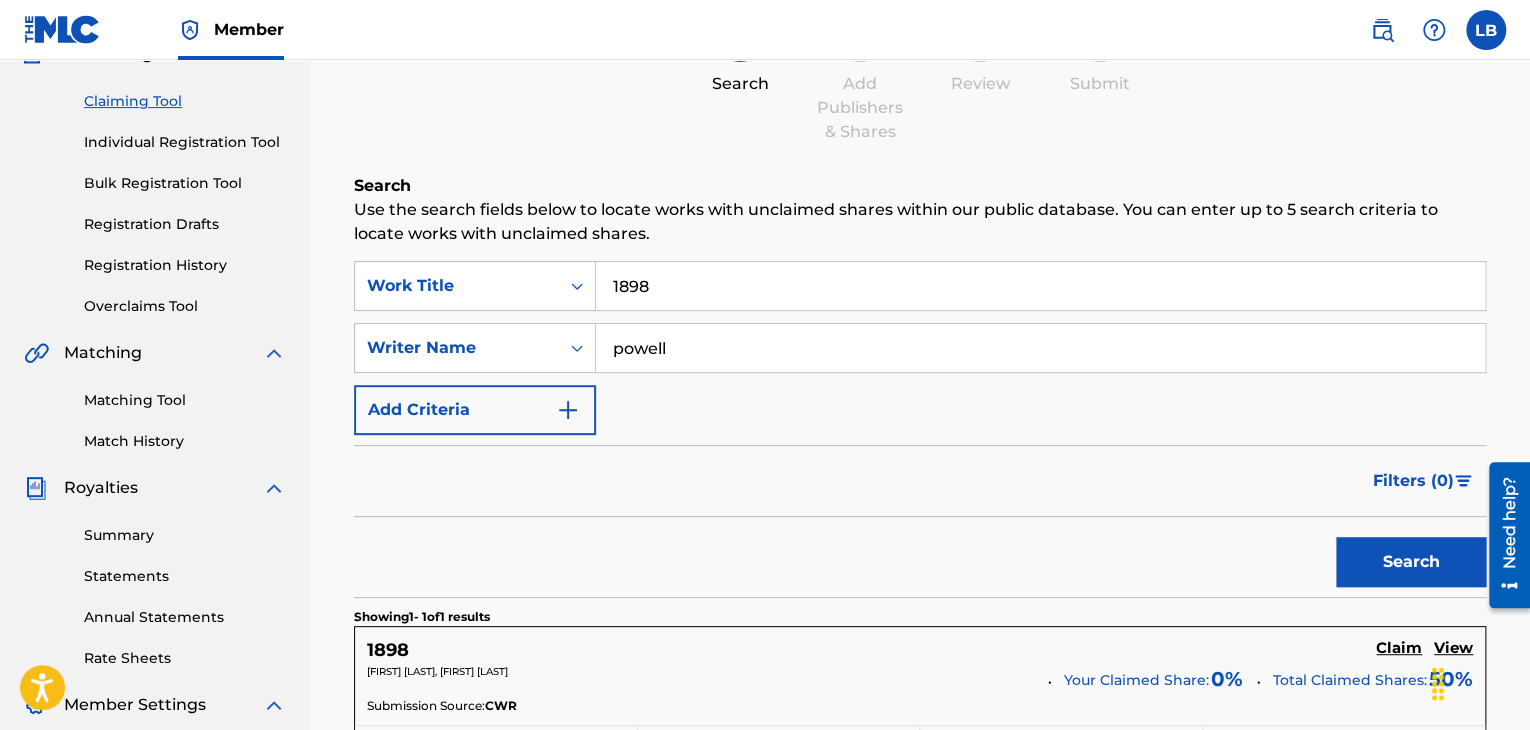 scroll, scrollTop: 400, scrollLeft: 0, axis: vertical 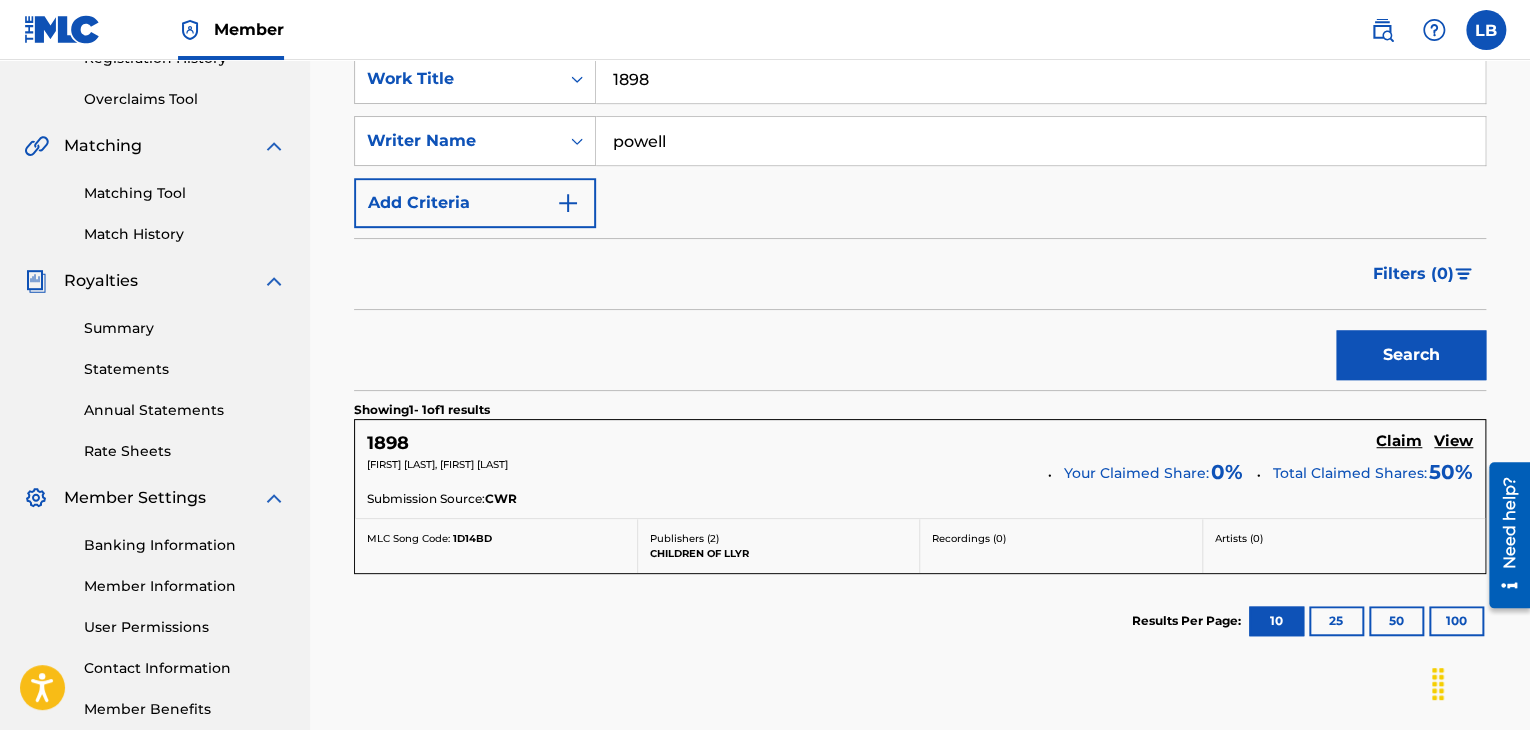 click on "1898" at bounding box center (388, 443) 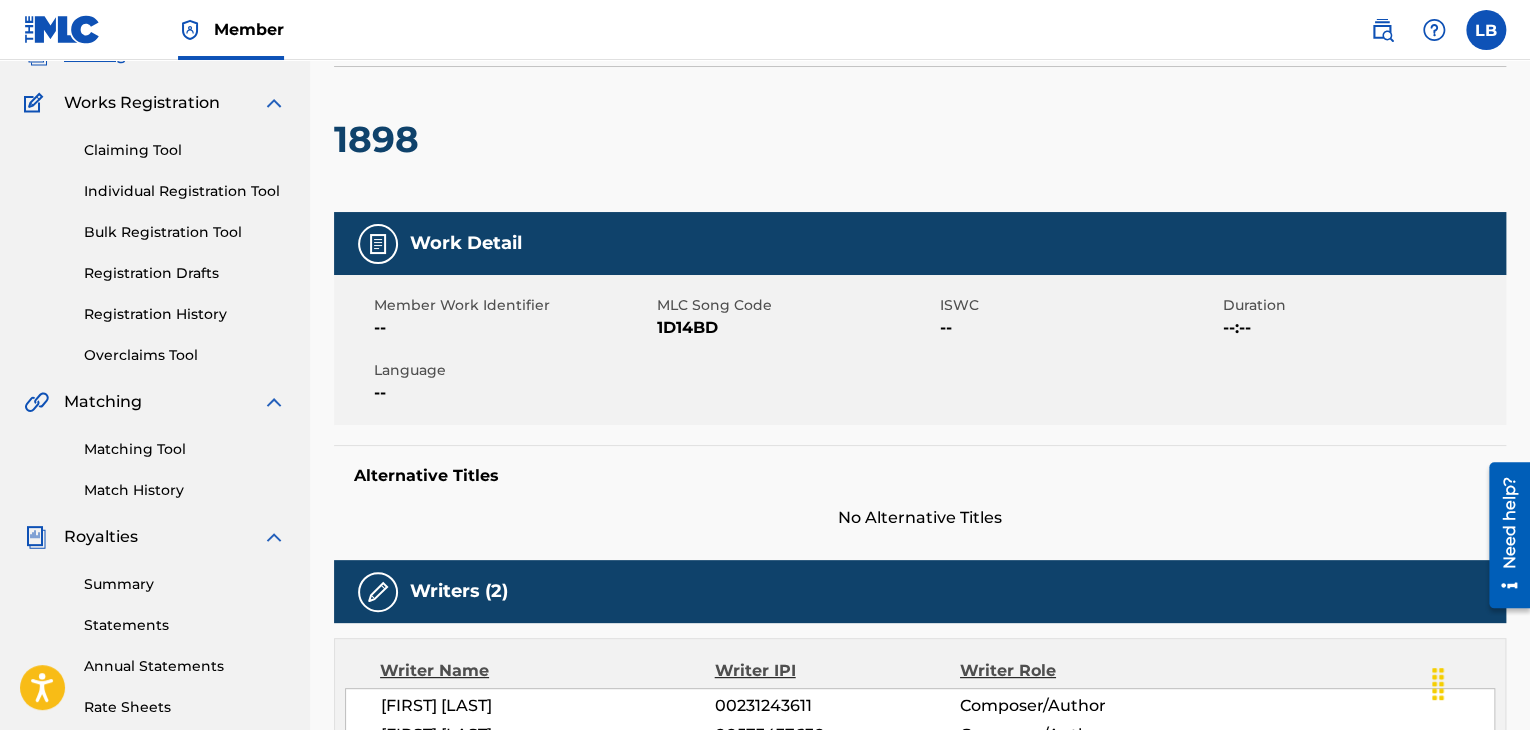 scroll, scrollTop: 0, scrollLeft: 0, axis: both 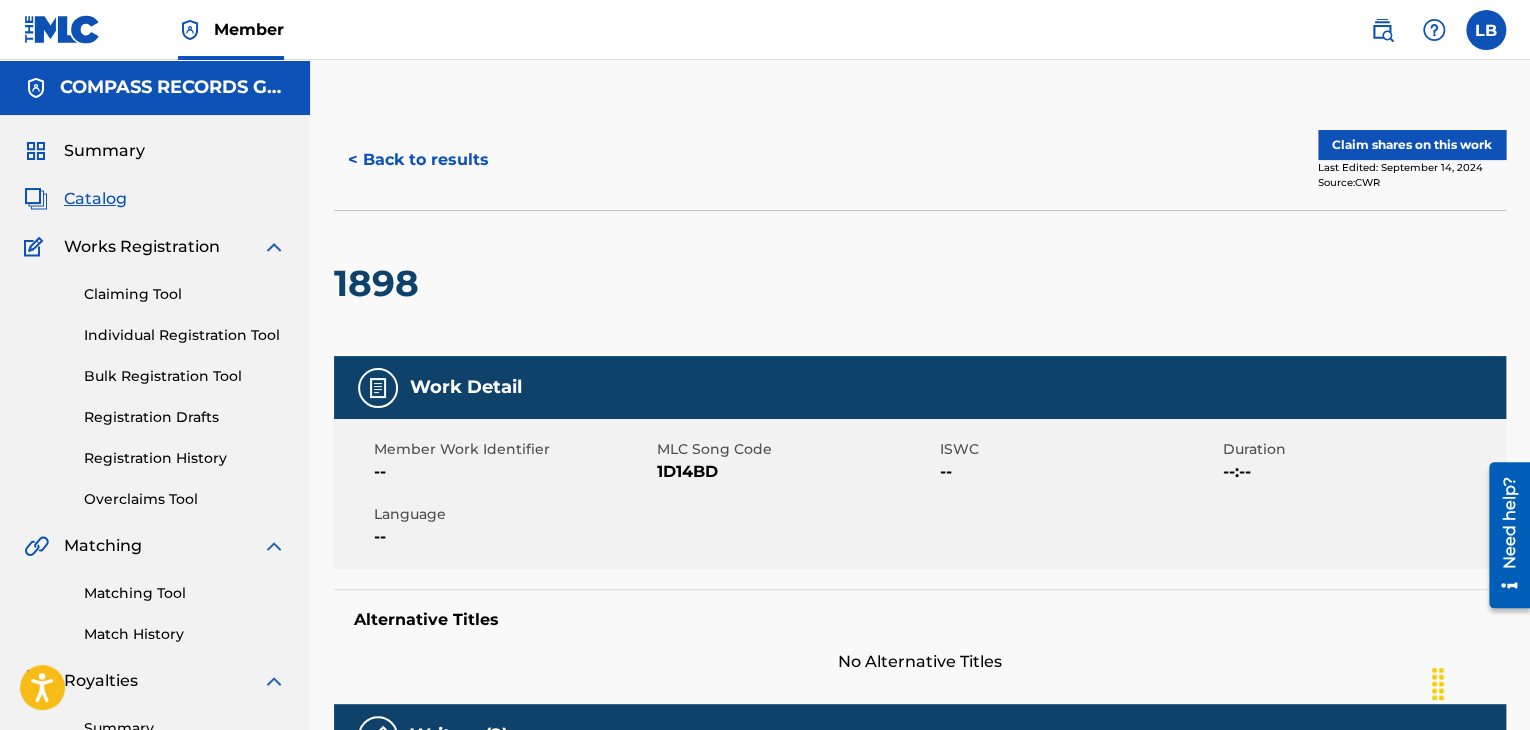 click on "Claim shares on this work" at bounding box center (1412, 145) 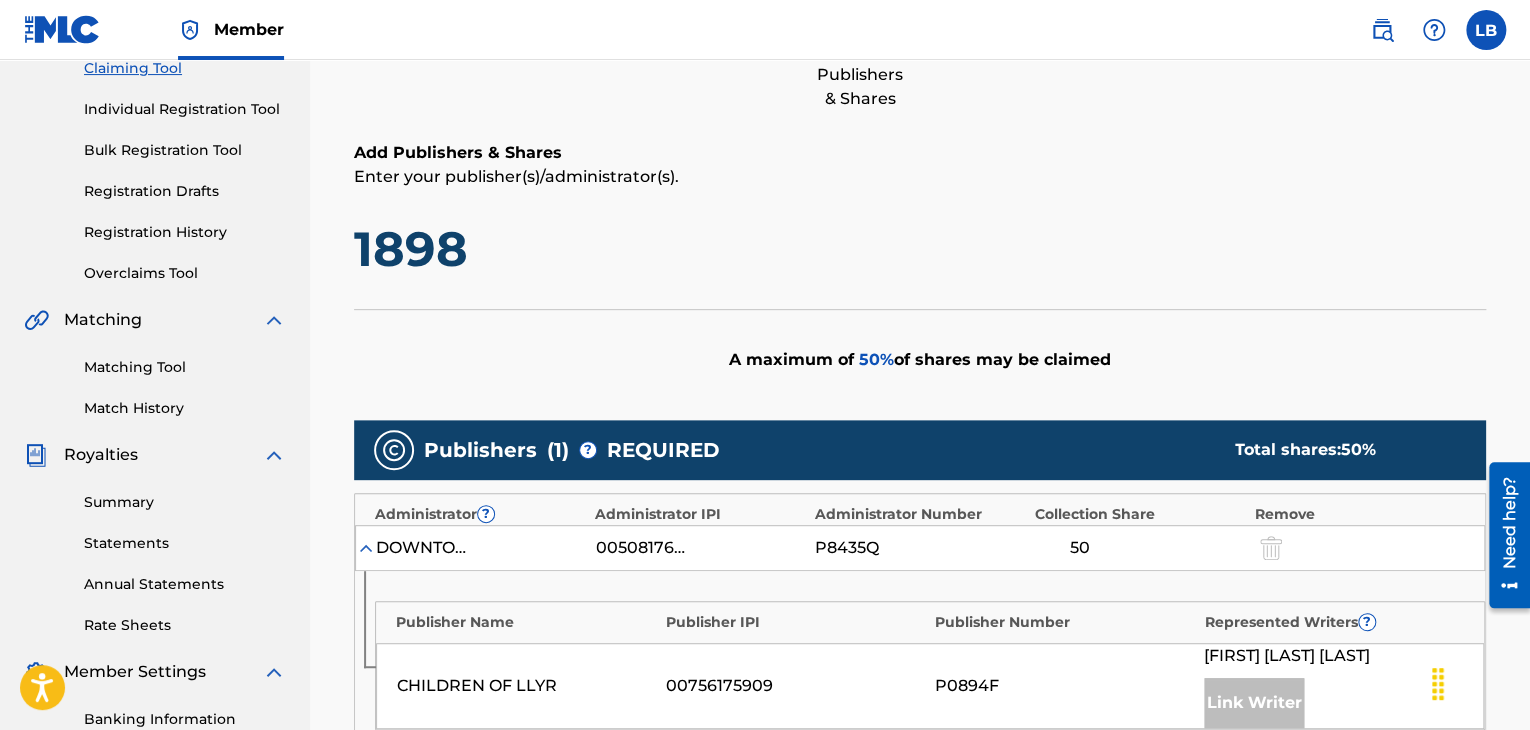 scroll, scrollTop: 500, scrollLeft: 0, axis: vertical 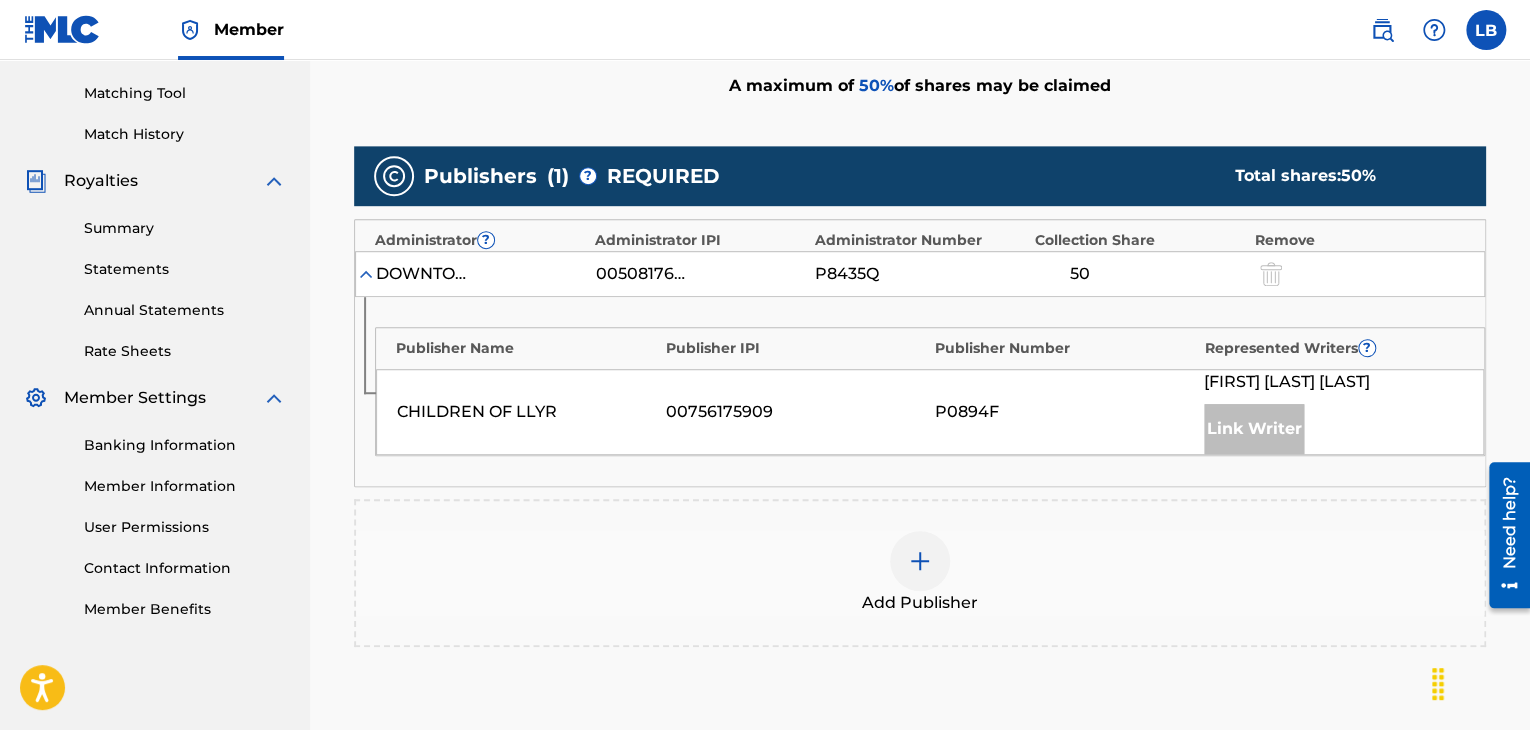 click at bounding box center (920, 561) 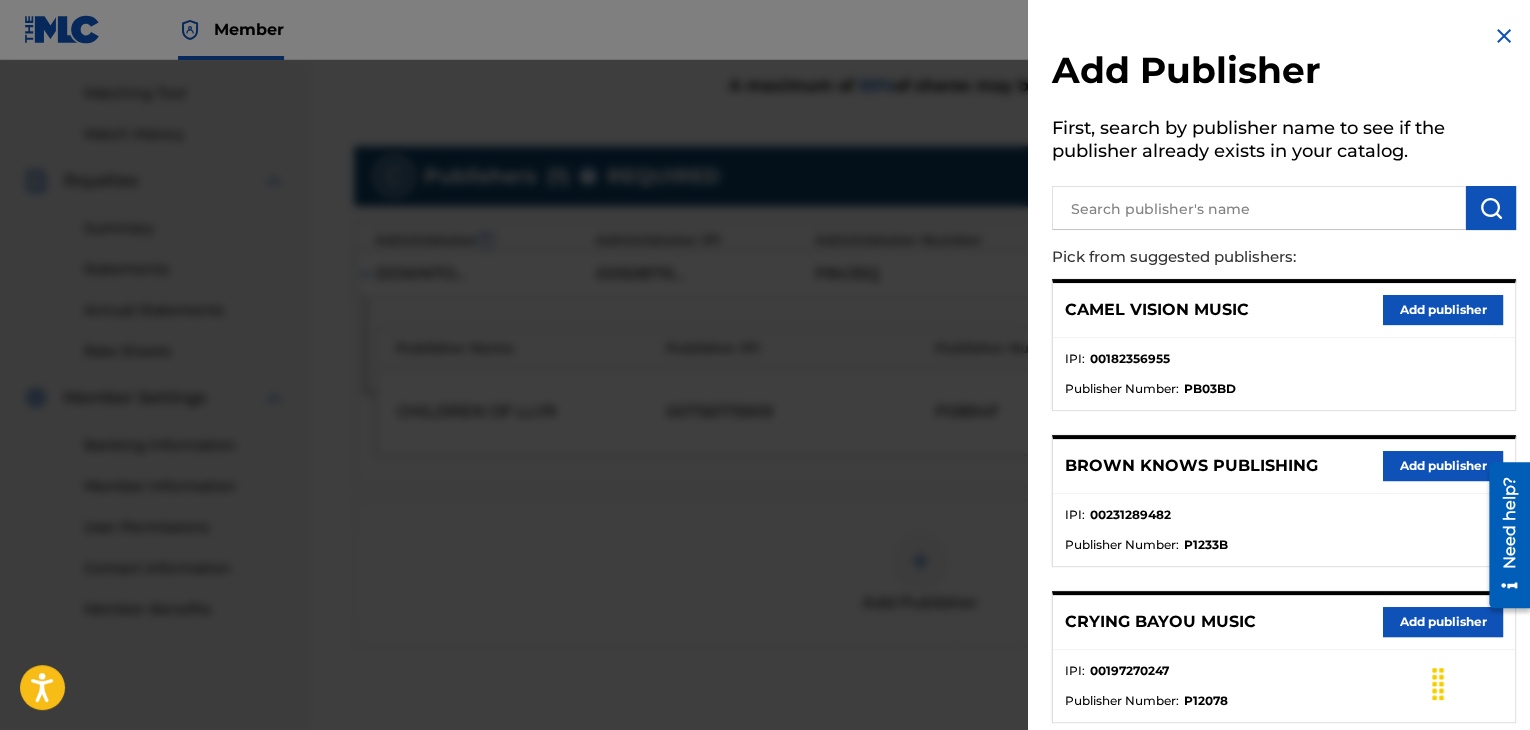 click on "Add publisher" at bounding box center (1443, 622) 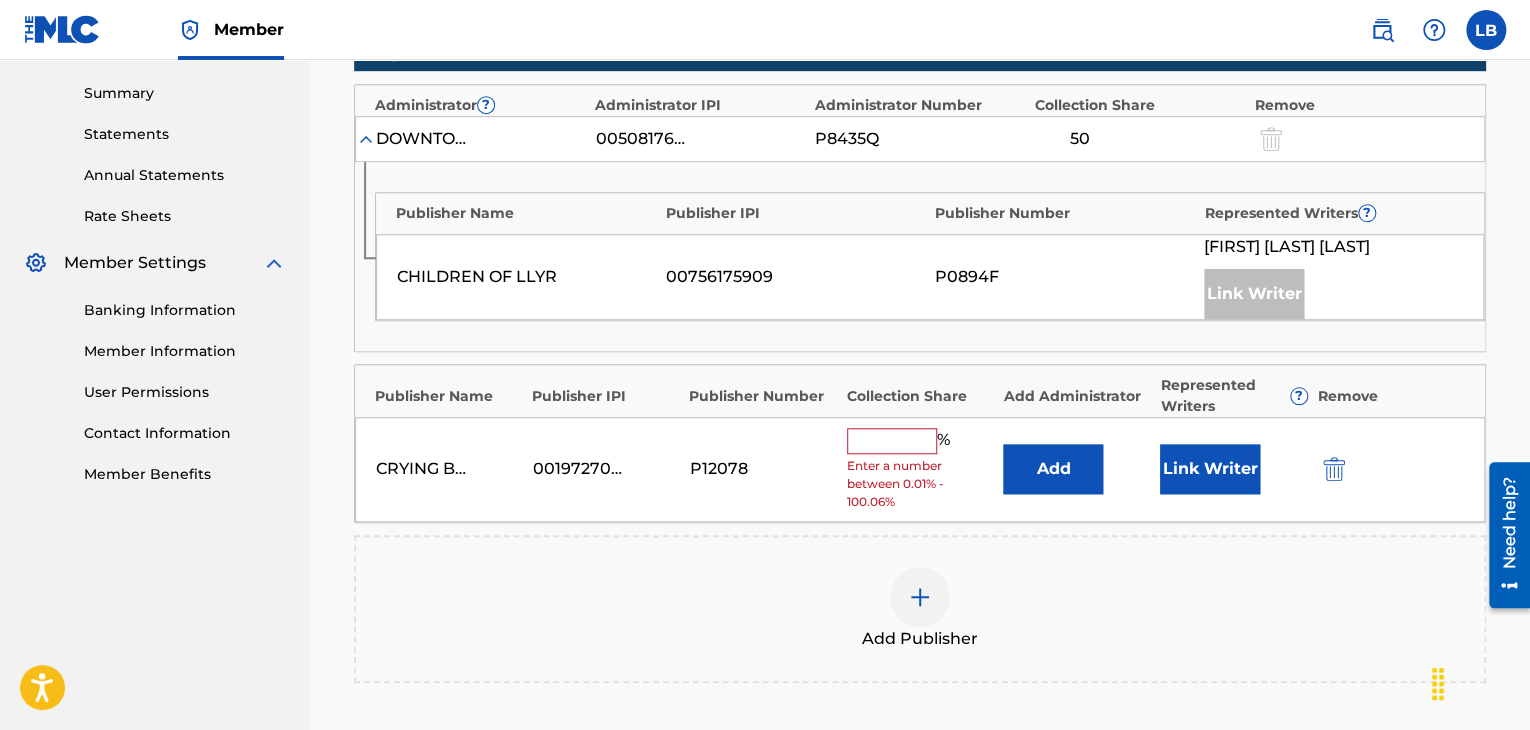 scroll, scrollTop: 800, scrollLeft: 0, axis: vertical 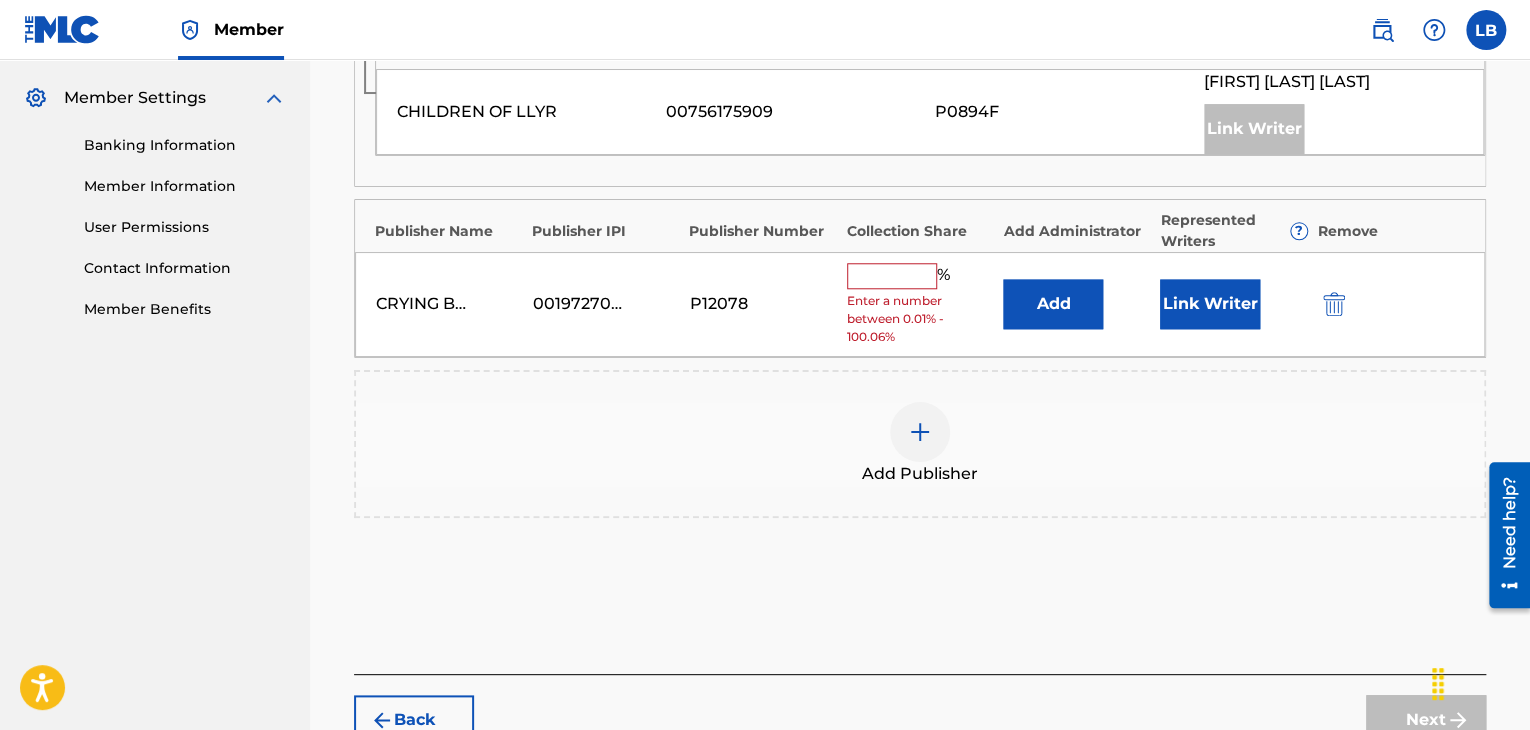click on "Add" at bounding box center [1053, 304] 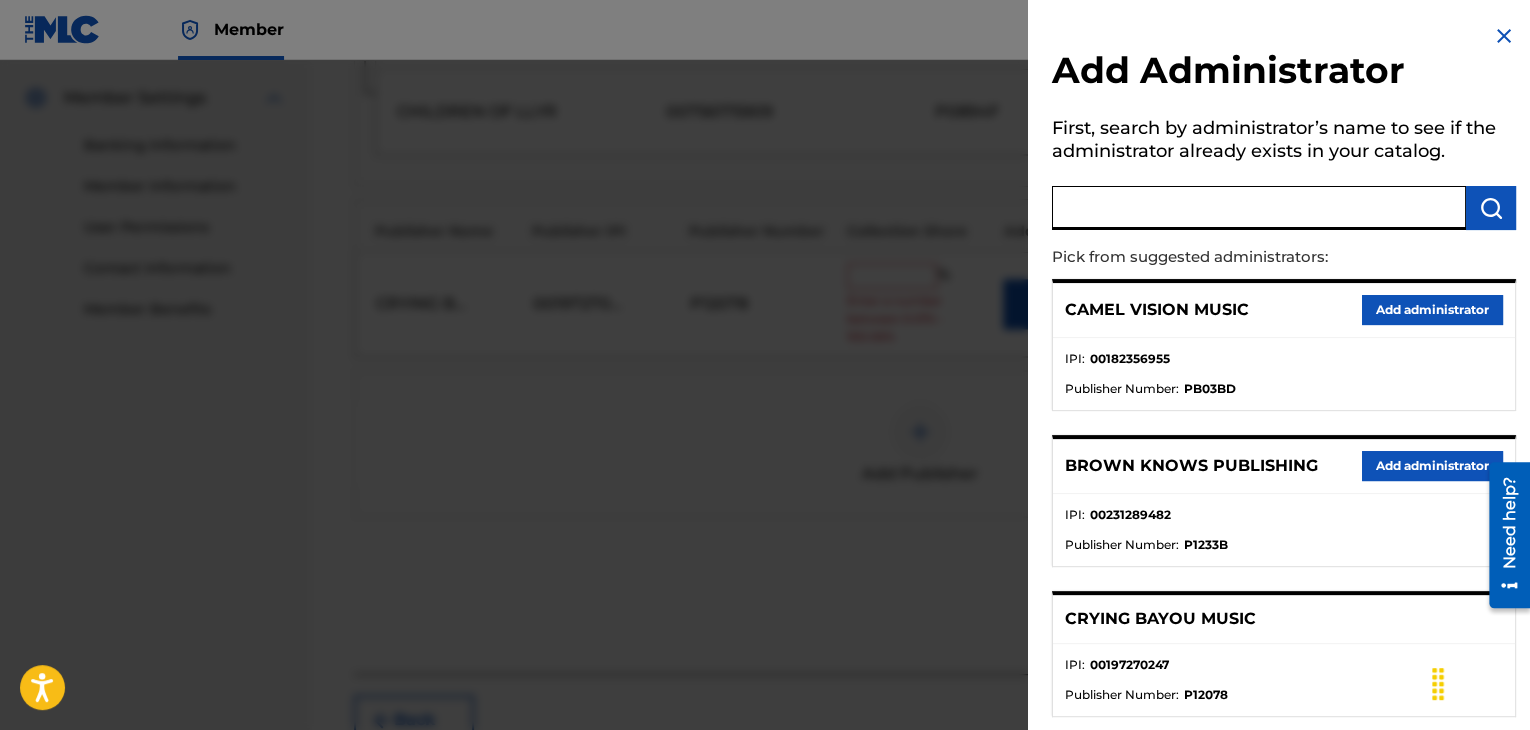 click at bounding box center [1259, 208] 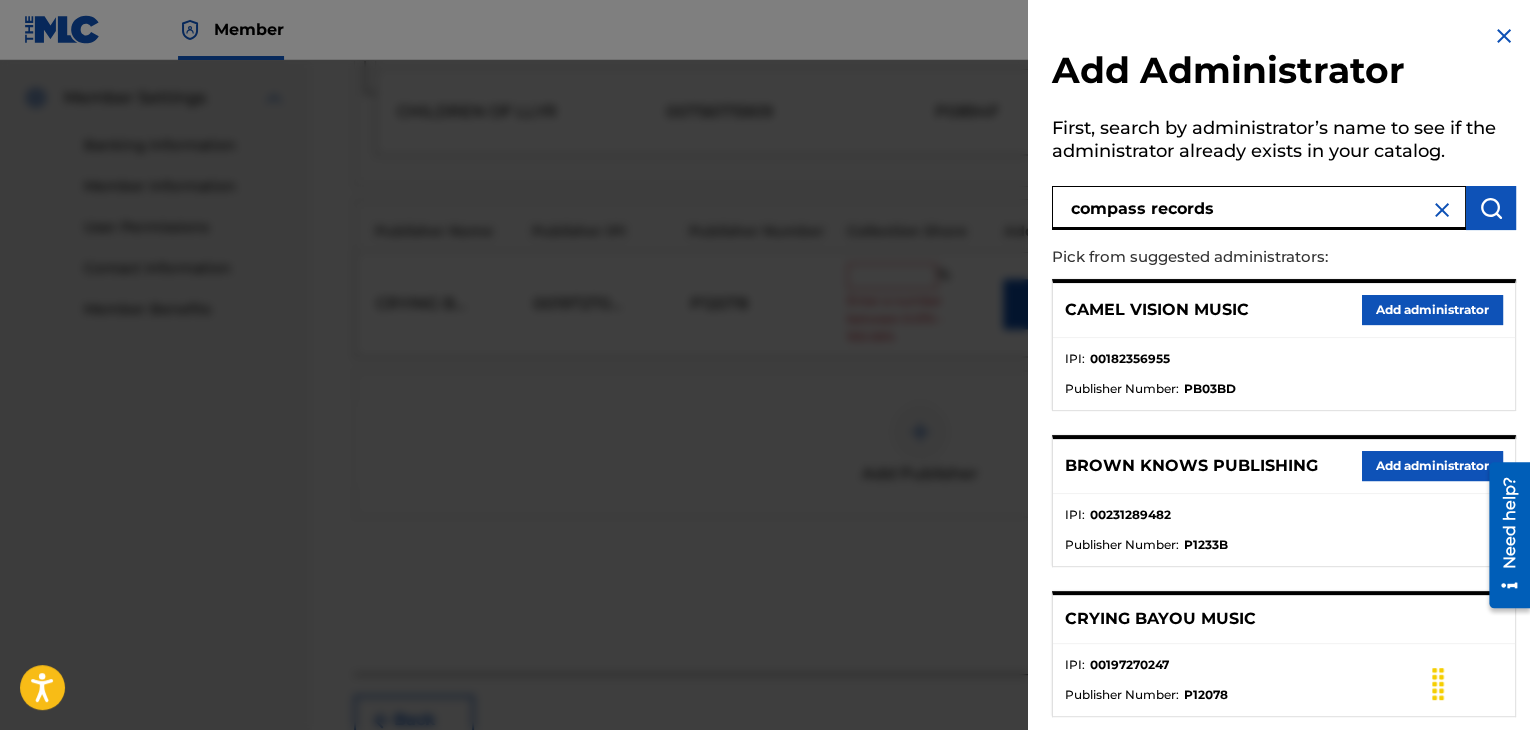 type on "compass records" 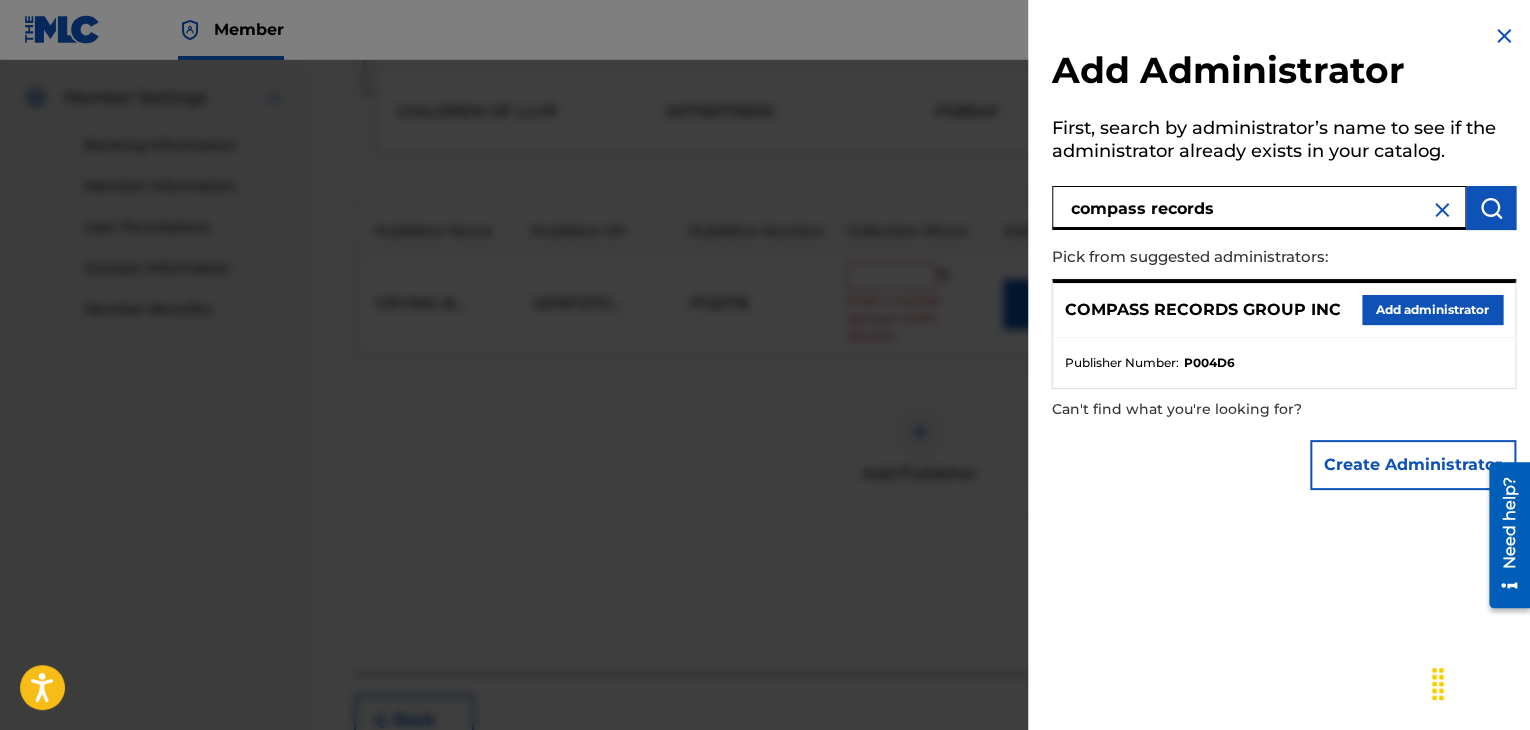 click on "Add administrator" at bounding box center [1432, 310] 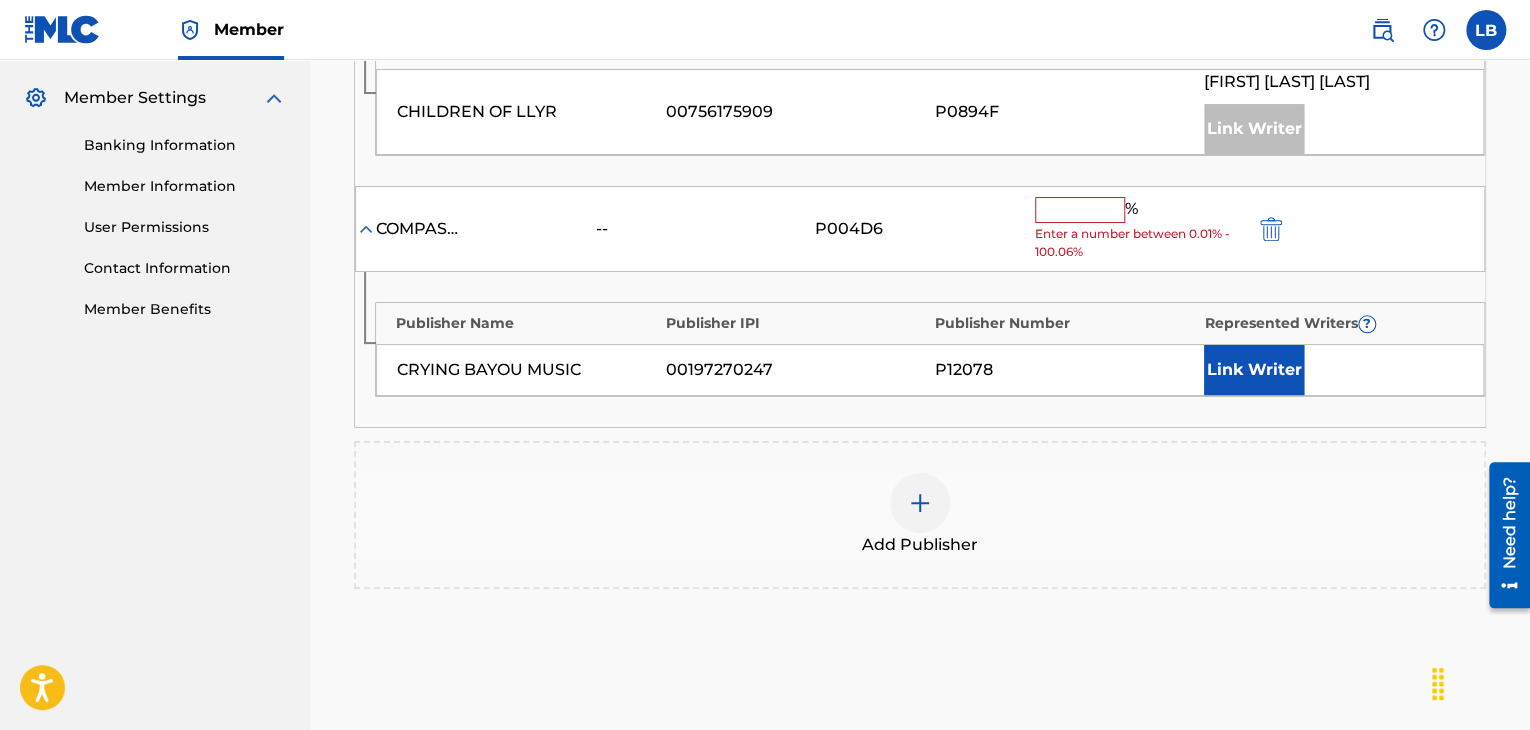 click at bounding box center [1080, 210] 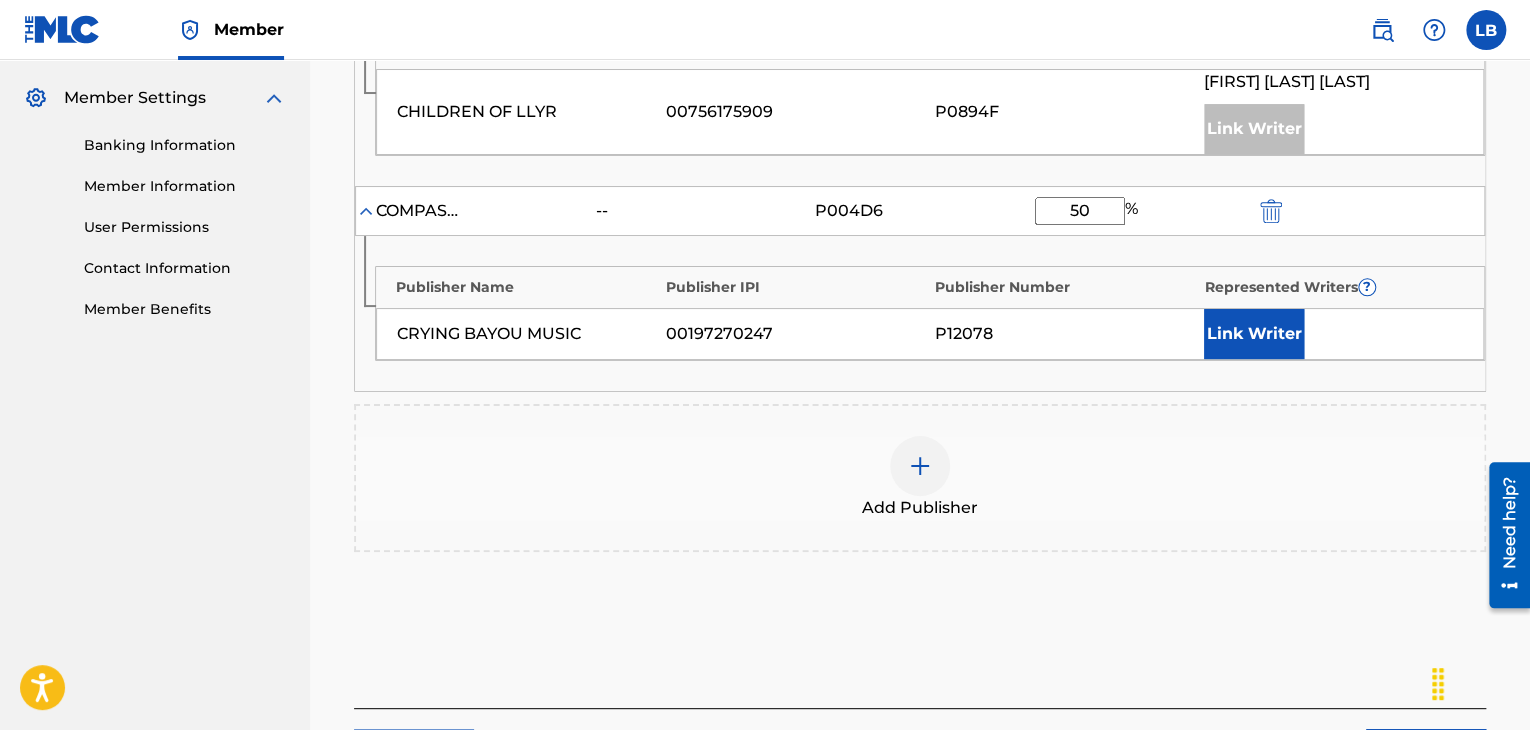 type on "50" 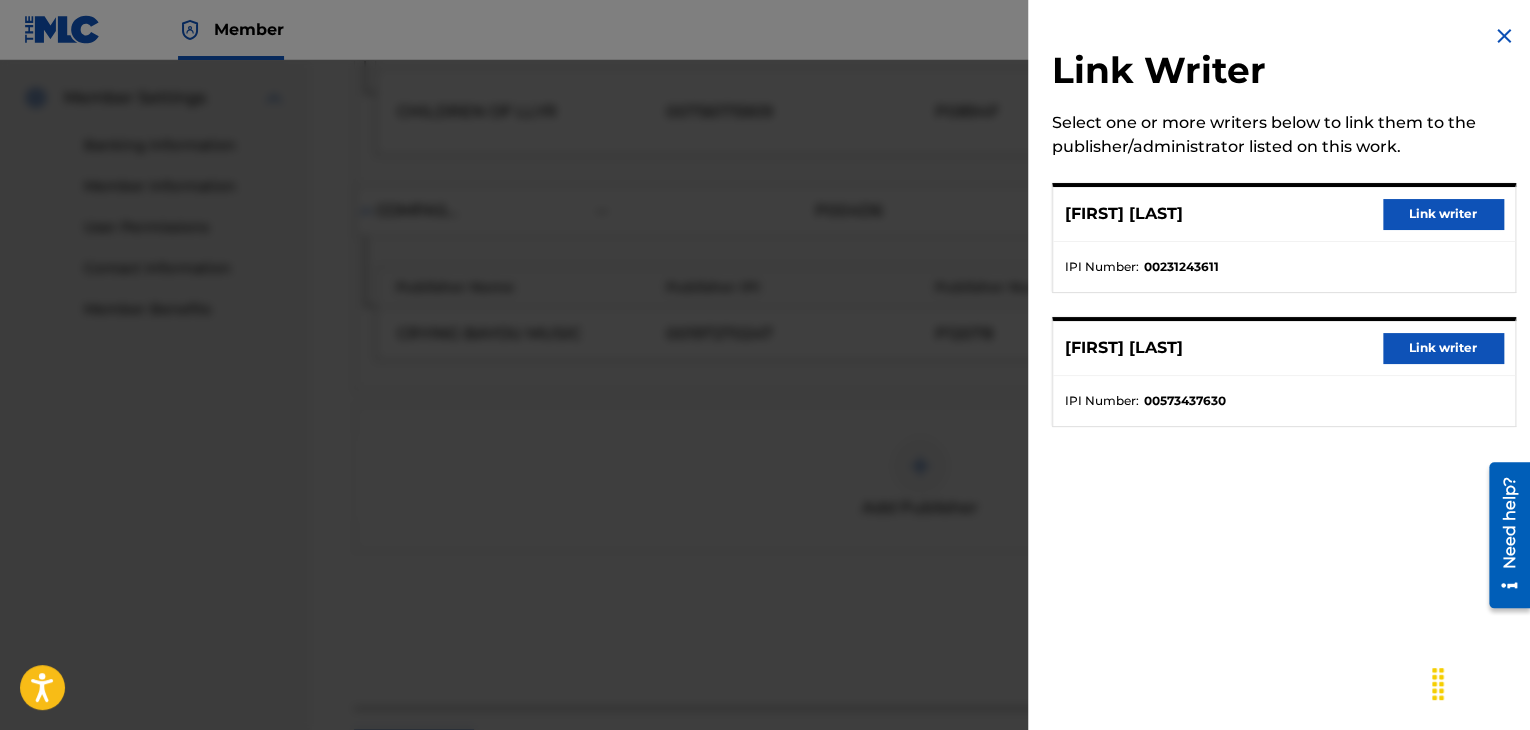 click on "Link writer" at bounding box center (1443, 214) 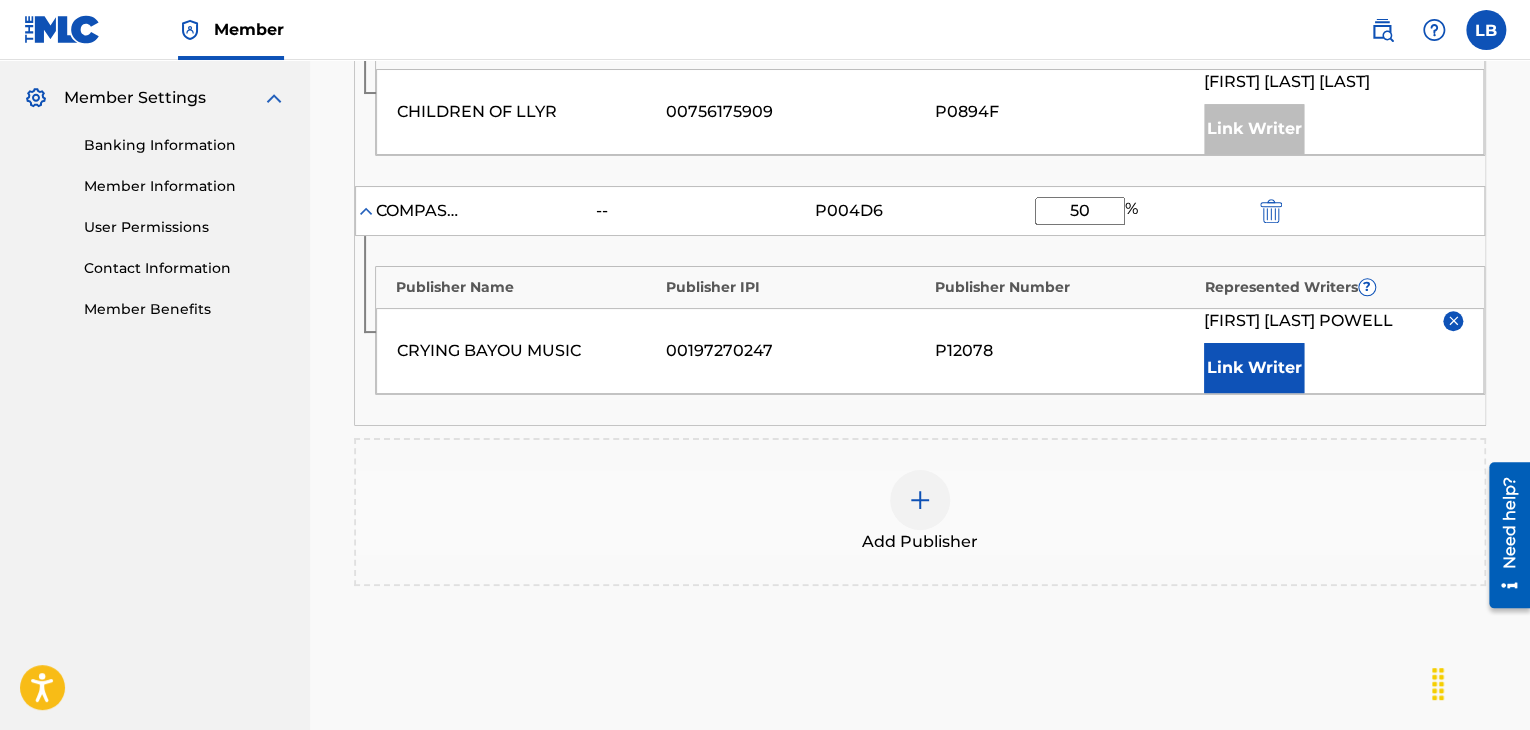 scroll, scrollTop: 994, scrollLeft: 0, axis: vertical 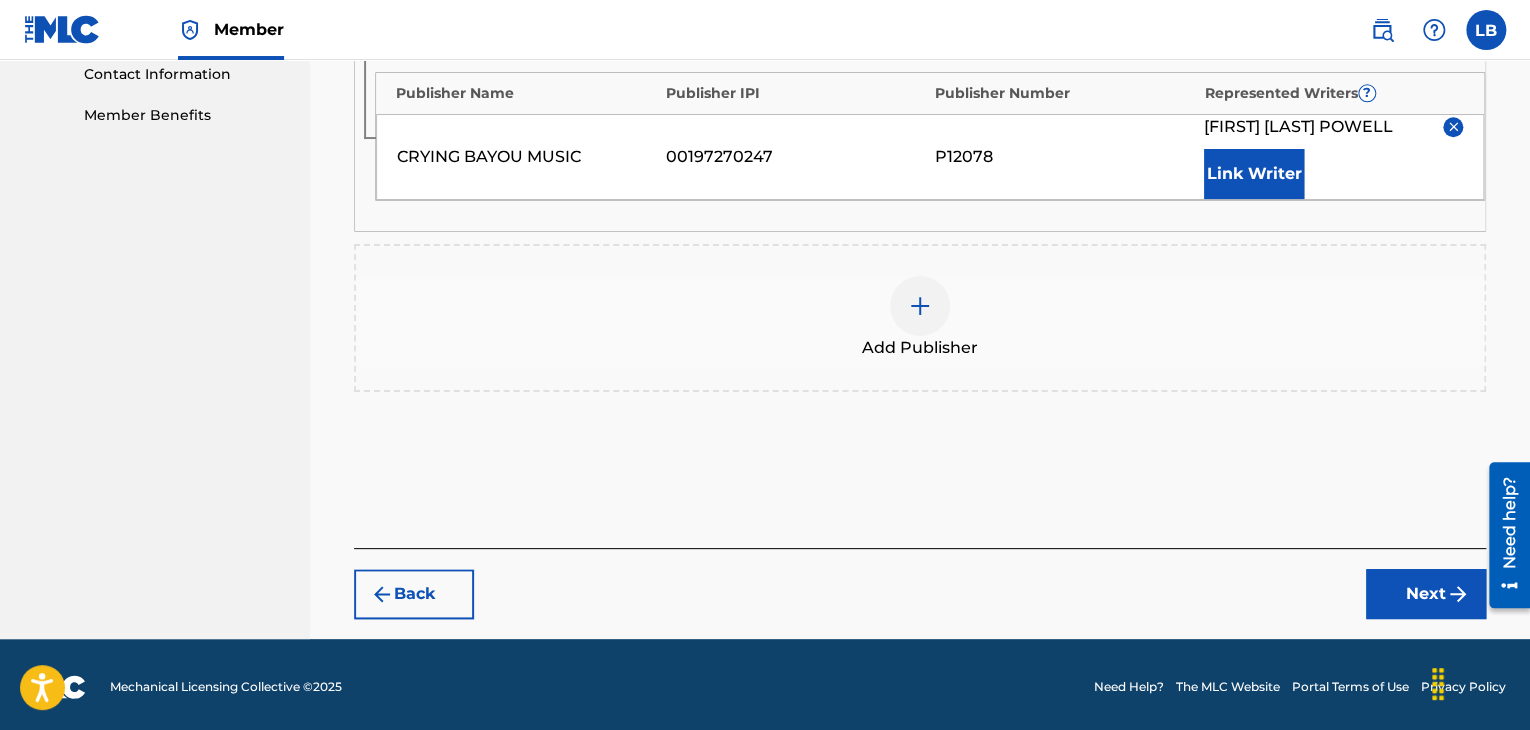 click on "Next" at bounding box center (1426, 594) 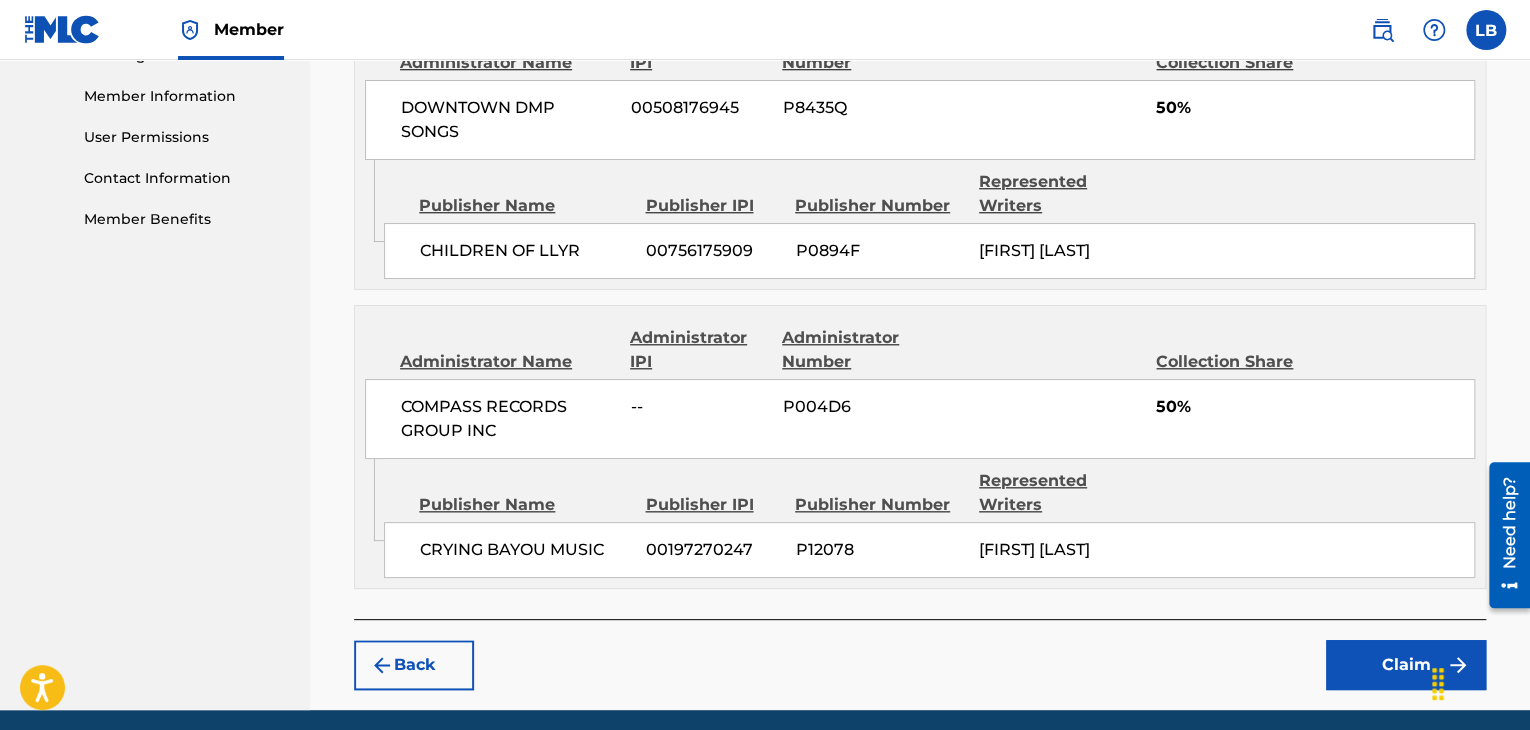 scroll, scrollTop: 987, scrollLeft: 0, axis: vertical 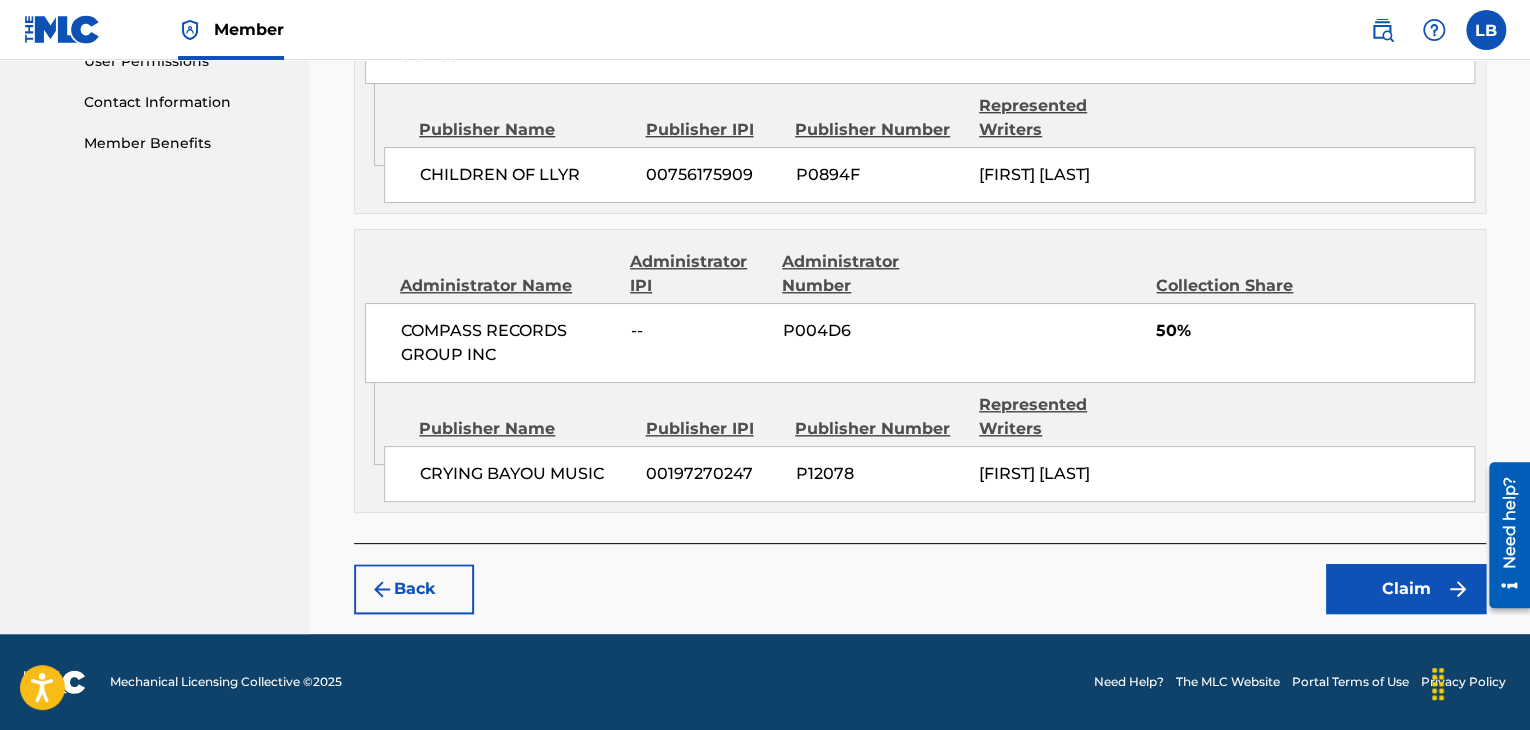 click on "Claim" at bounding box center [1406, 589] 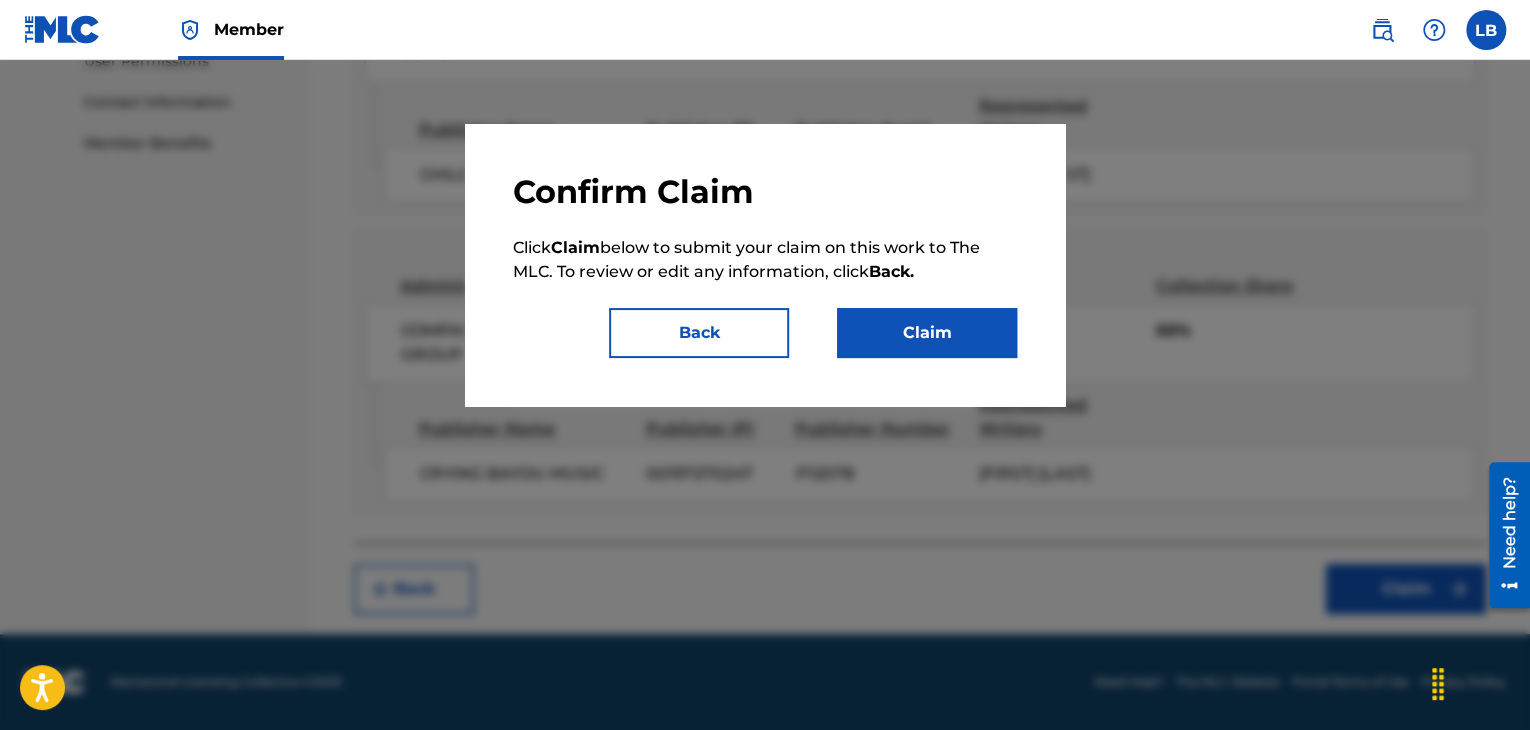 click on "Claim" at bounding box center [927, 333] 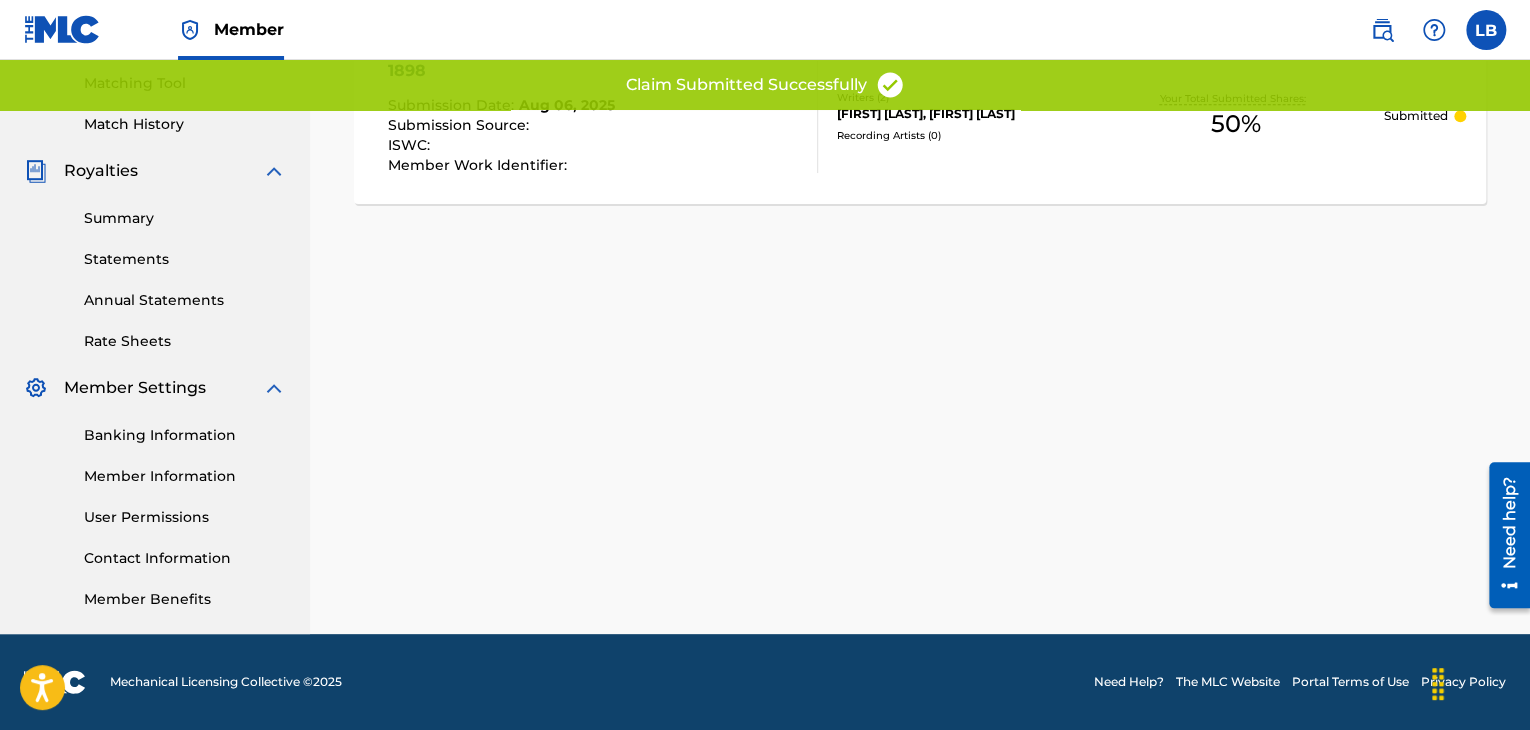 scroll, scrollTop: 510, scrollLeft: 0, axis: vertical 